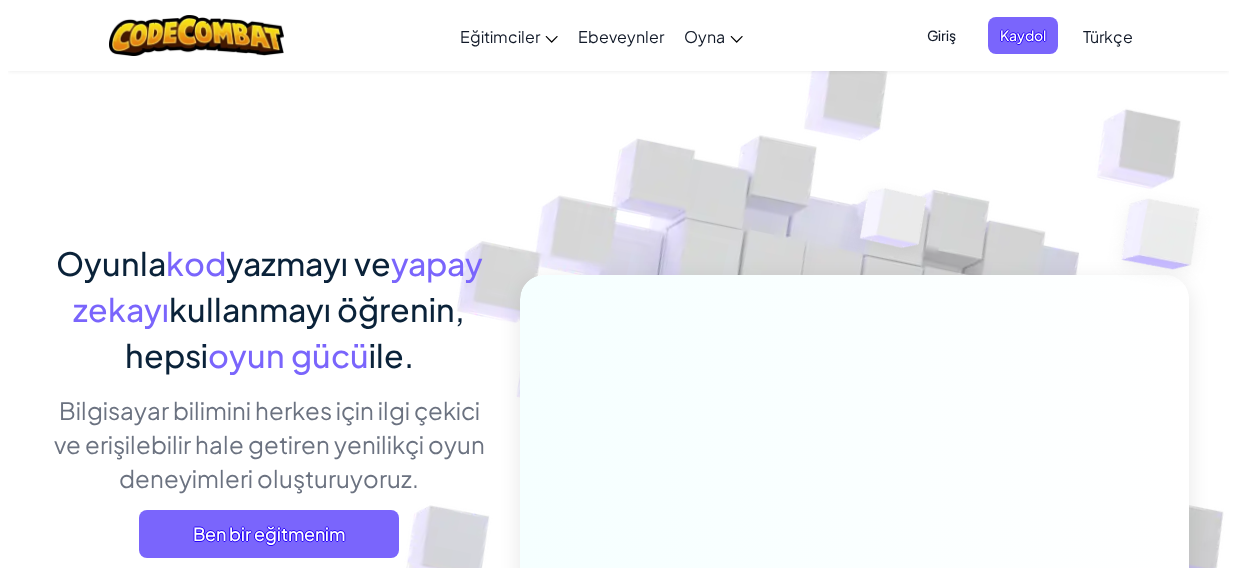 scroll, scrollTop: 0, scrollLeft: 0, axis: both 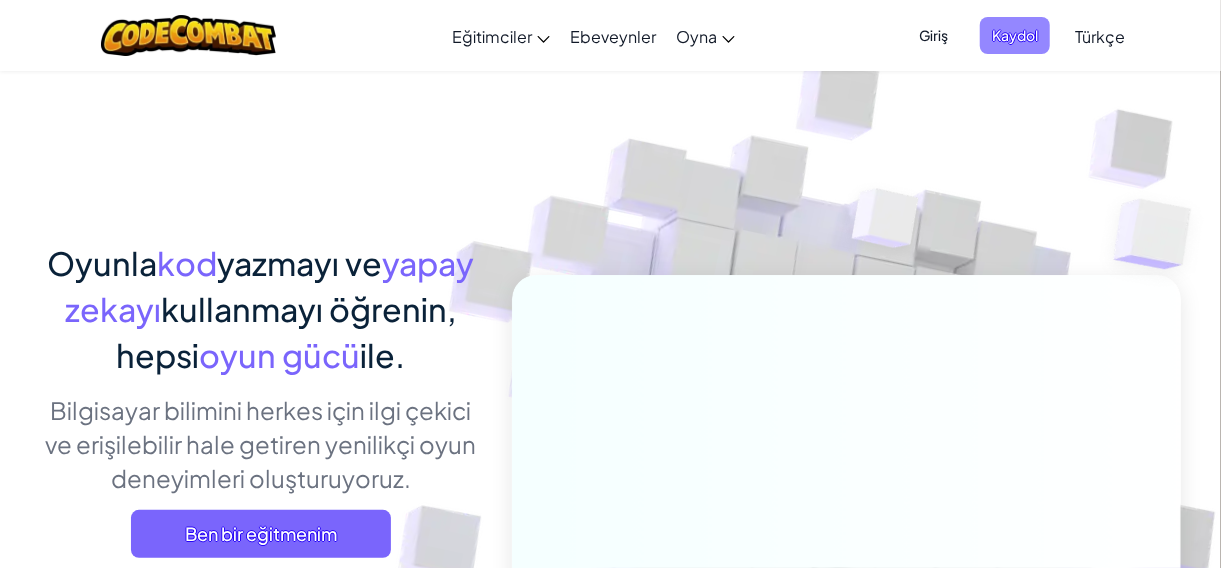 click on "Kaydol" at bounding box center [1015, 35] 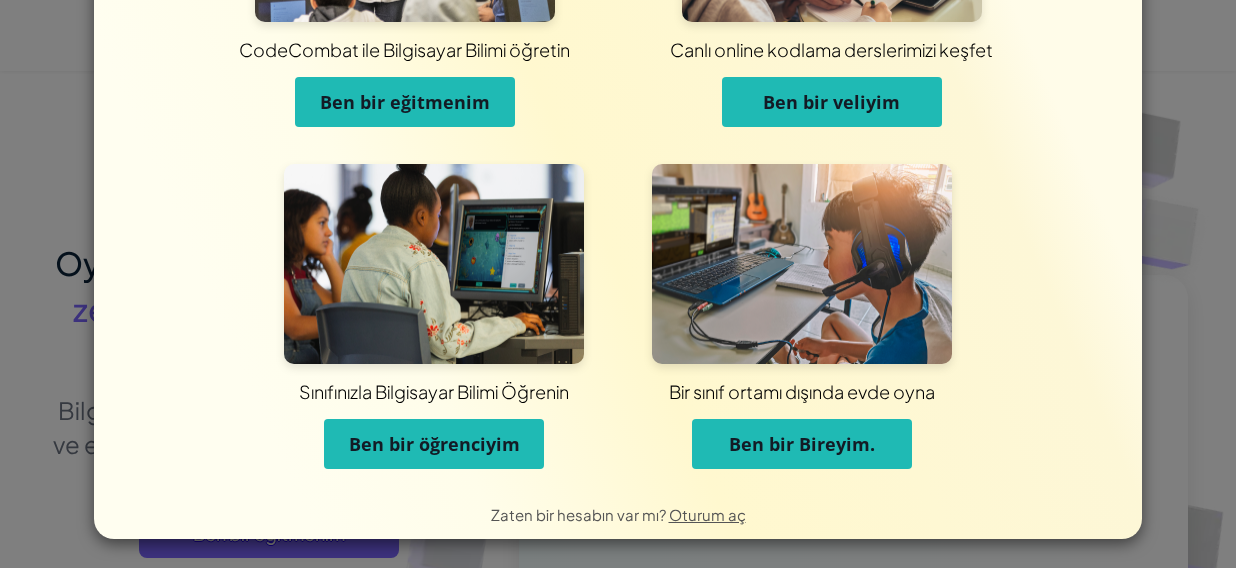 scroll, scrollTop: 224, scrollLeft: 0, axis: vertical 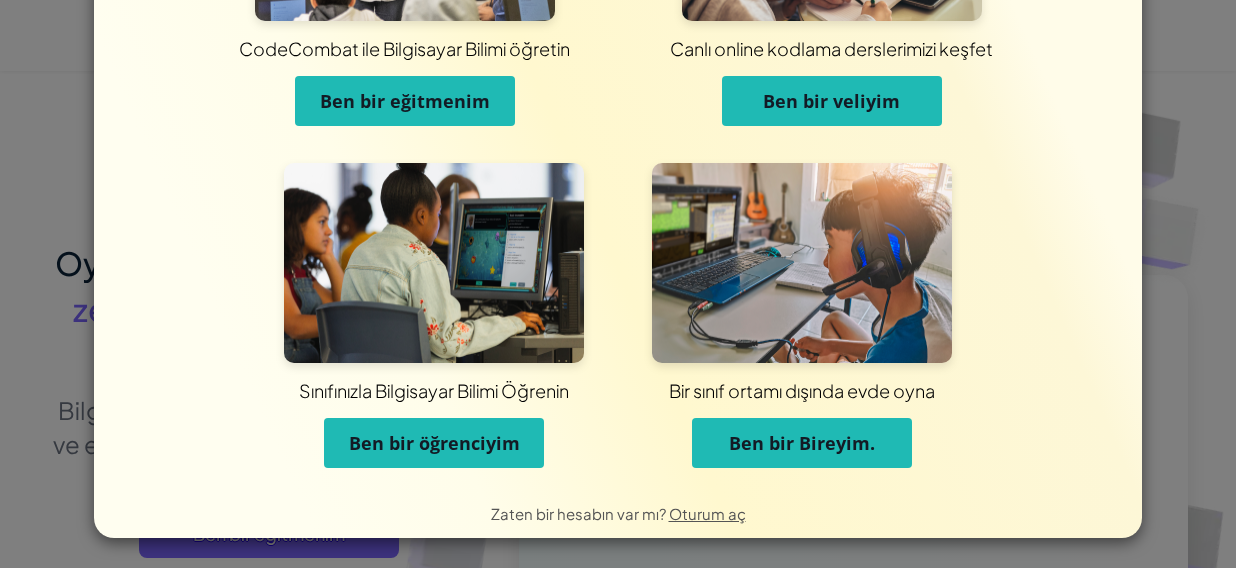 click on "Ben bir öğrenciyim" at bounding box center [434, 443] 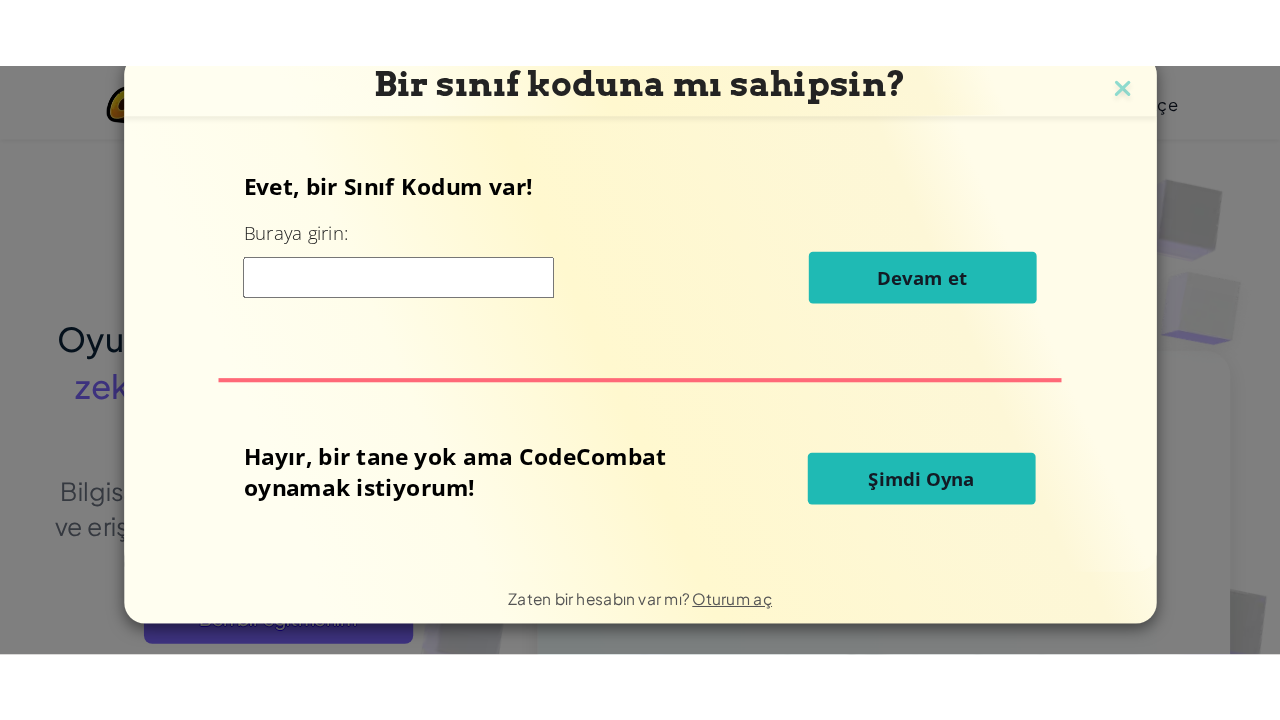 scroll, scrollTop: 10, scrollLeft: 0, axis: vertical 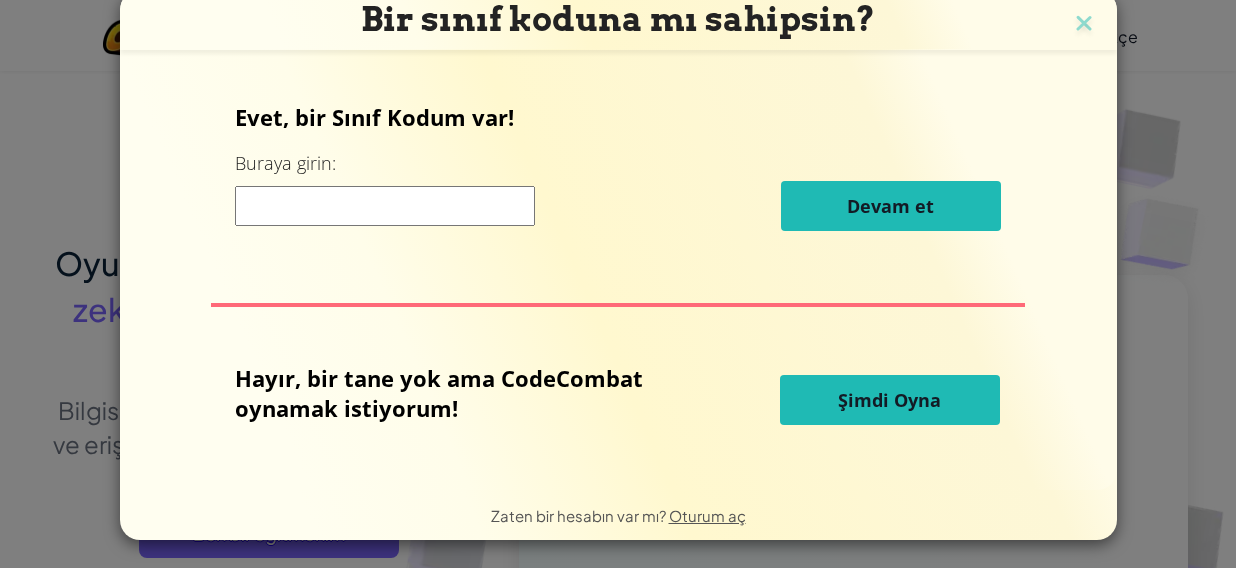 click at bounding box center [385, 206] 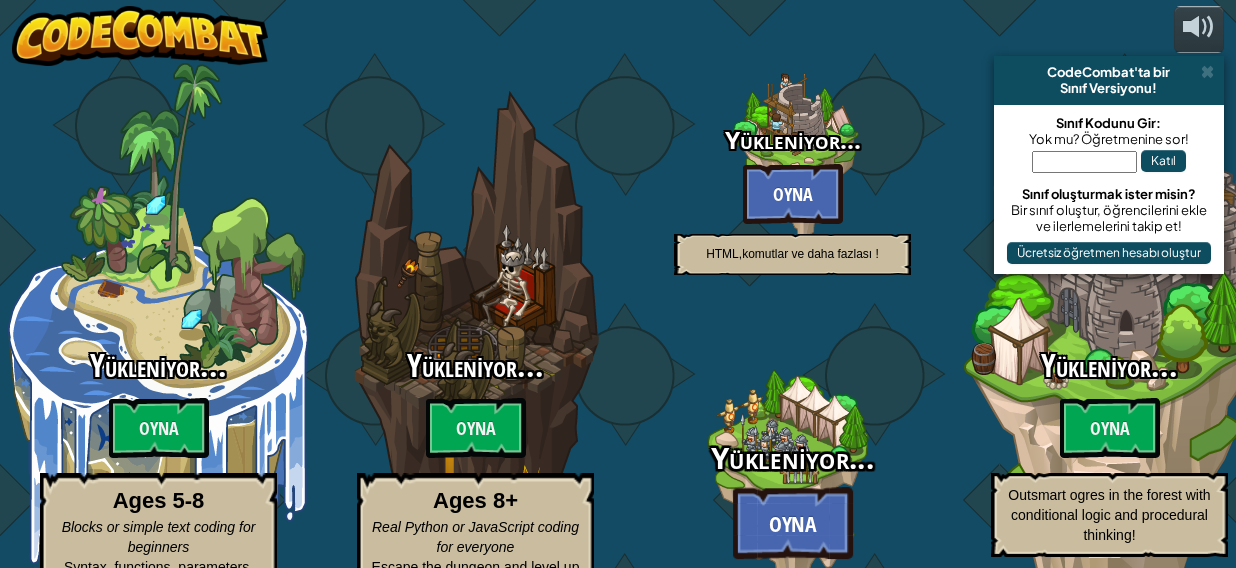 select on "tr" 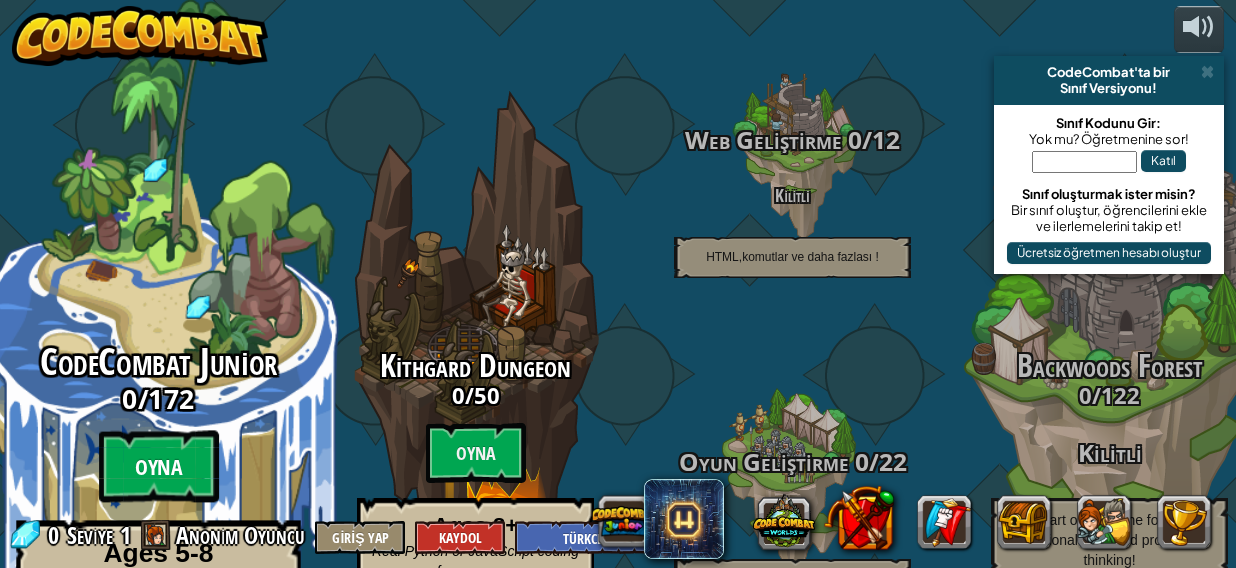 click on "Oyna" at bounding box center [159, 467] 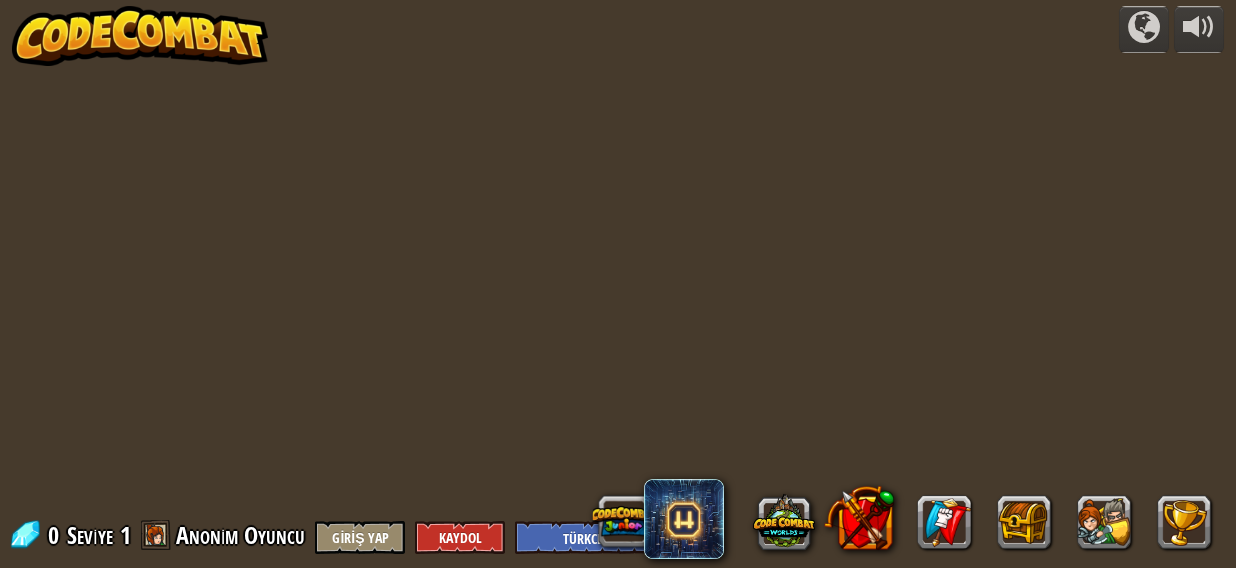select on "tr" 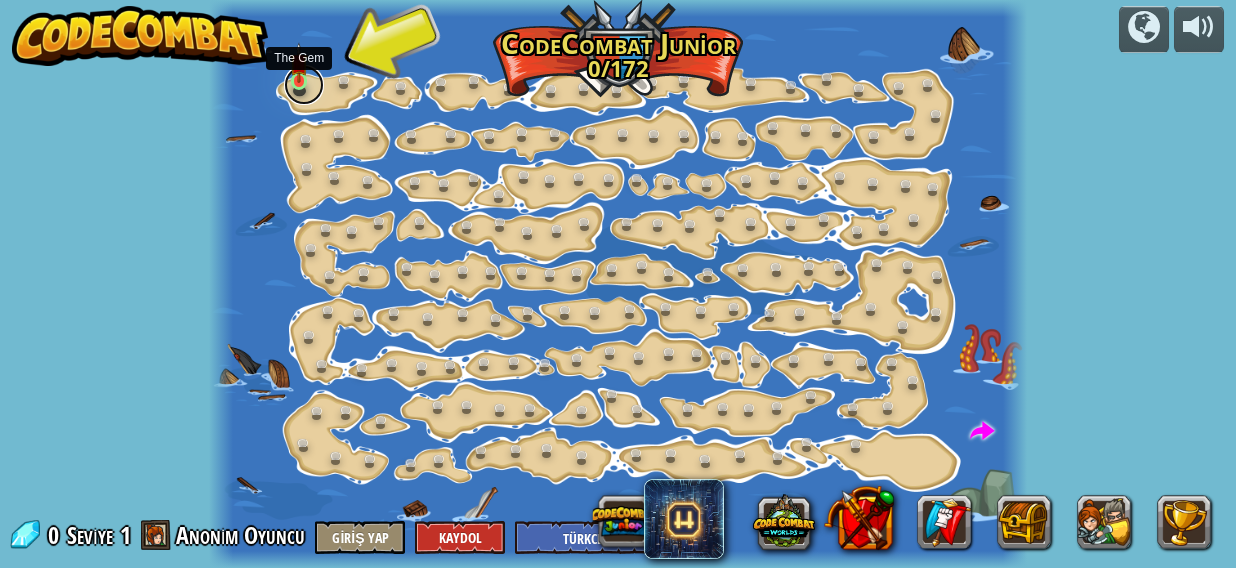 click at bounding box center (304, 85) 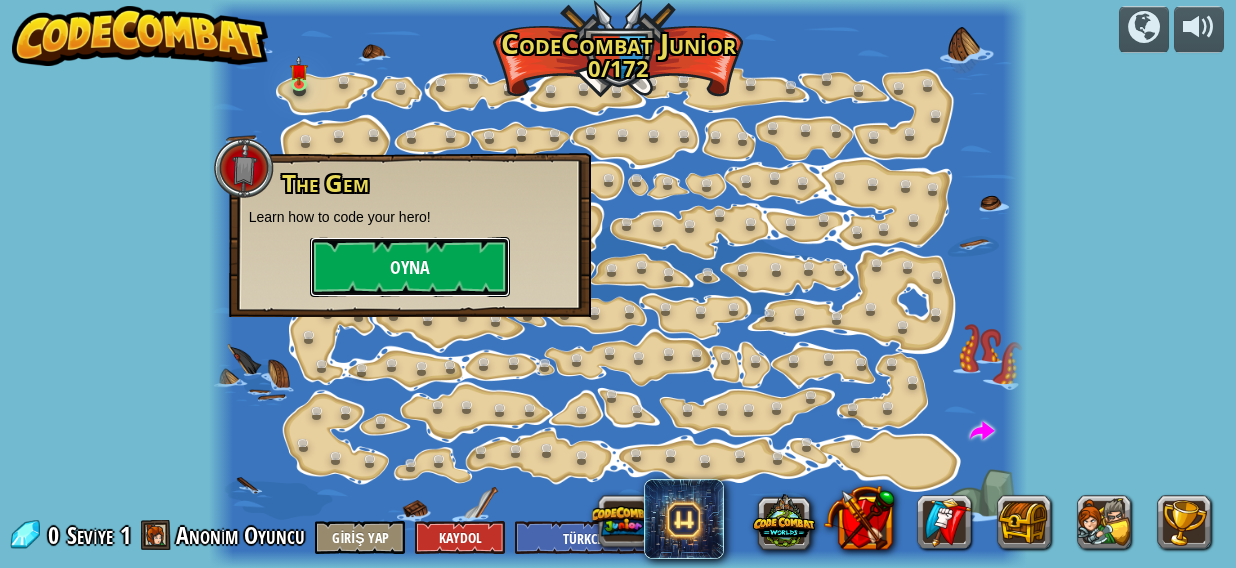 click on "Oyna" at bounding box center [410, 267] 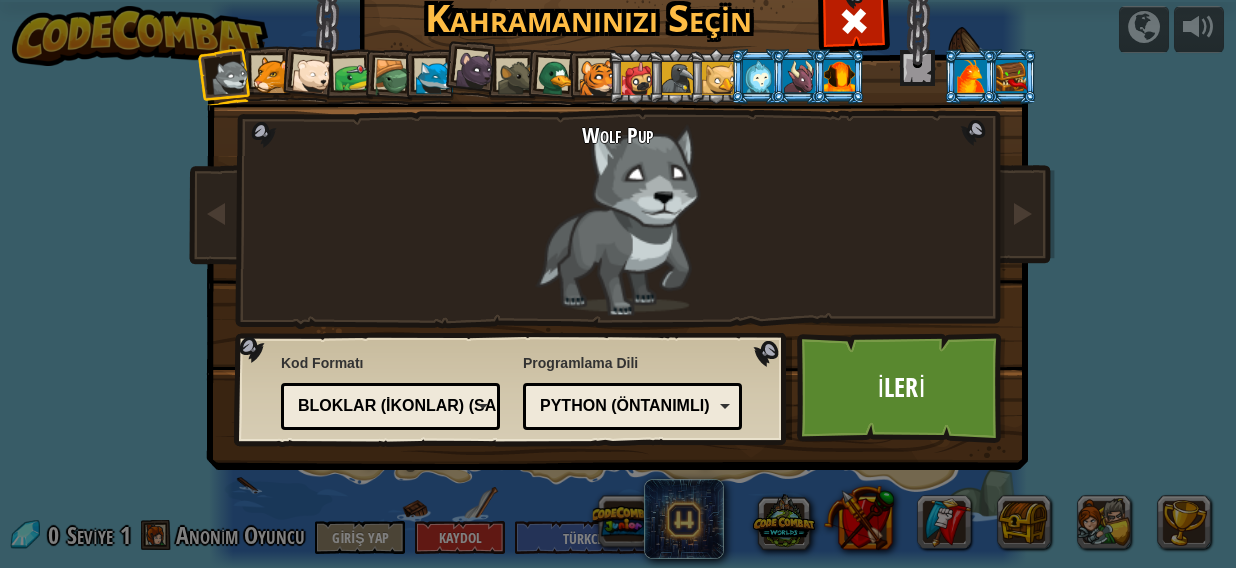 drag, startPoint x: 249, startPoint y: 101, endPoint x: 255, endPoint y: 87, distance: 15.231546 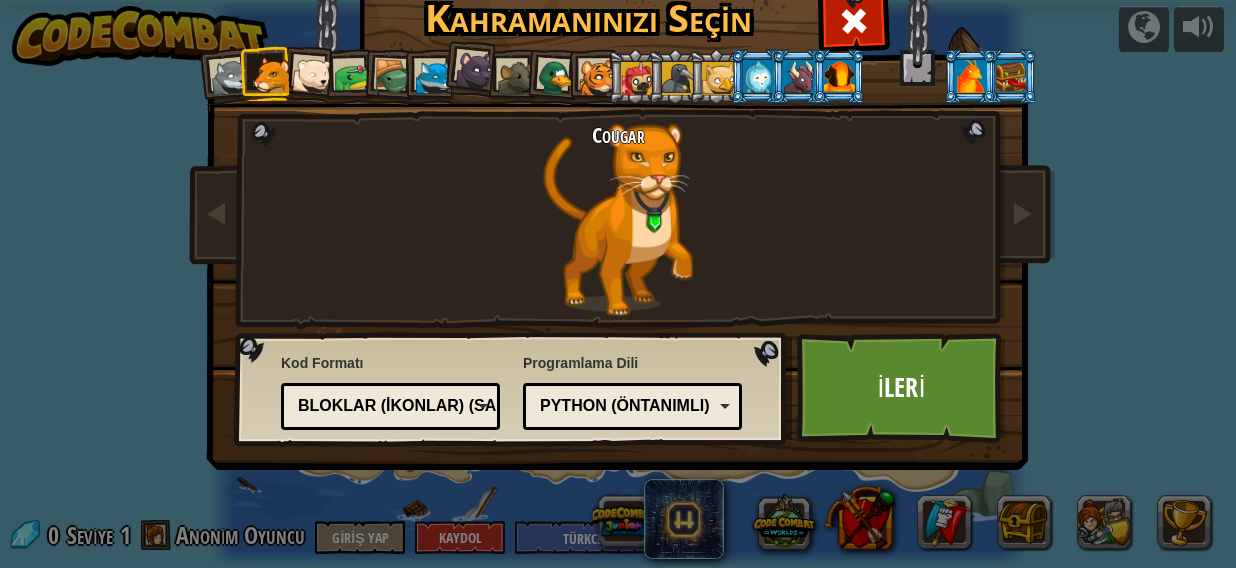 click at bounding box center [312, 76] 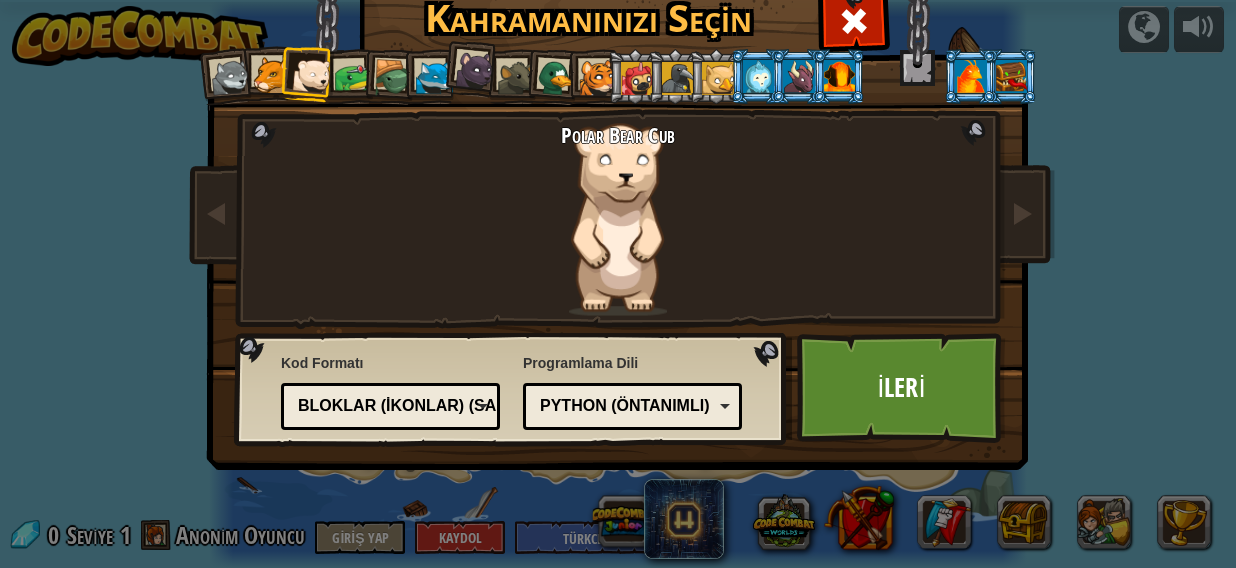 click at bounding box center (434, 78) 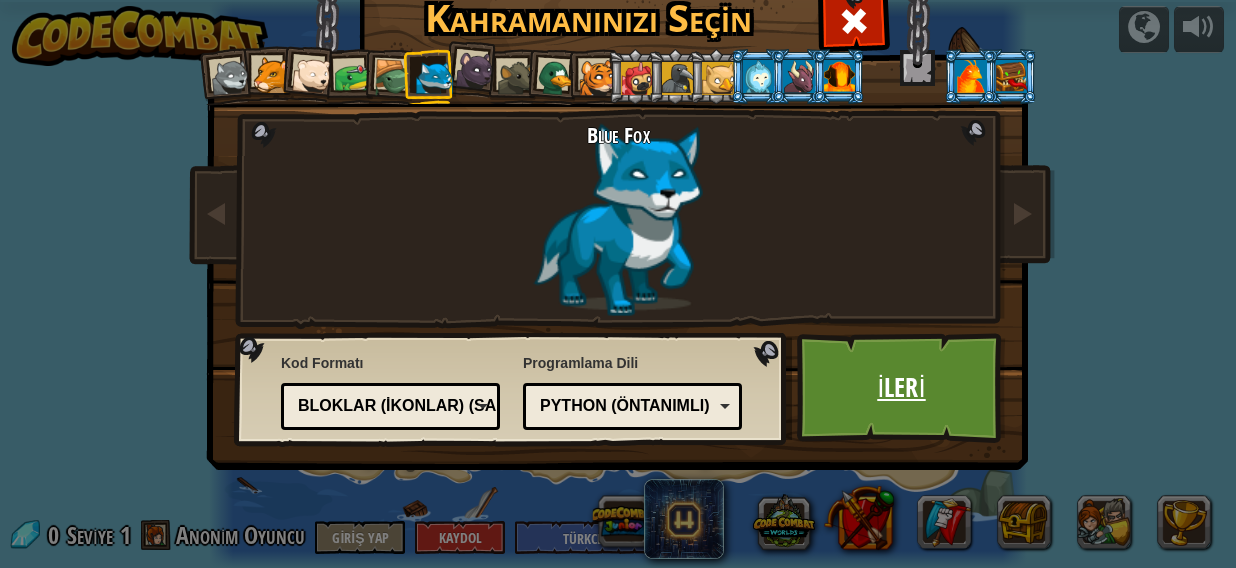 click on "İleri" at bounding box center (901, 388) 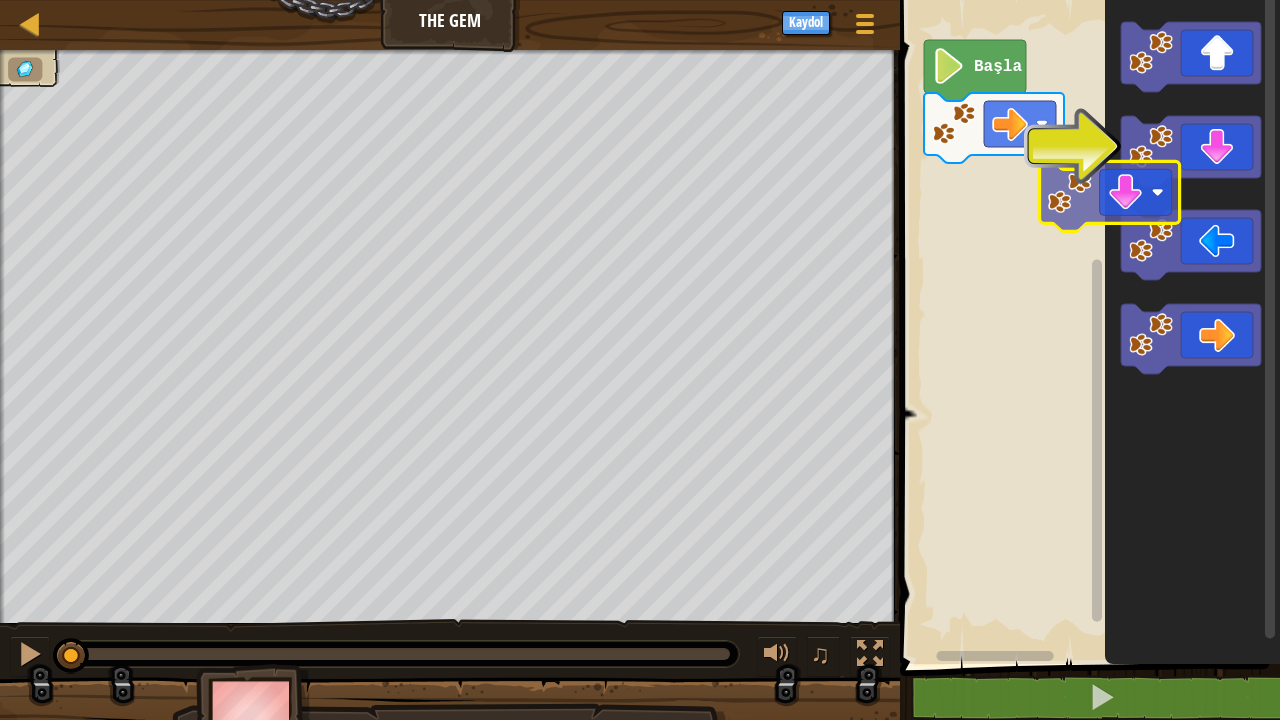 click 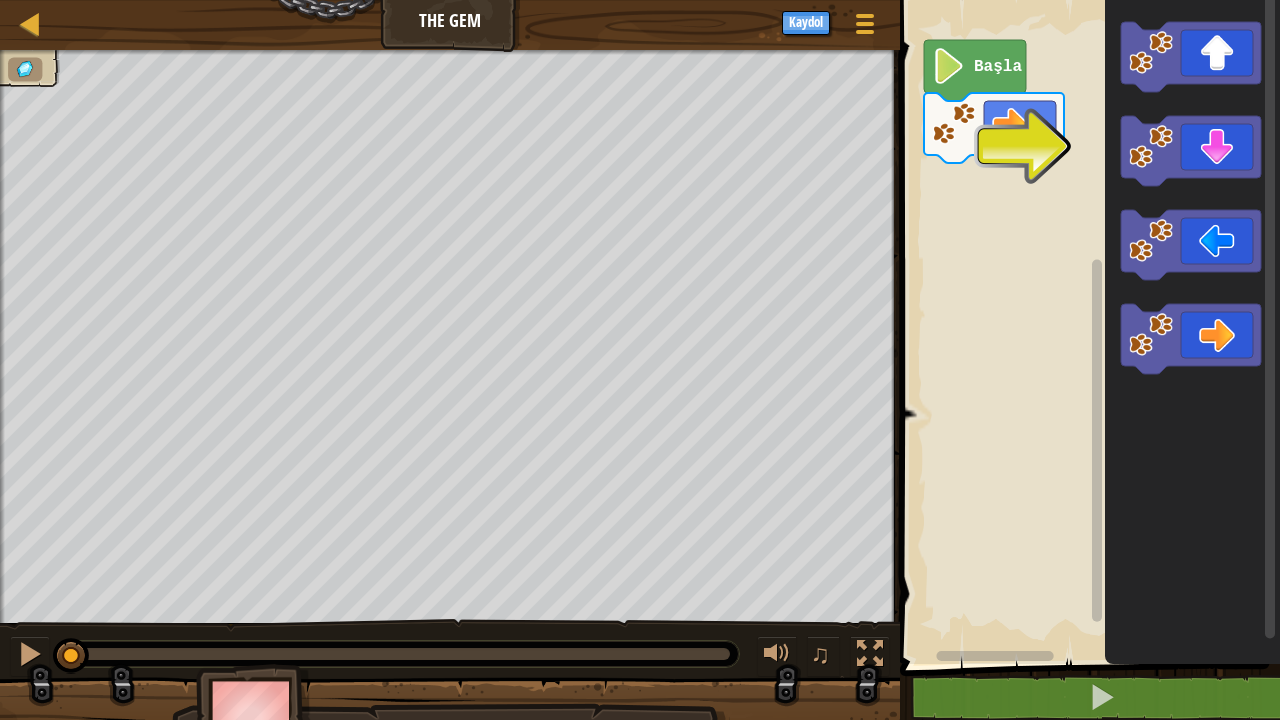 click 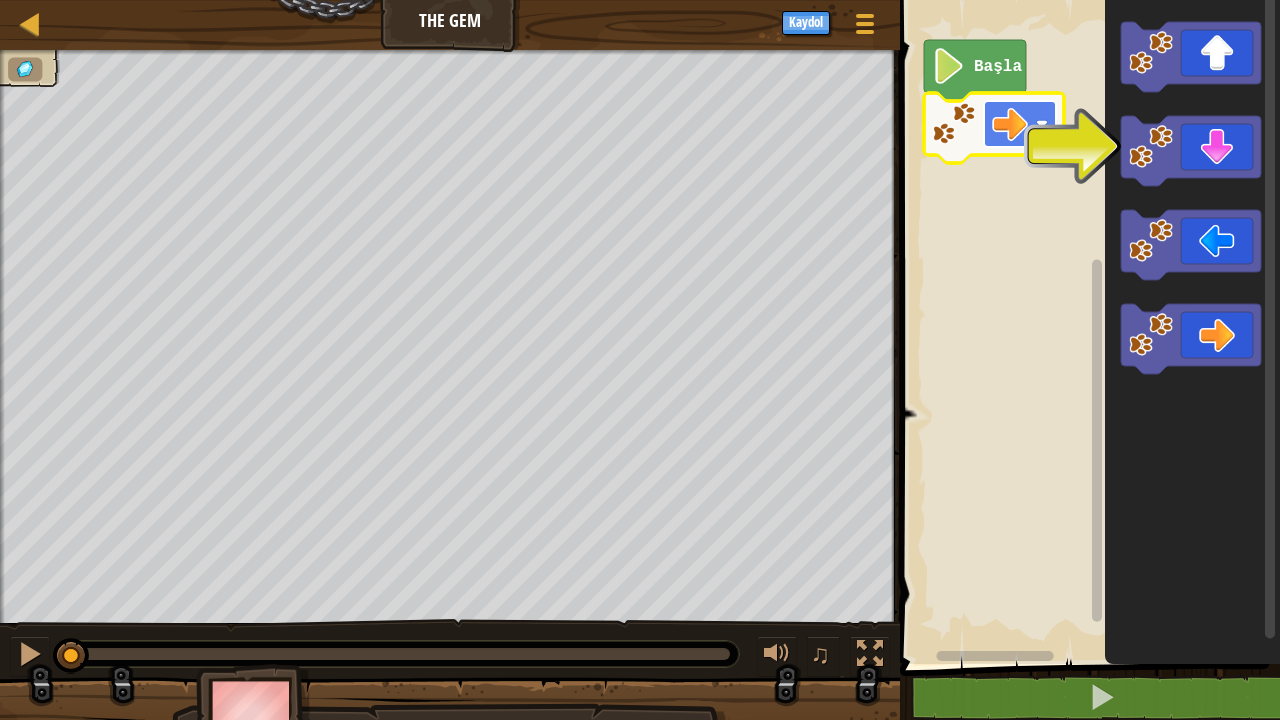 click 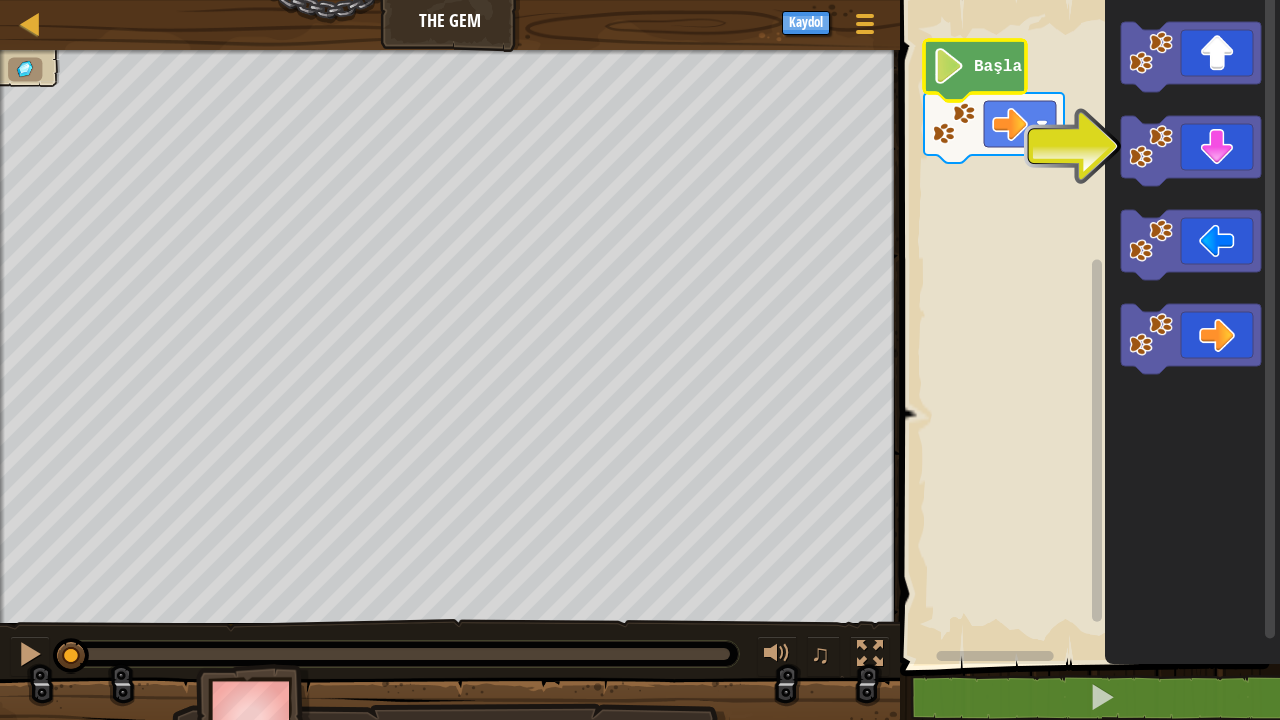 click on "Başla" 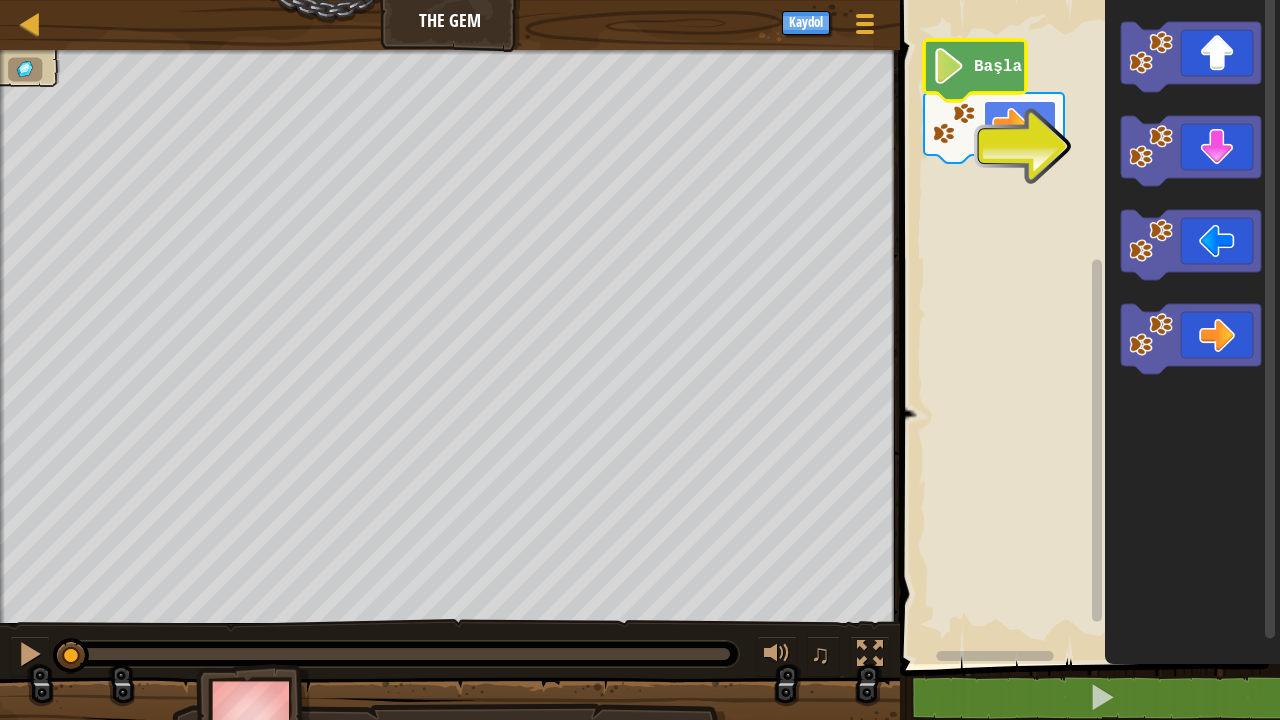 click 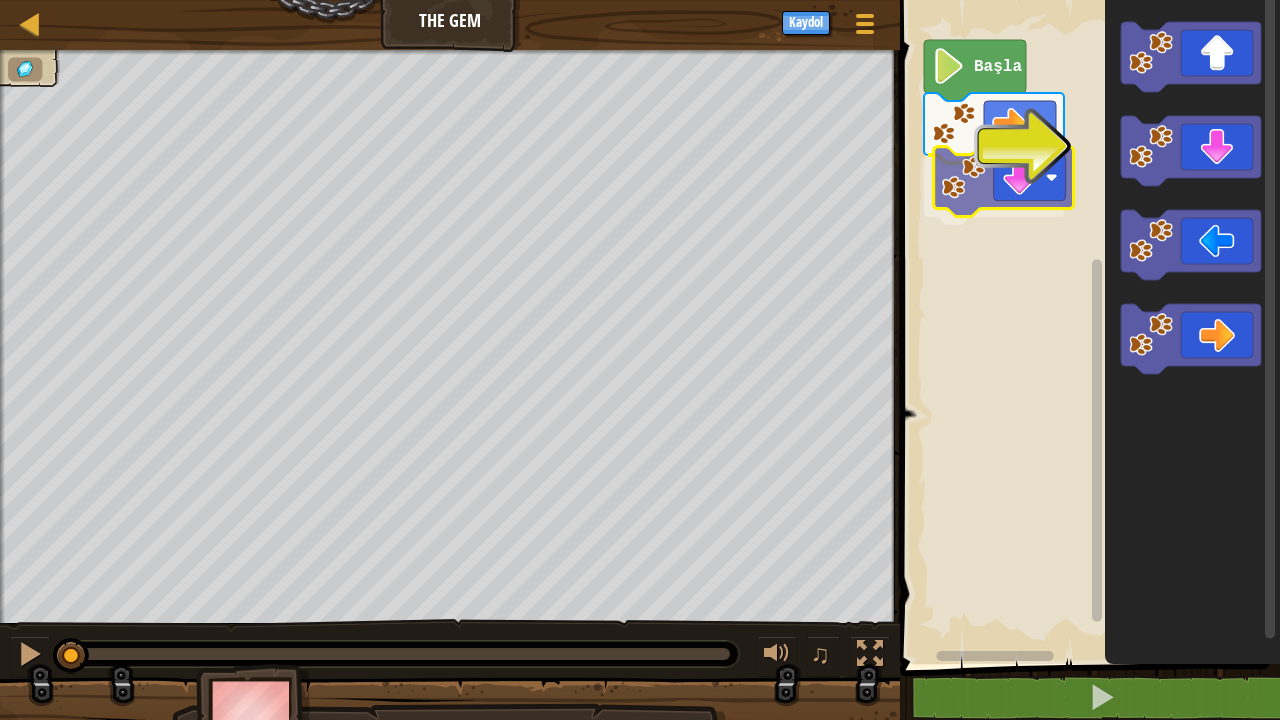 click on "Başla" at bounding box center [1087, 327] 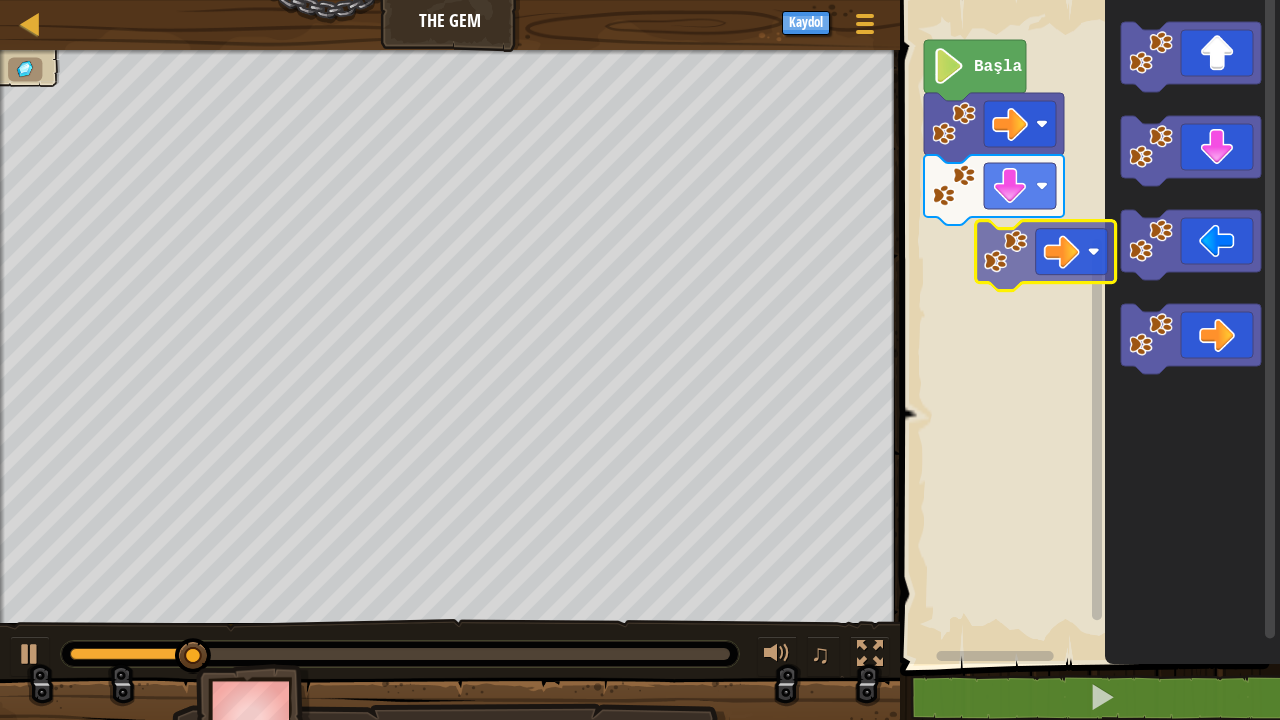 click on "Başla" at bounding box center (1087, 327) 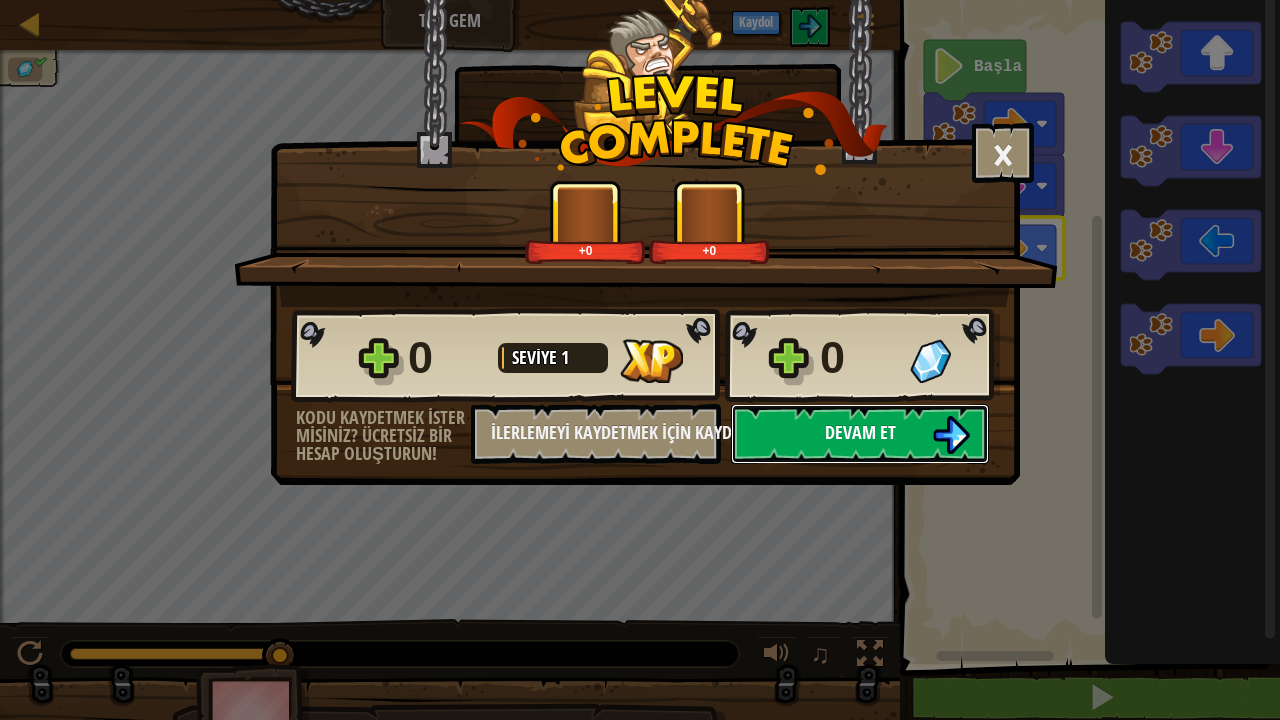 click on "Devam et" at bounding box center (860, 432) 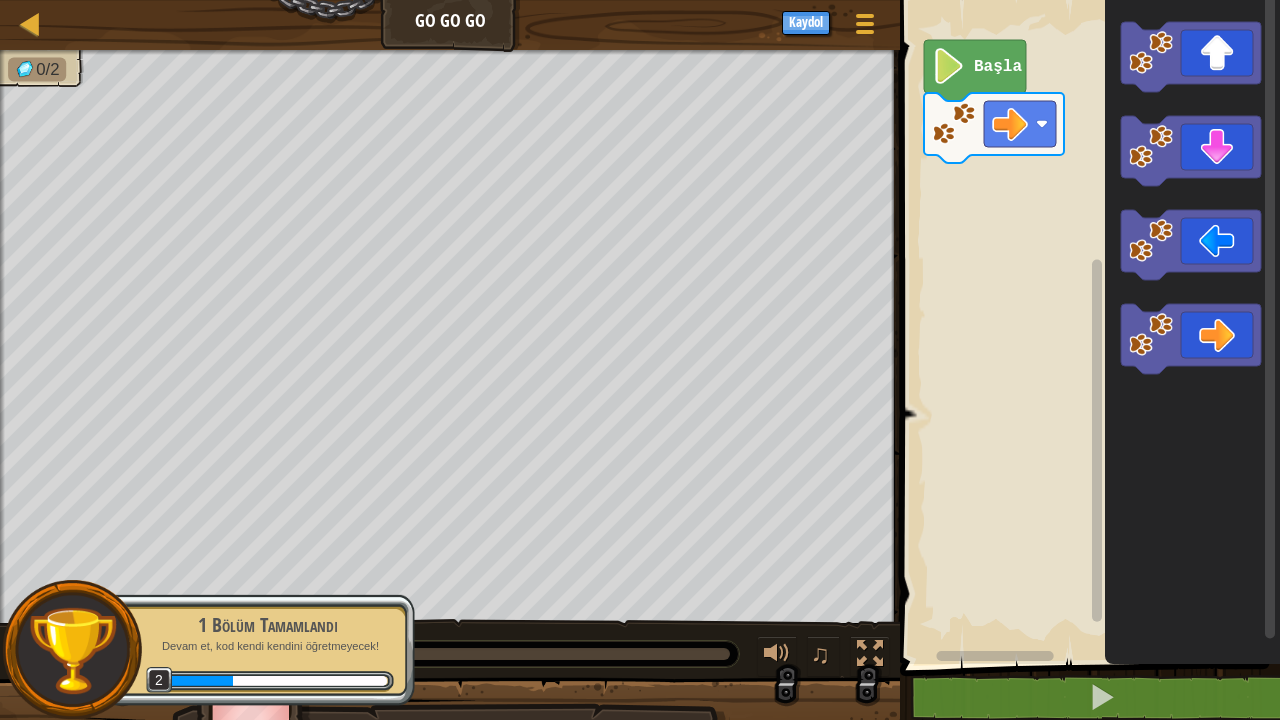 click on "Başla" at bounding box center (1087, 327) 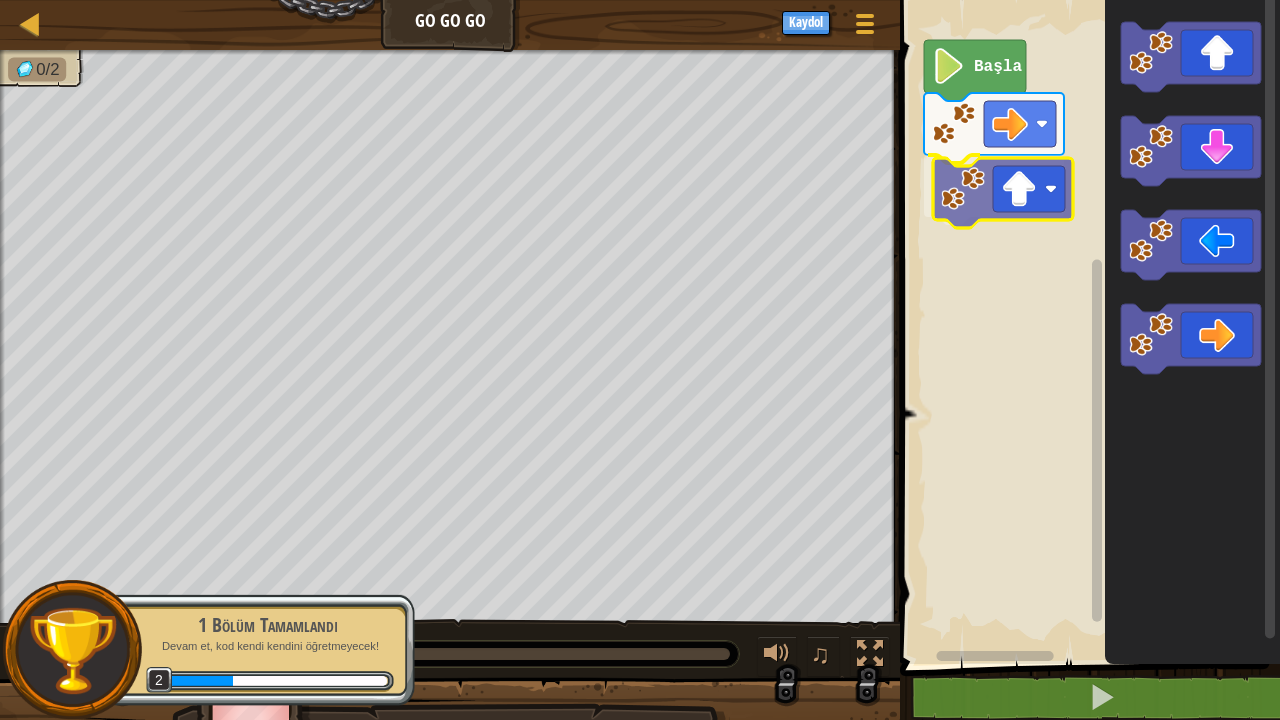 click on "Başla" at bounding box center [1087, 327] 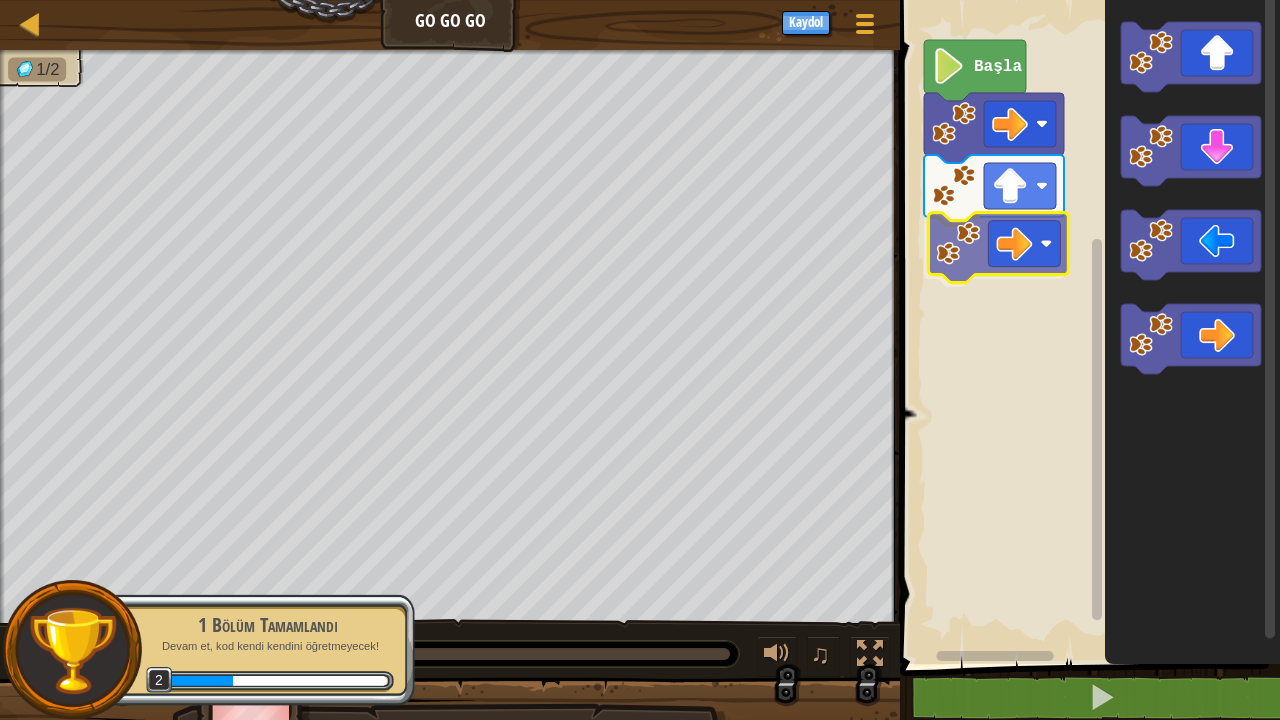 click on "Başla" at bounding box center (1087, 327) 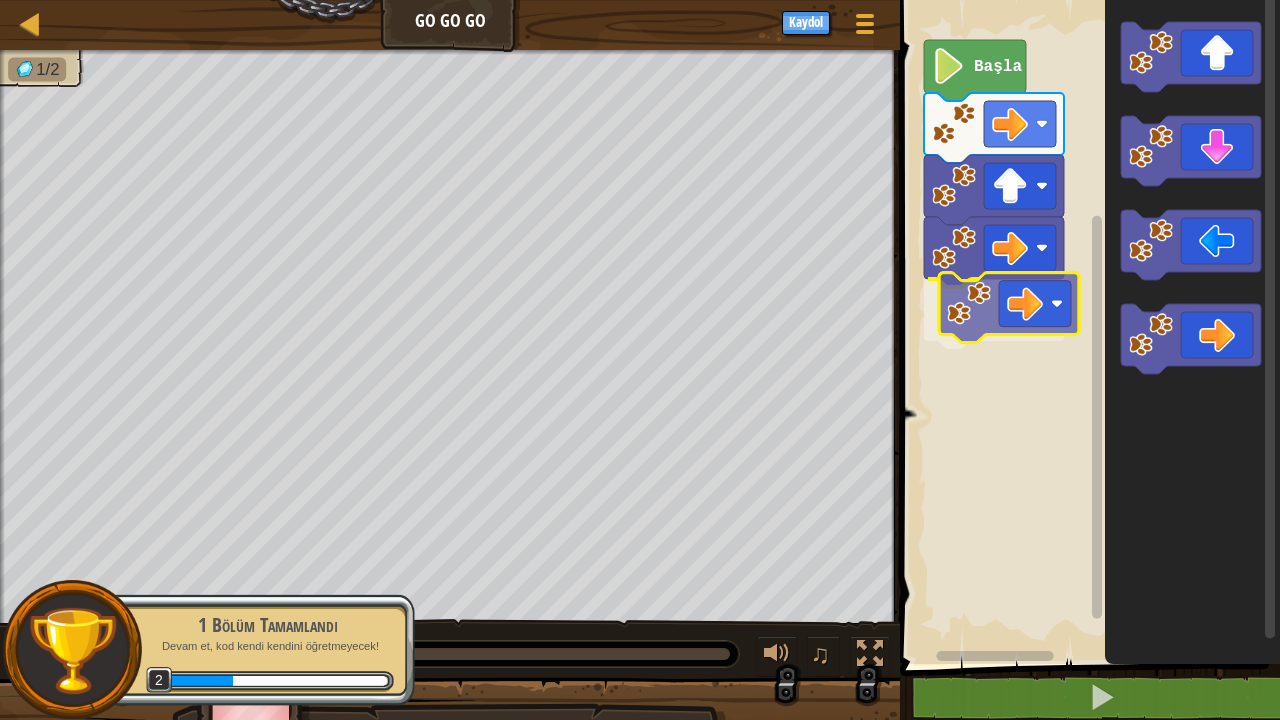 click on "Başla" at bounding box center (1087, 327) 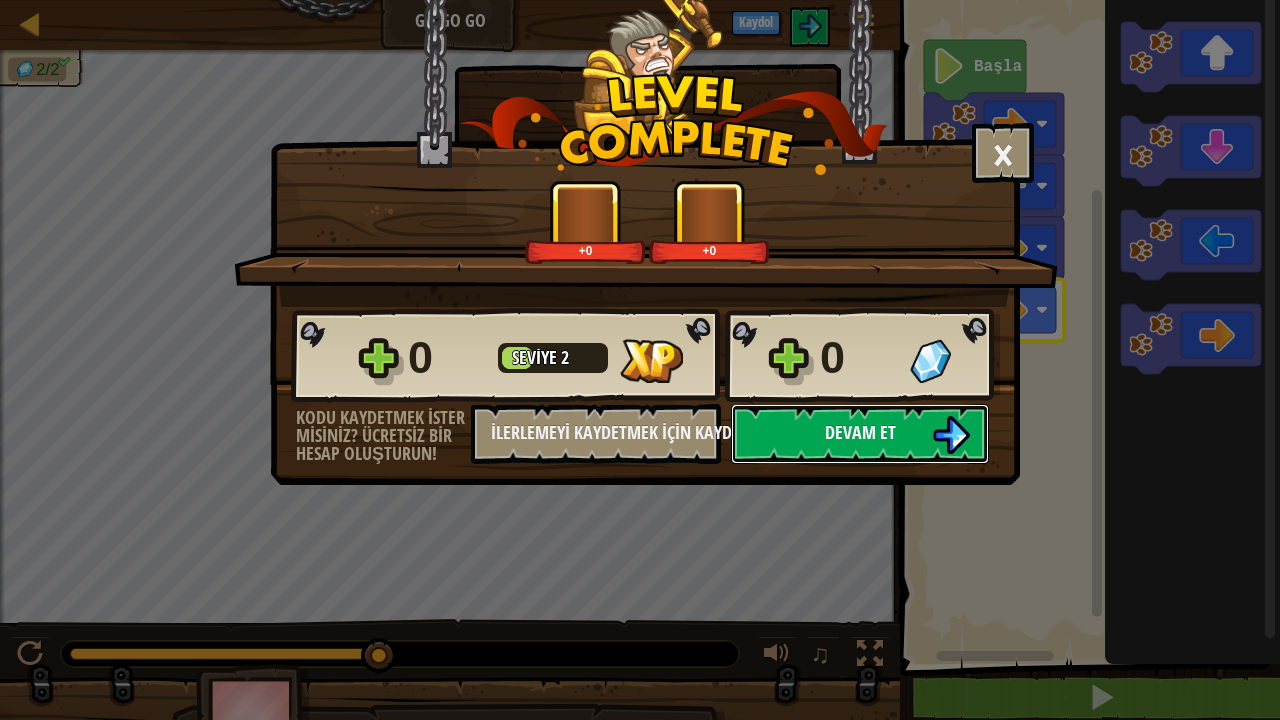 click on "Devam et" at bounding box center (860, 434) 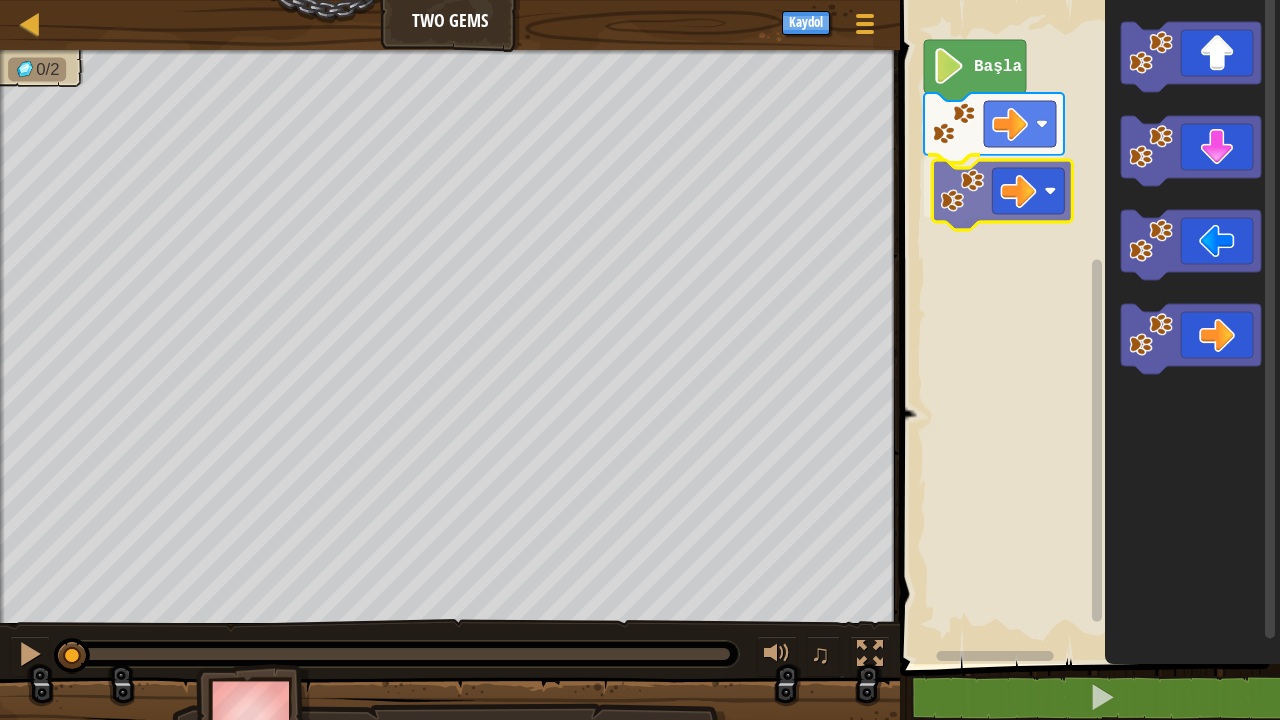 click on "Başla" at bounding box center (1087, 327) 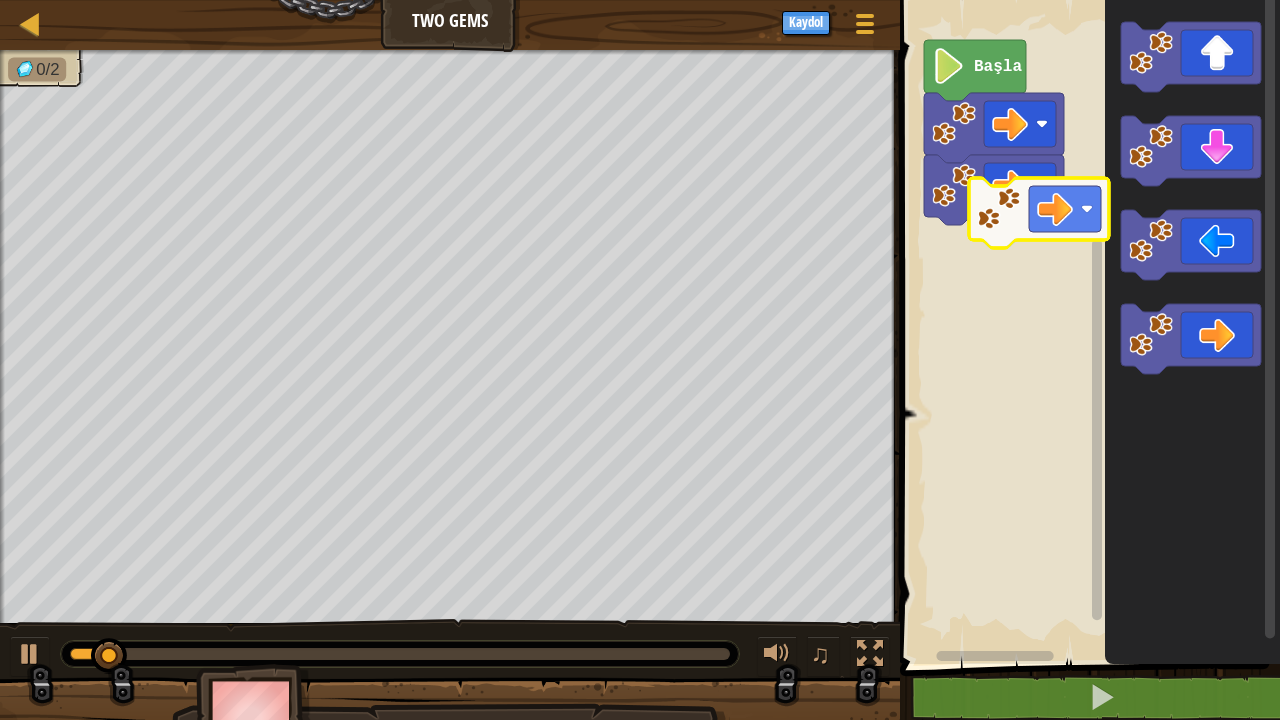 click on "Başla" at bounding box center [1087, 327] 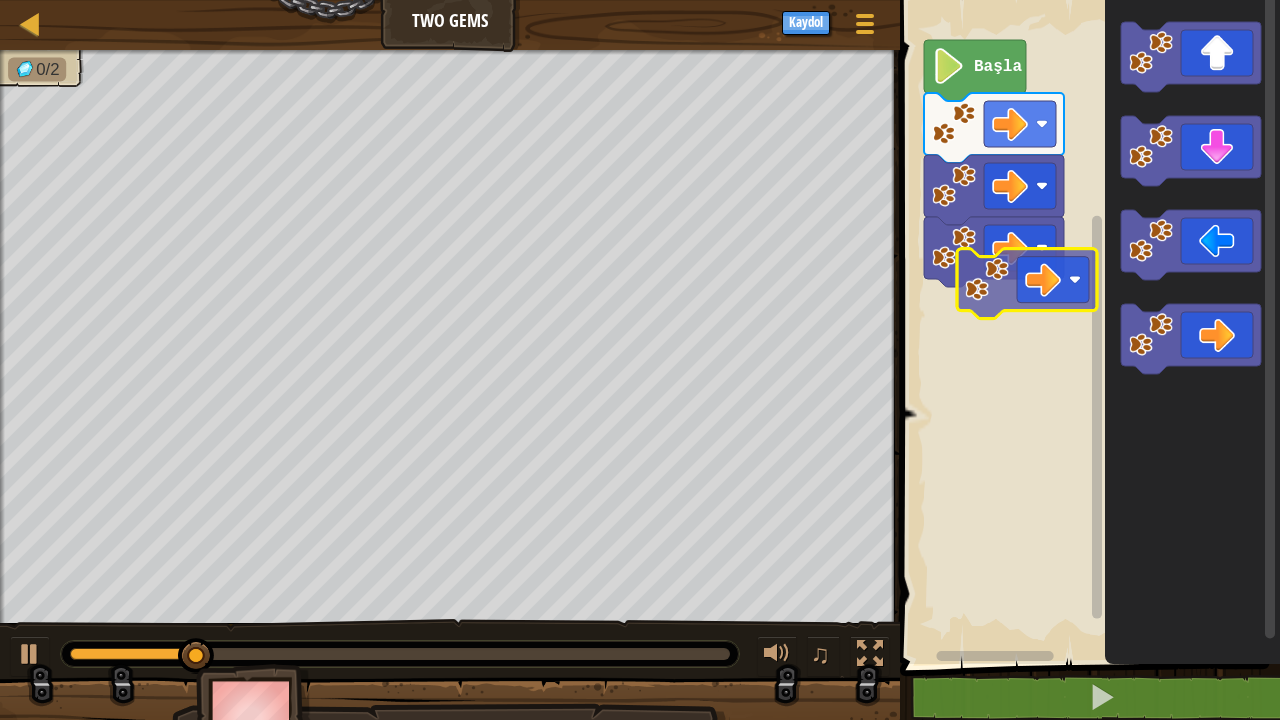 click on "Başla" at bounding box center [1087, 327] 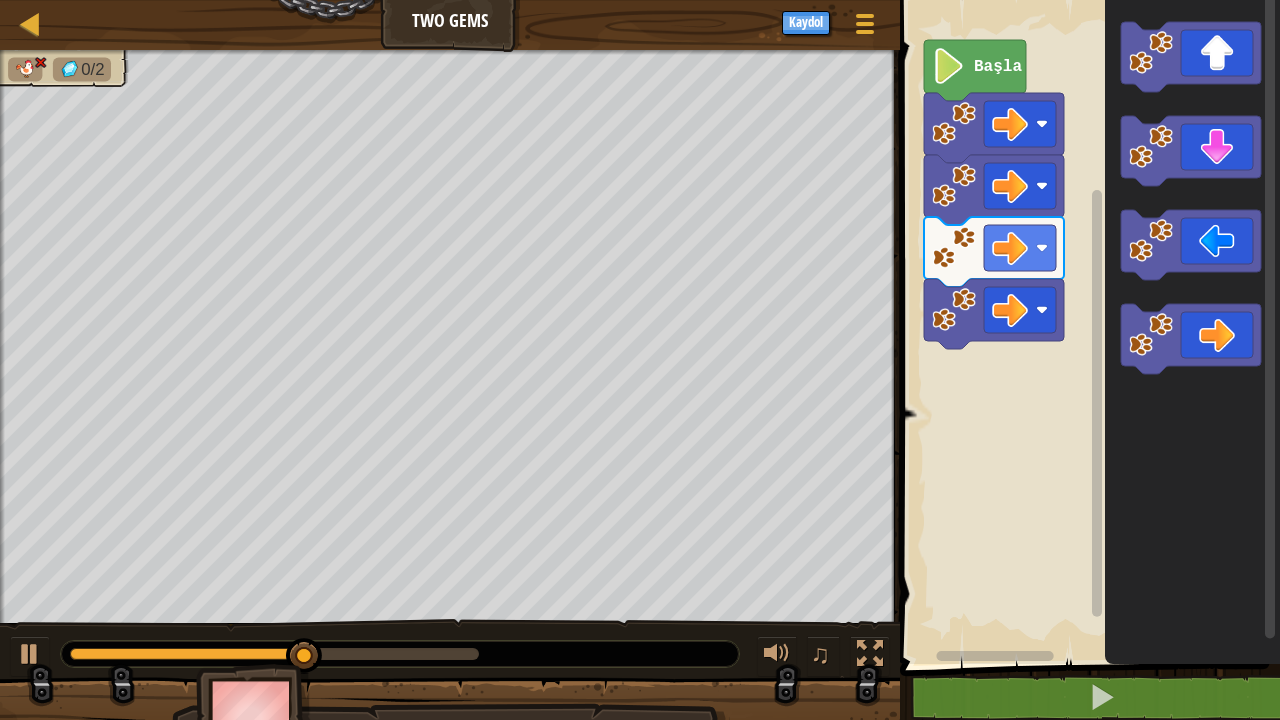click on "Başla" at bounding box center (1087, 327) 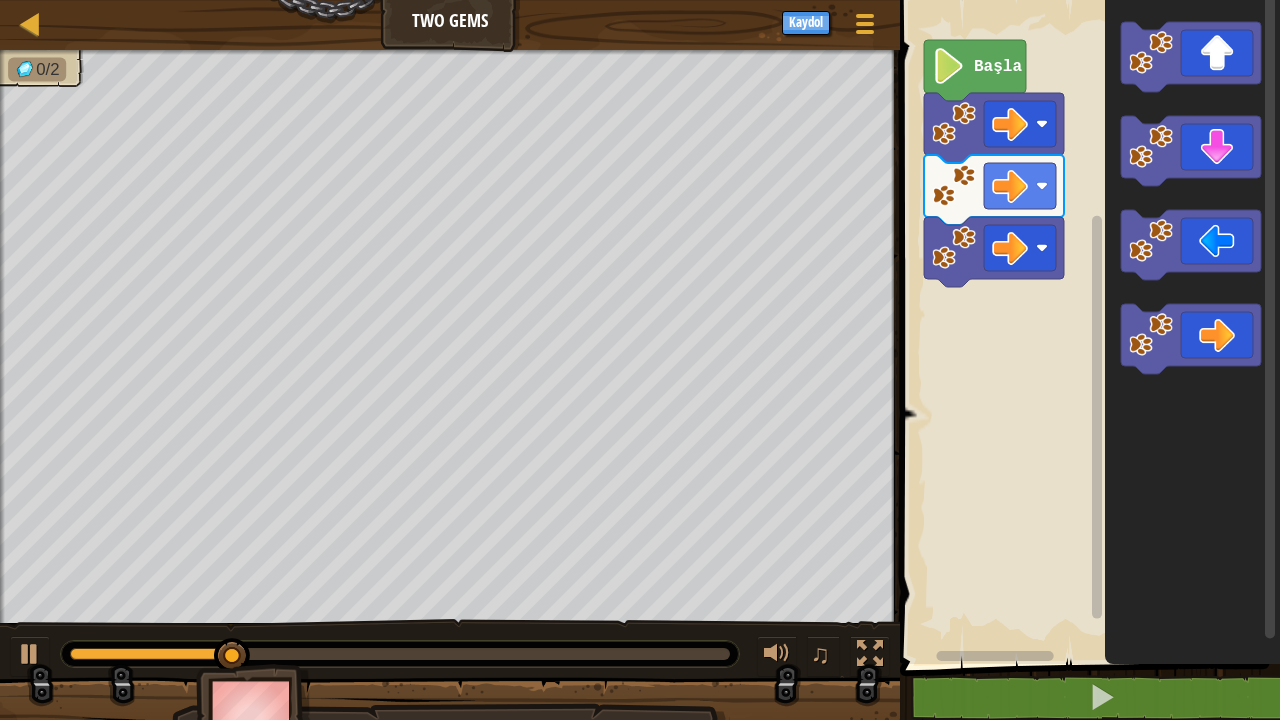 click 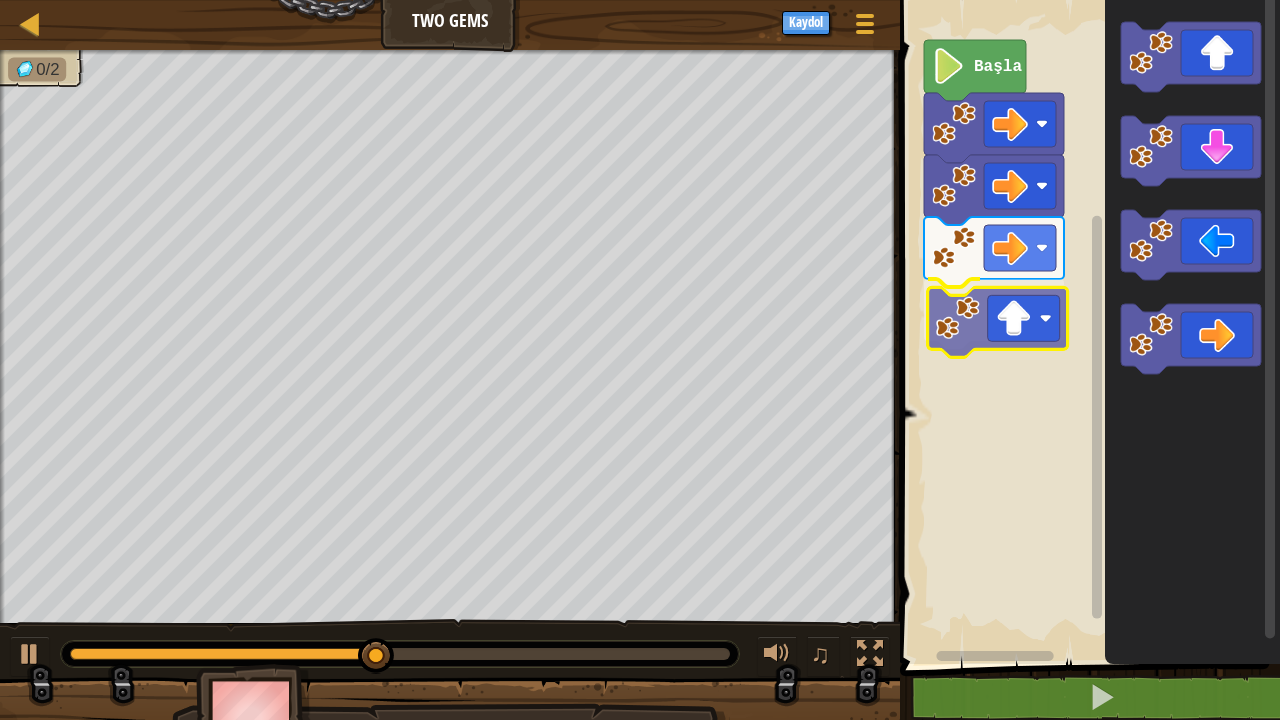 click on "Başla" at bounding box center [1087, 327] 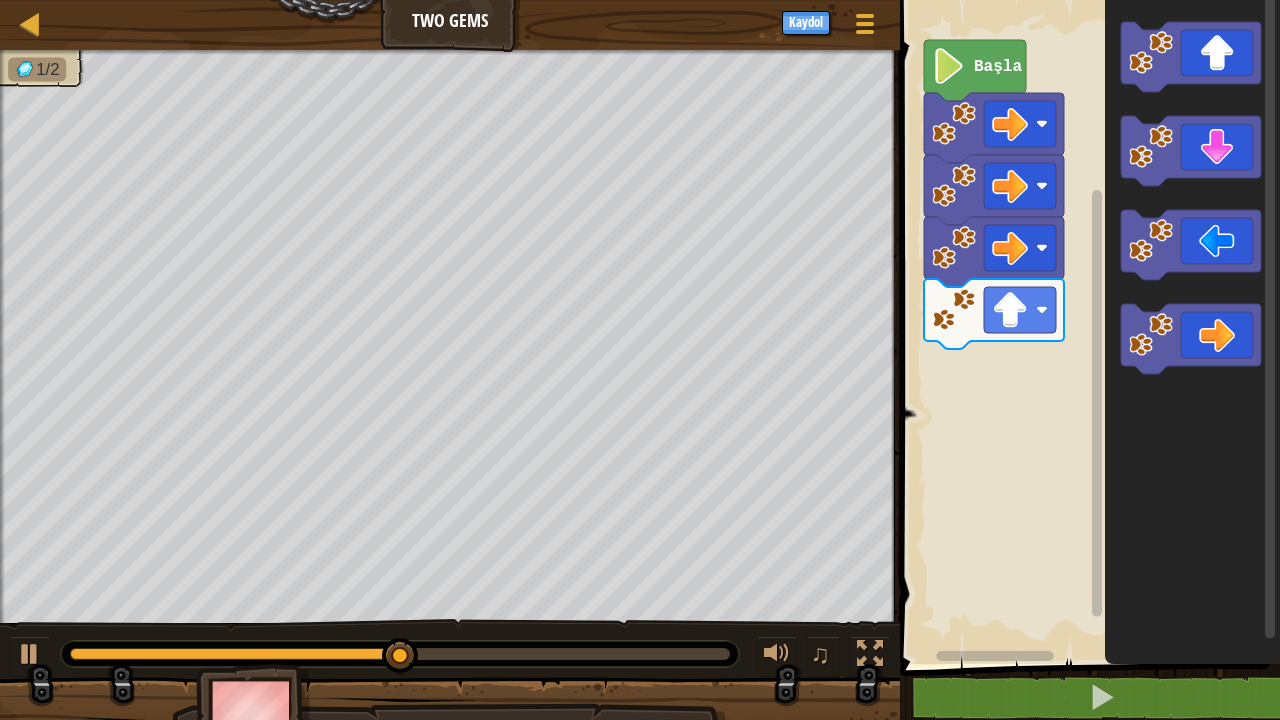 click on "Başla" at bounding box center [1087, 327] 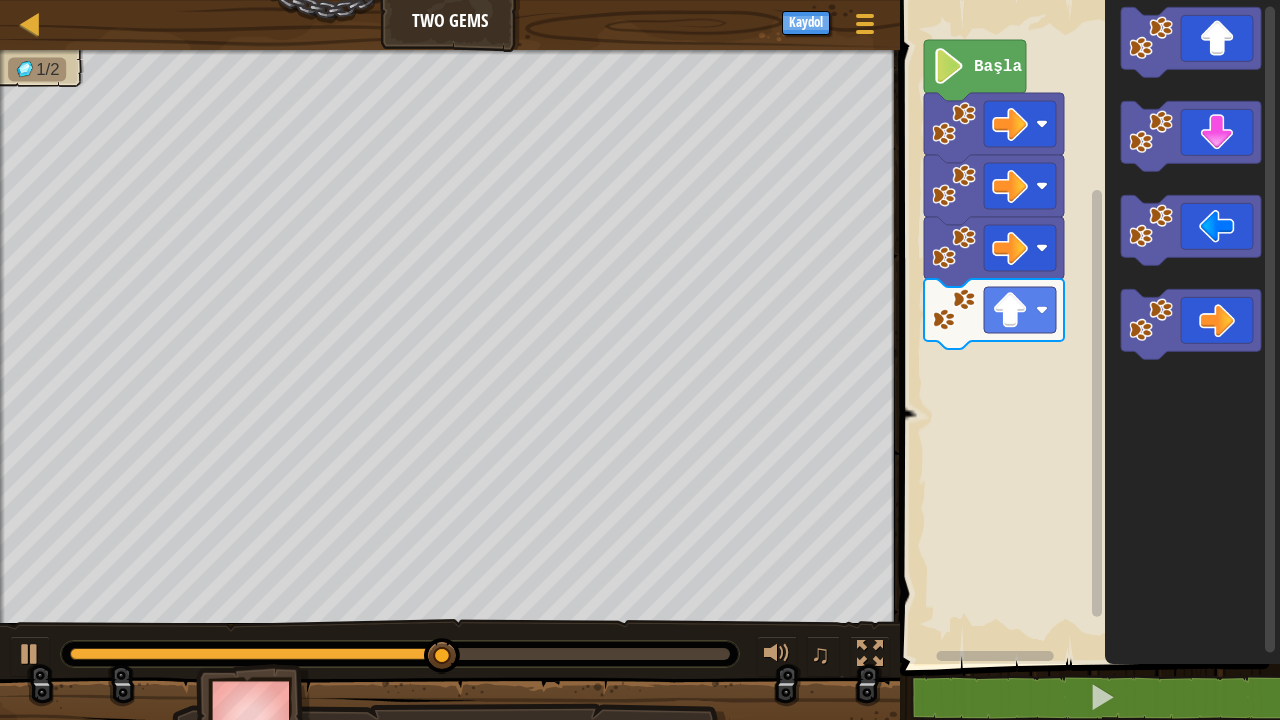 click 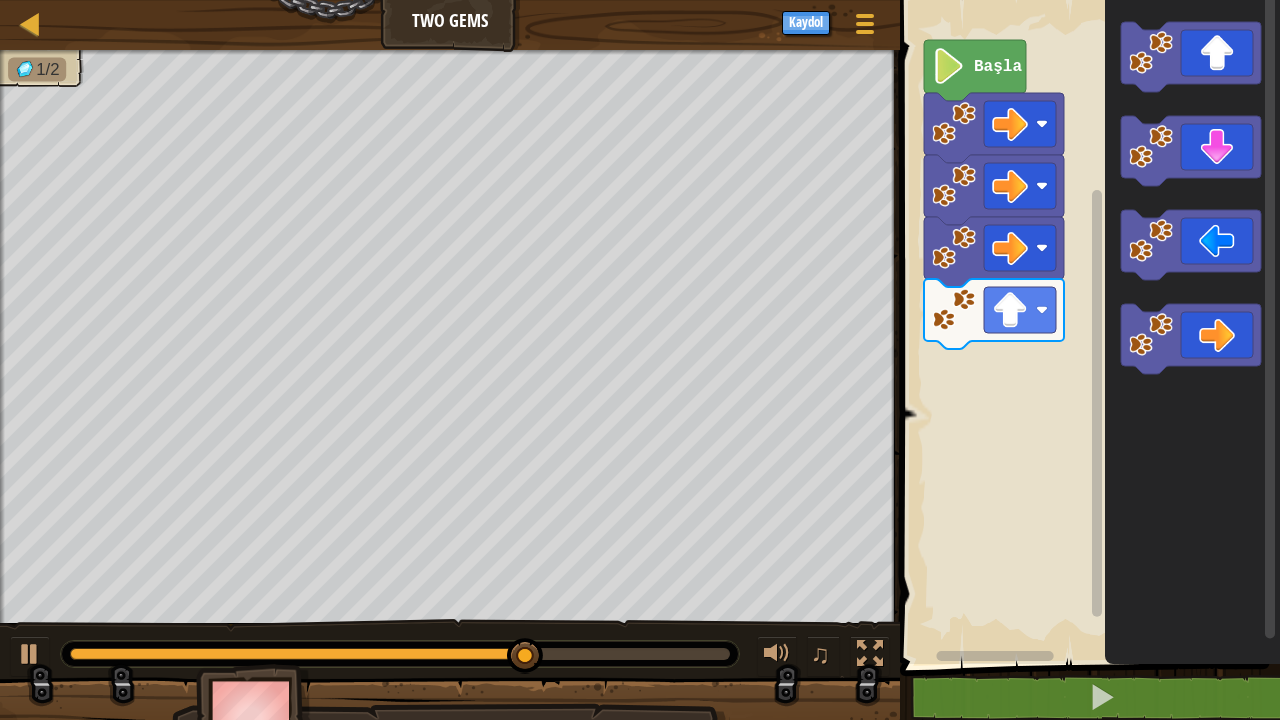 click on "Başla" at bounding box center (1087, 327) 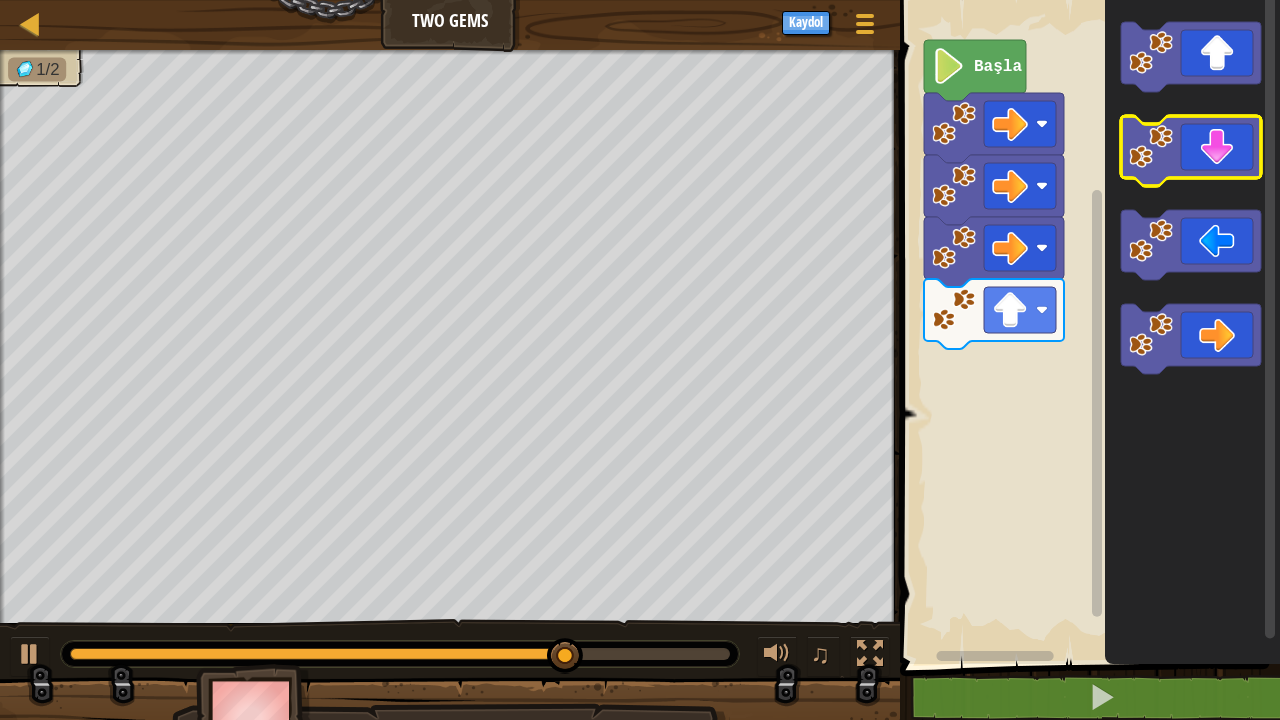 click 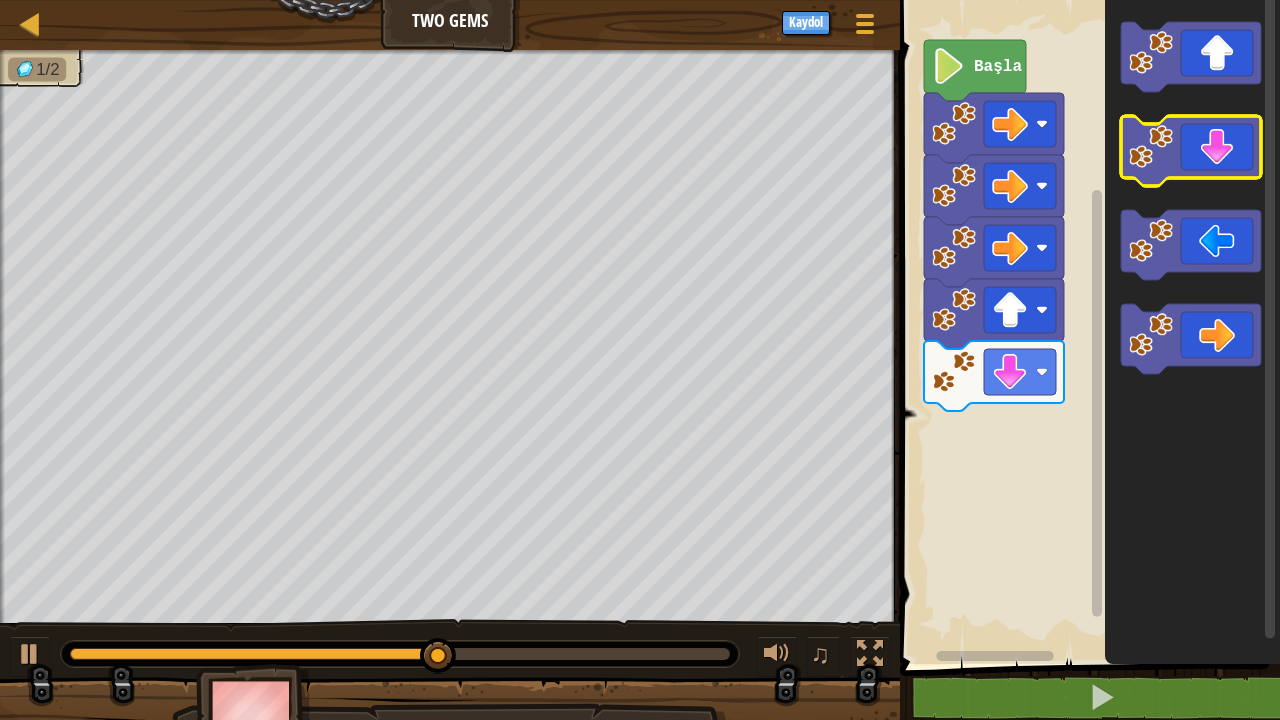 click 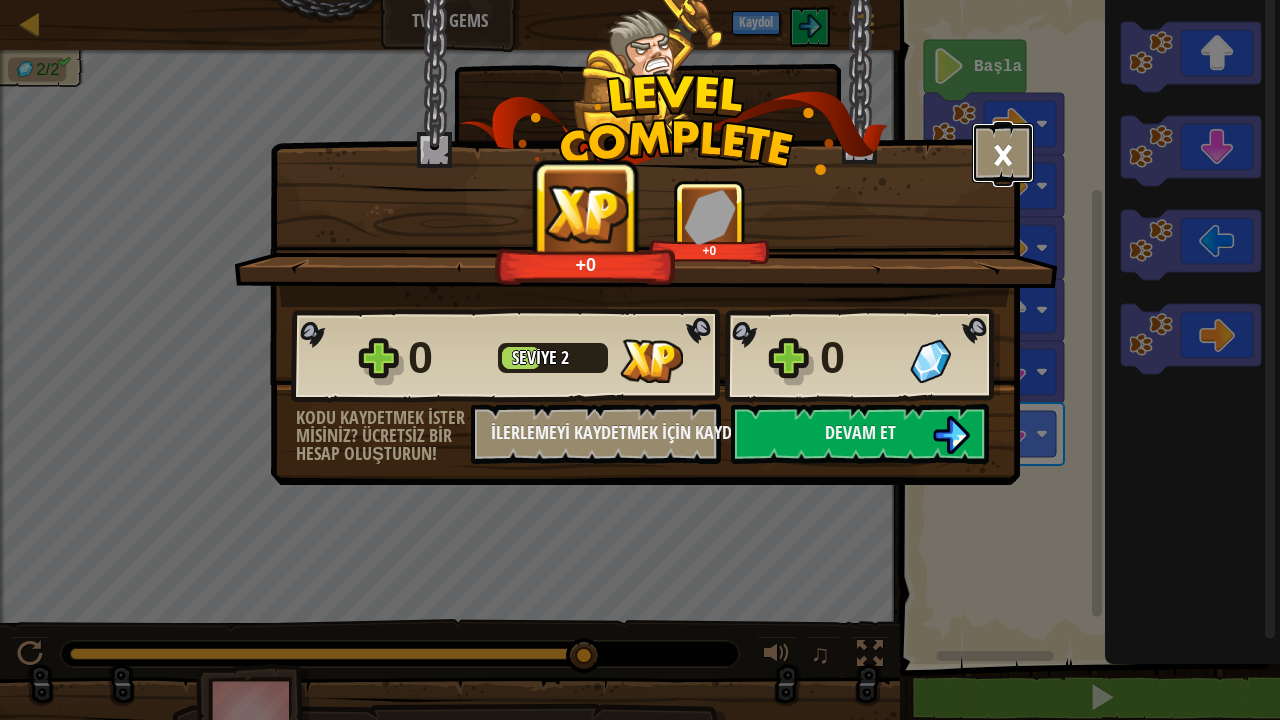 click on "×" at bounding box center (1003, 153) 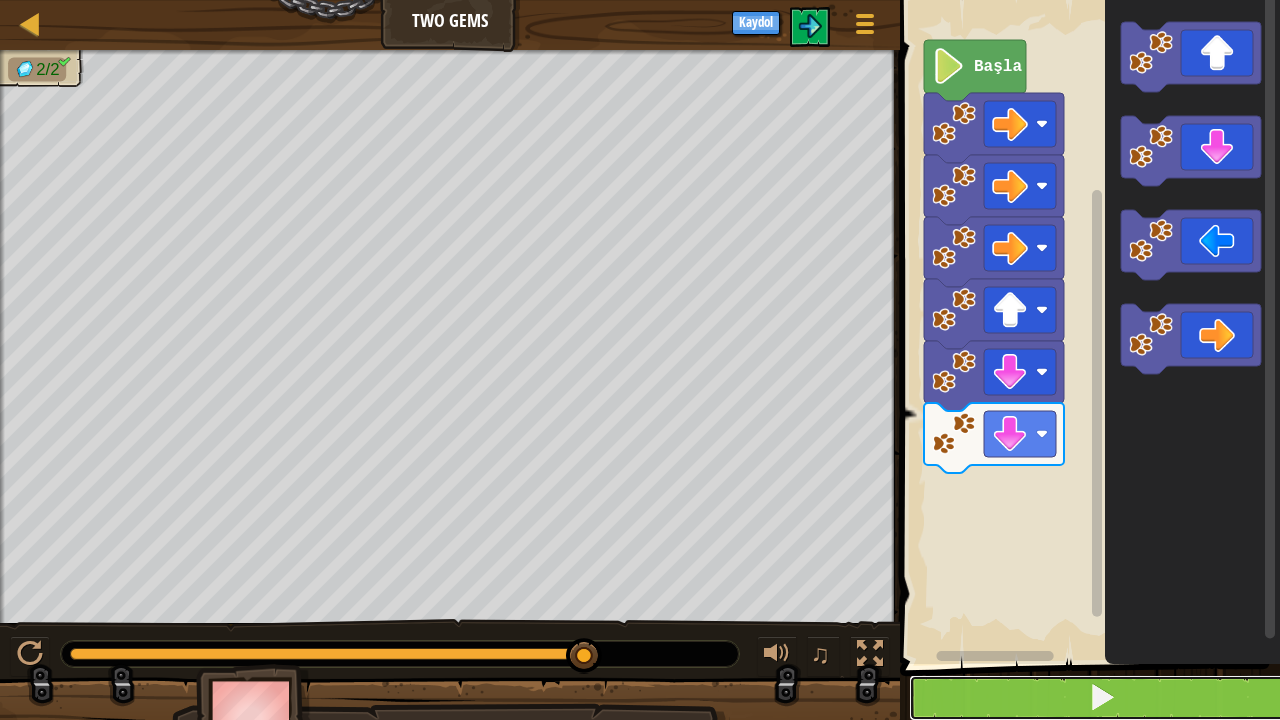 click at bounding box center [1102, 698] 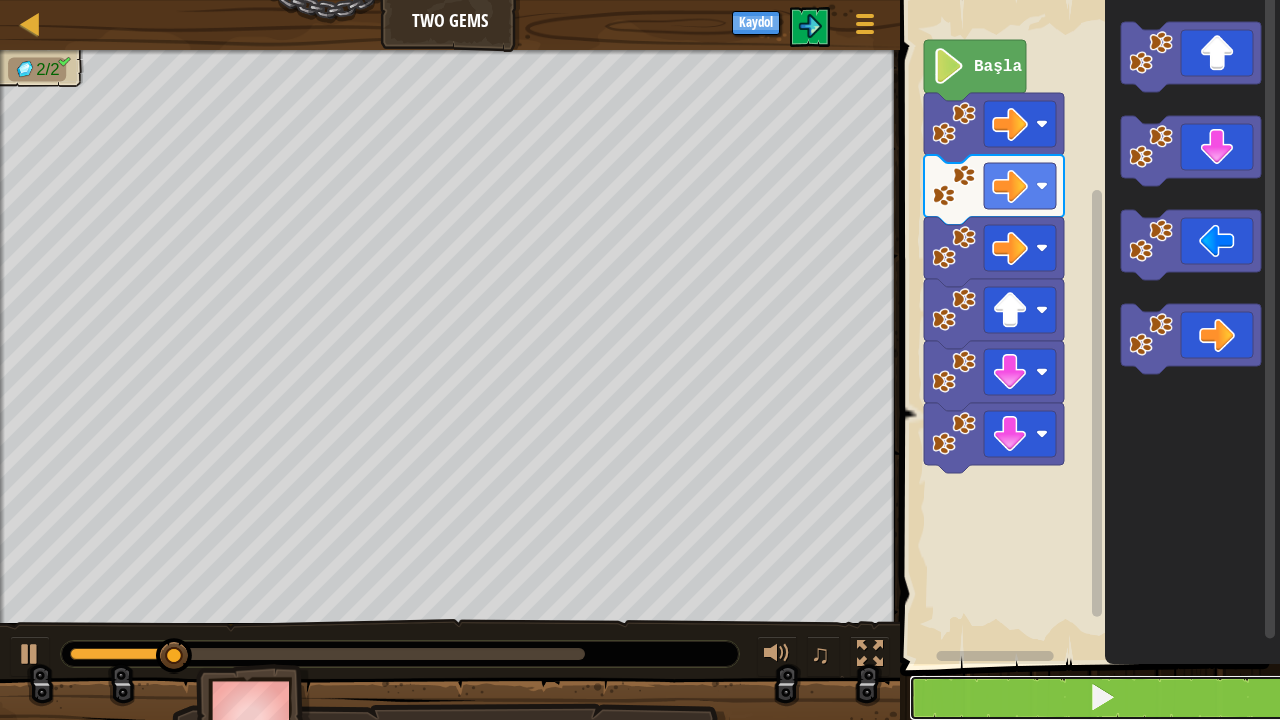 click at bounding box center (1102, 698) 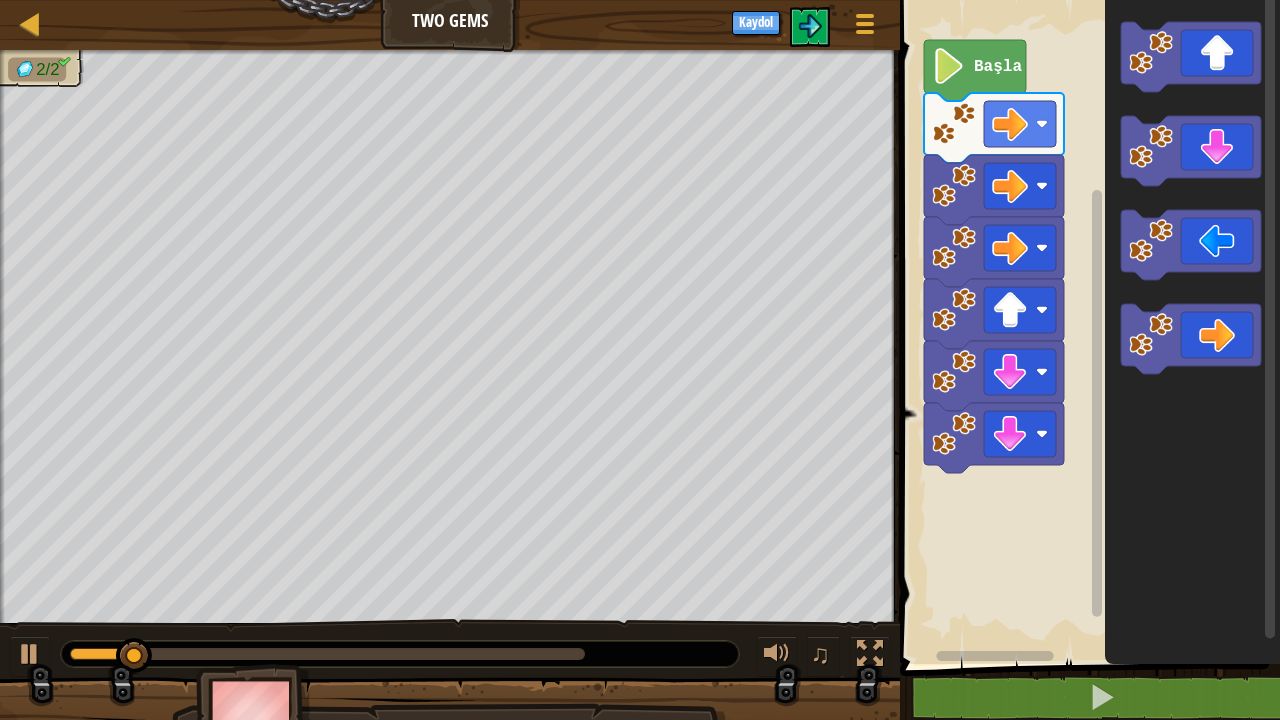 click 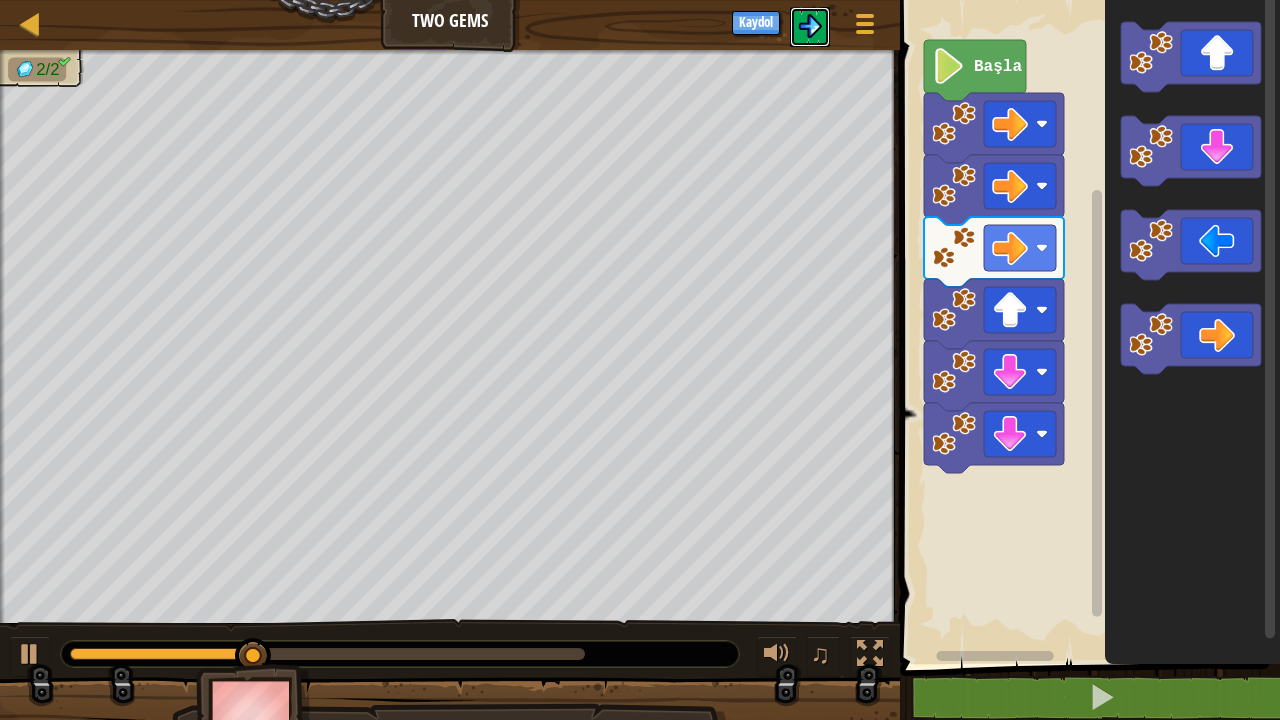 click at bounding box center (810, 26) 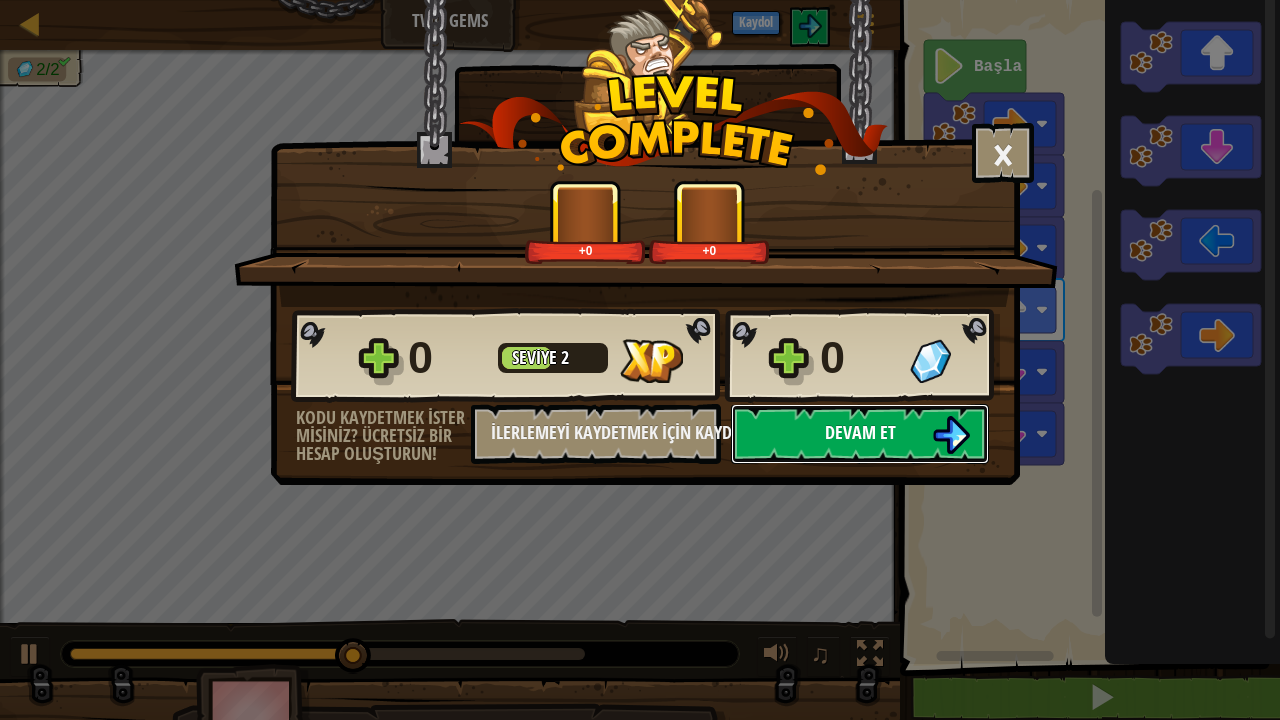click on "Devam et" at bounding box center (860, 434) 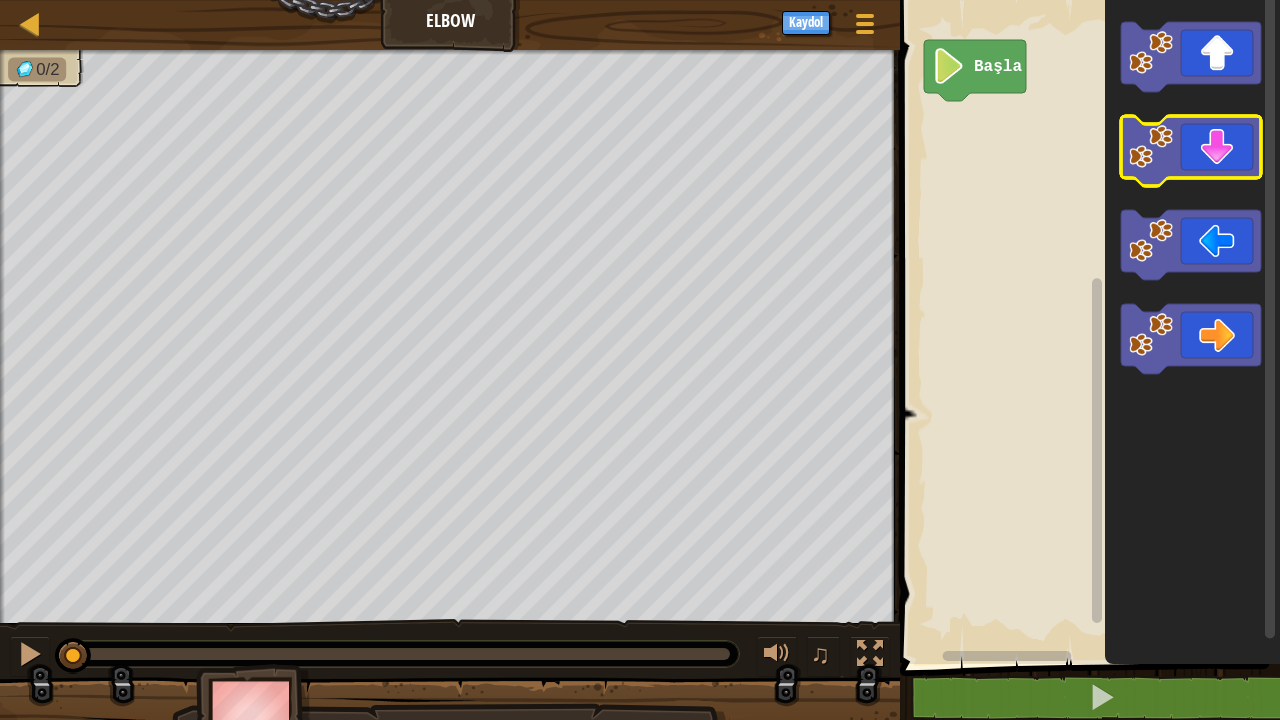 click 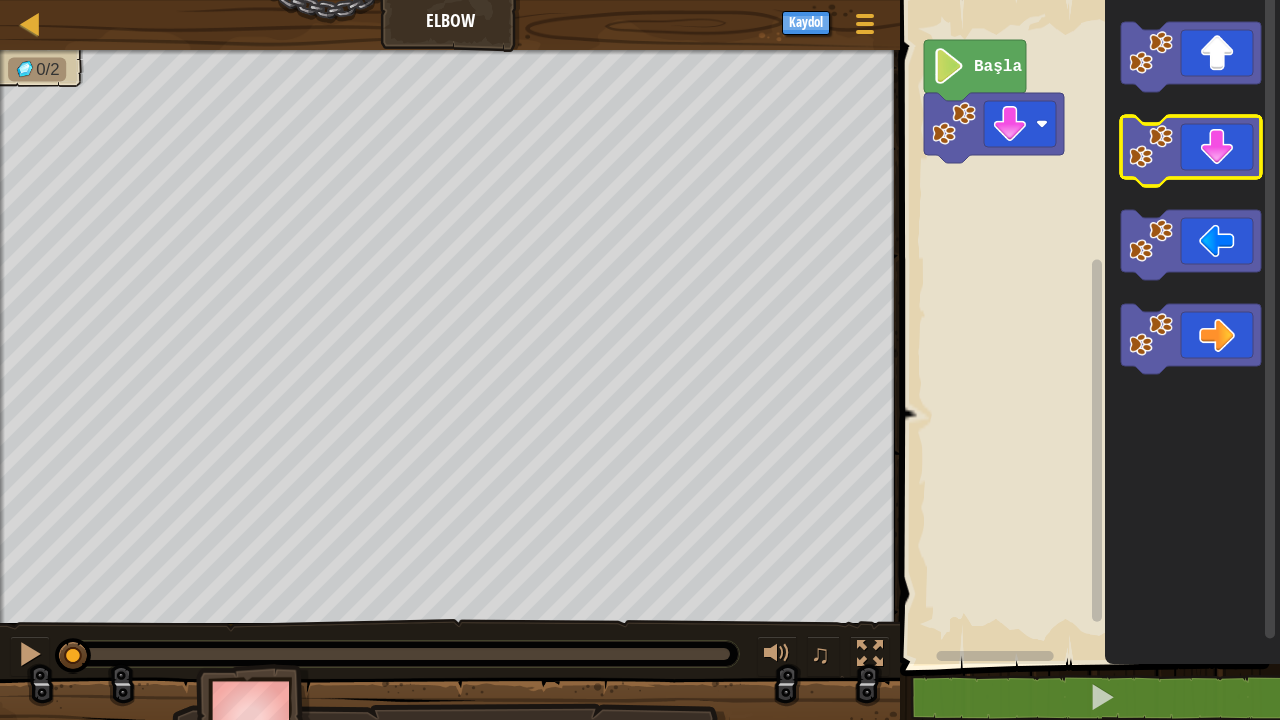 click 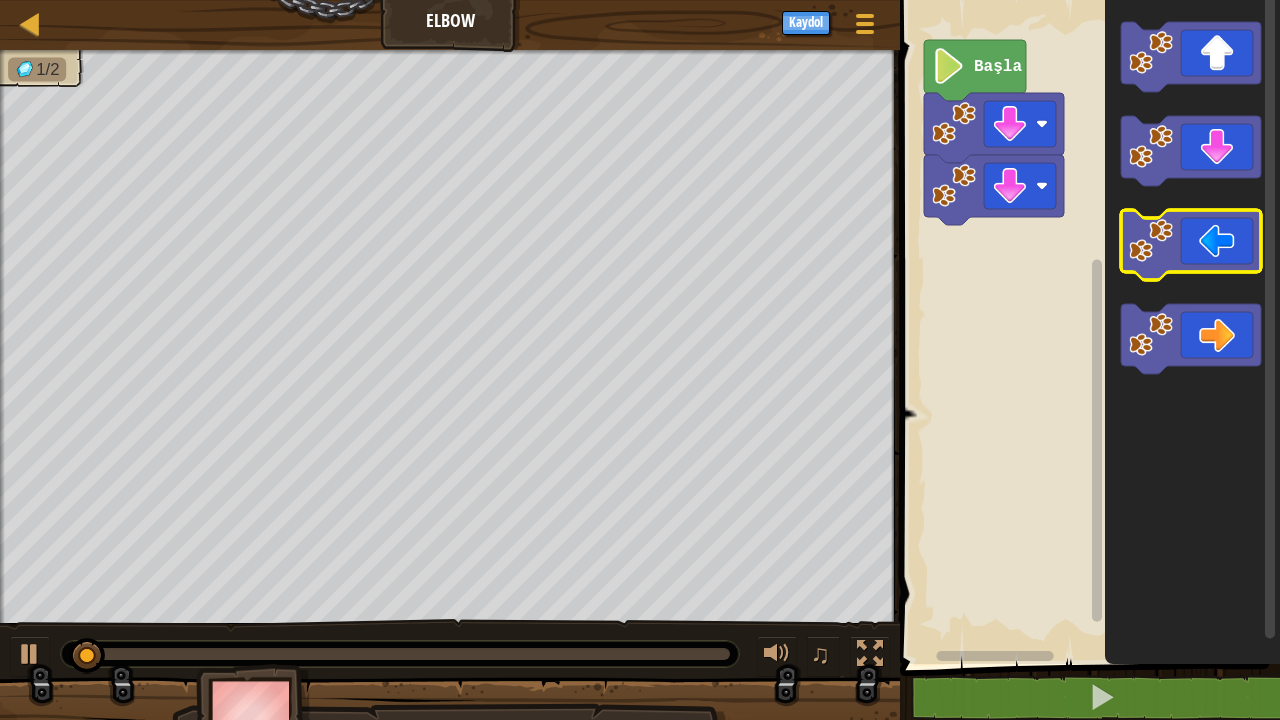 click 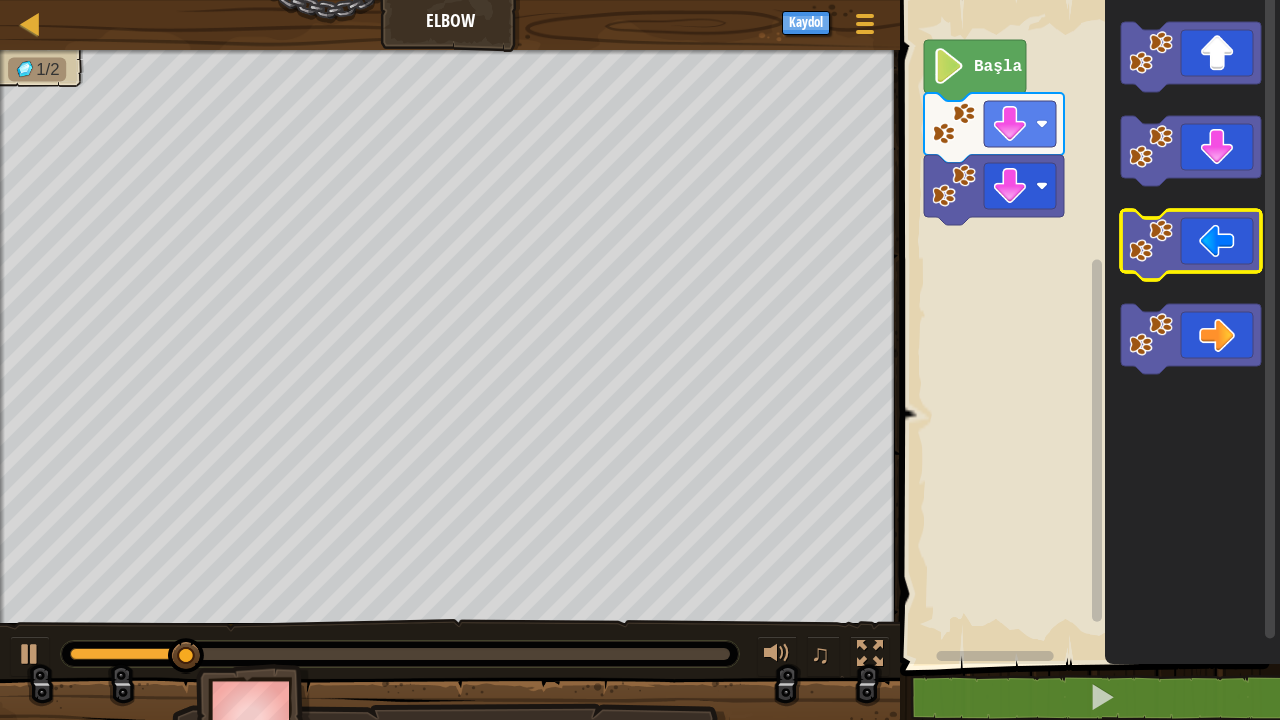 click 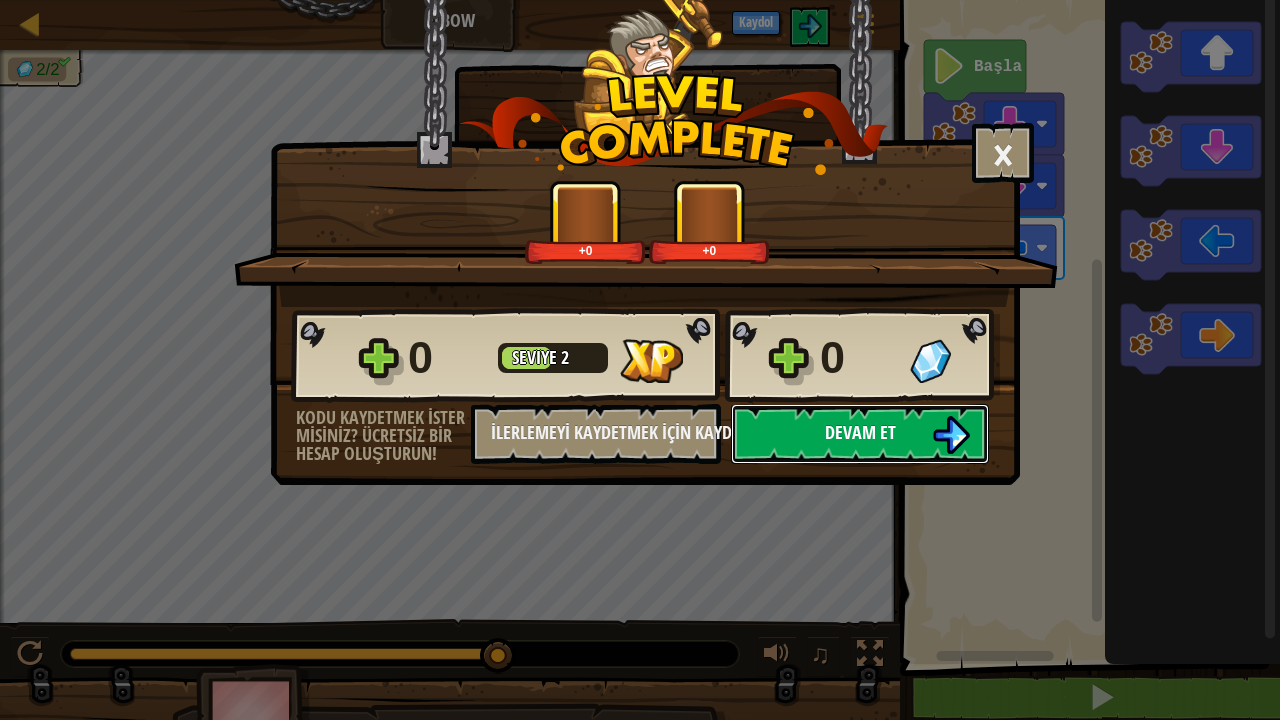 click on "Devam et" at bounding box center (860, 434) 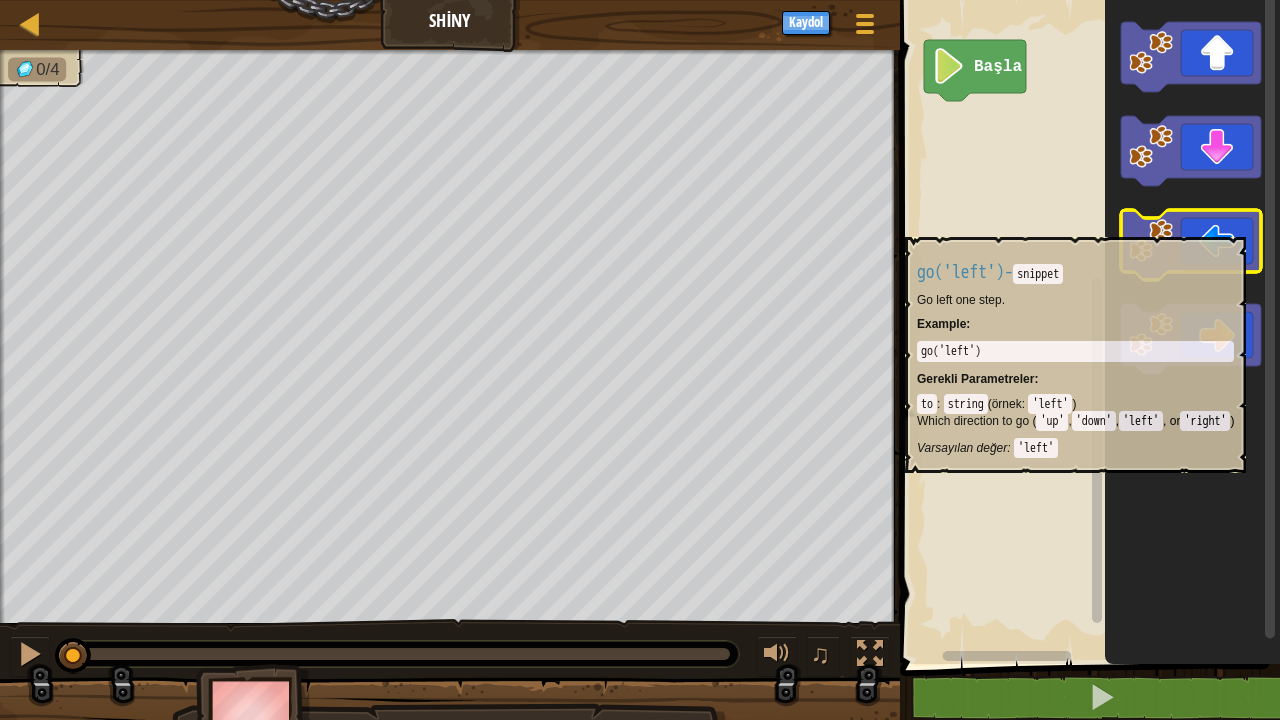 click 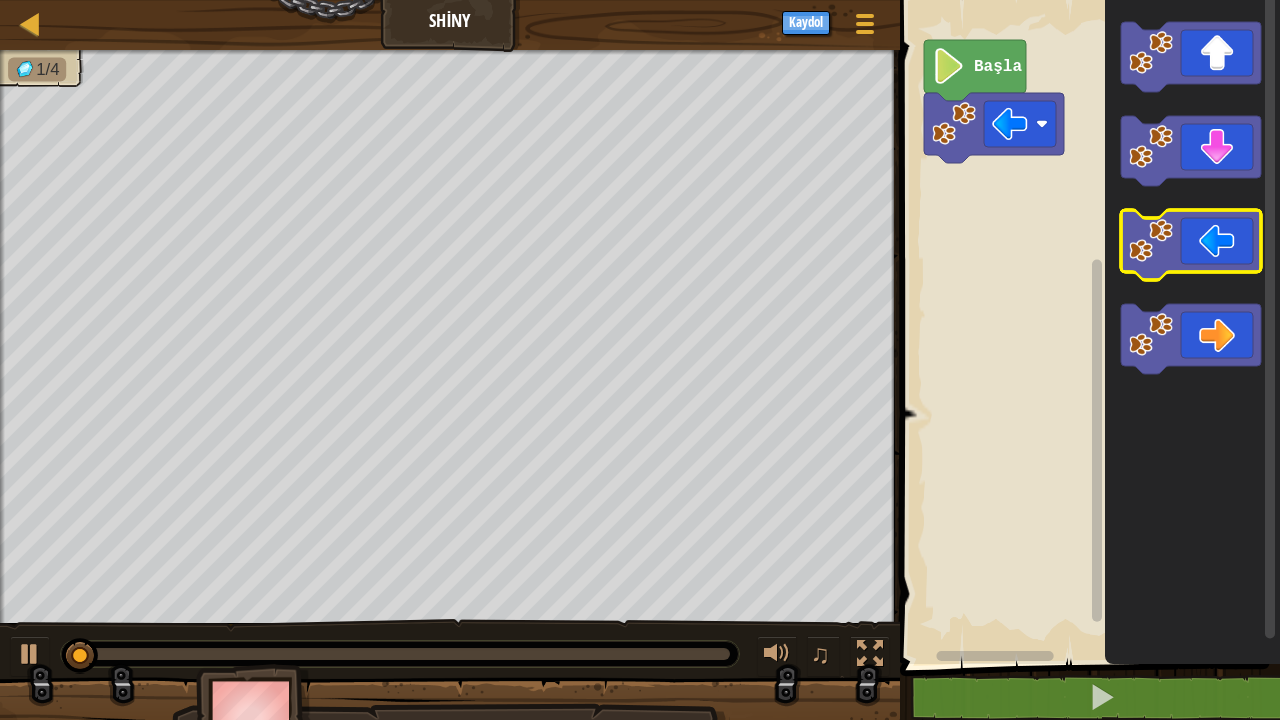 click 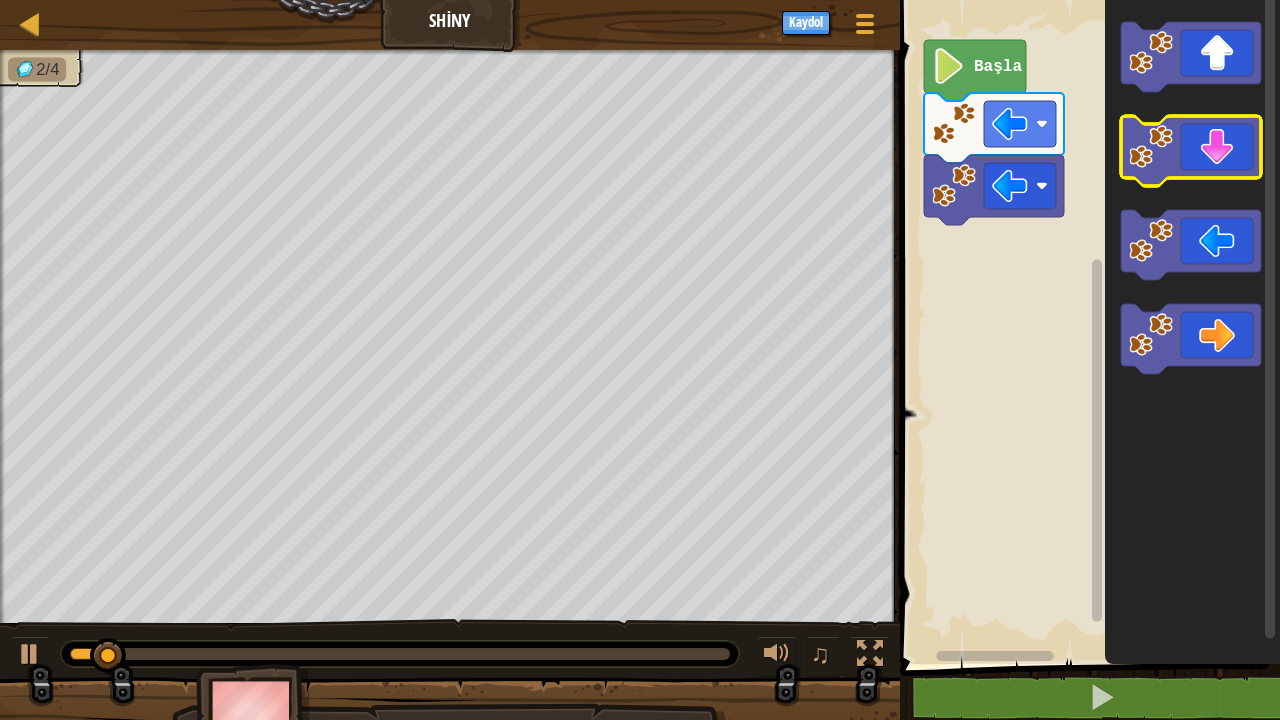 click 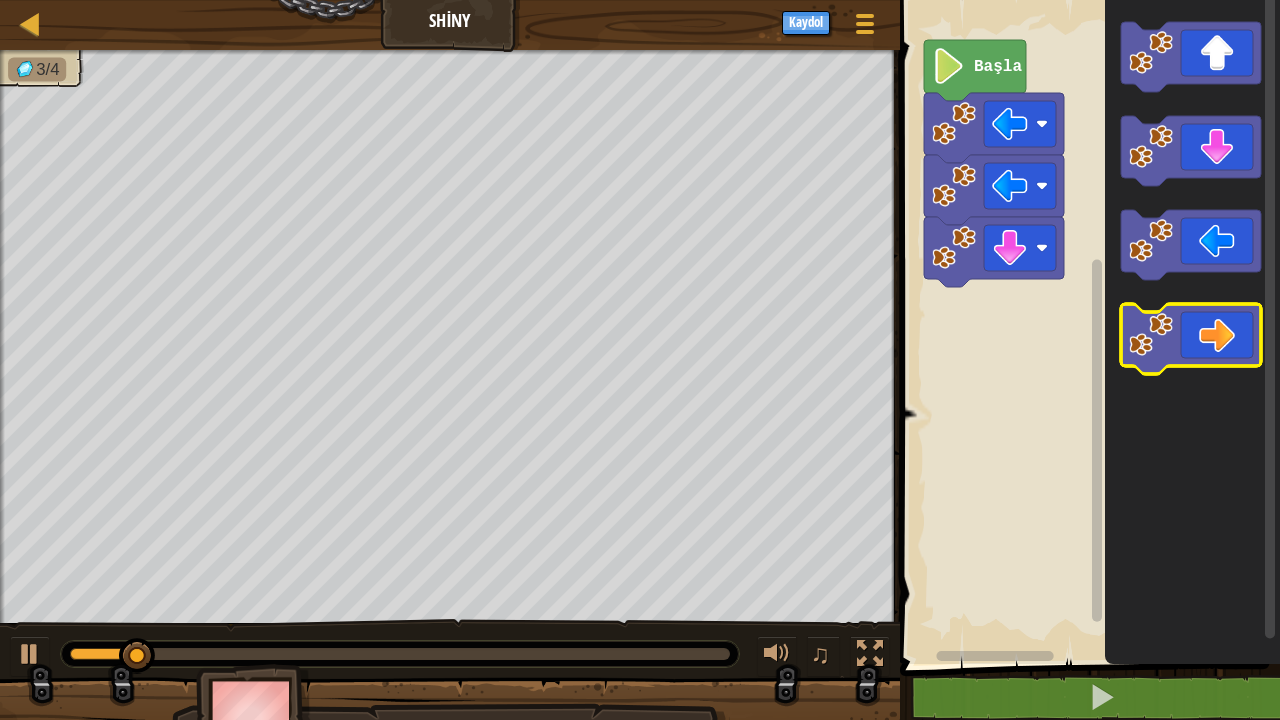 click 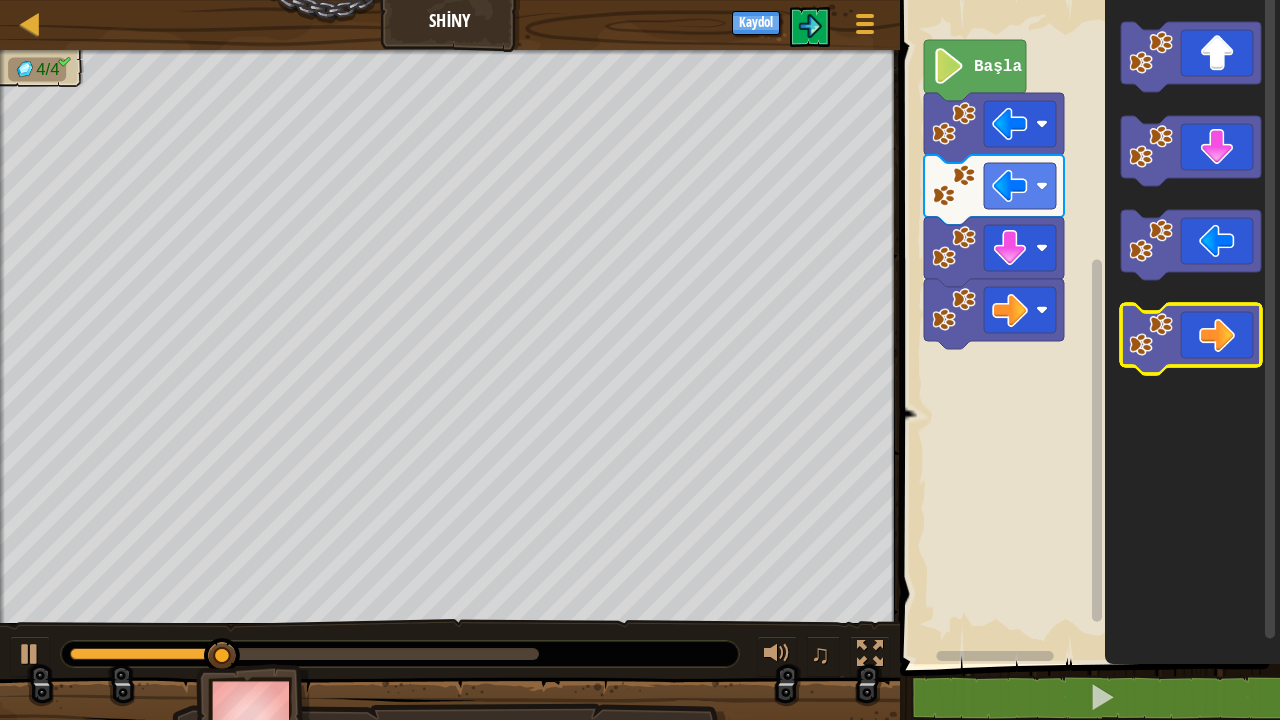 click 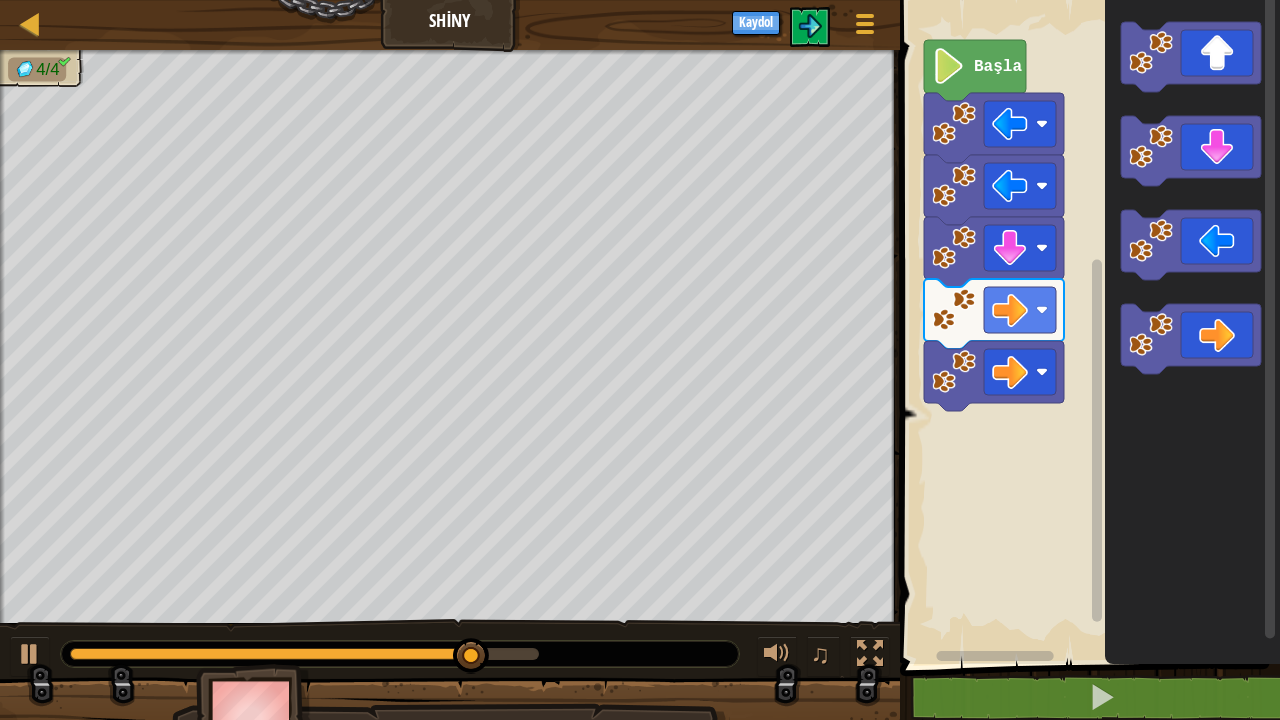 click on "Harita Shiny Oyun Menüsü Kaydol 1     [COUNTRY_CODE] Çözüm × Bloklar   1     Başla Kod Kaydedildi Programlama dili   : Python Statement   /  Call   /  go('up') go('down') go('left') go('right') × Kodunu Düzelt Yardıma mı ihtiyacınız var? 4/4 ♫ Atla 1" at bounding box center [640, 360] 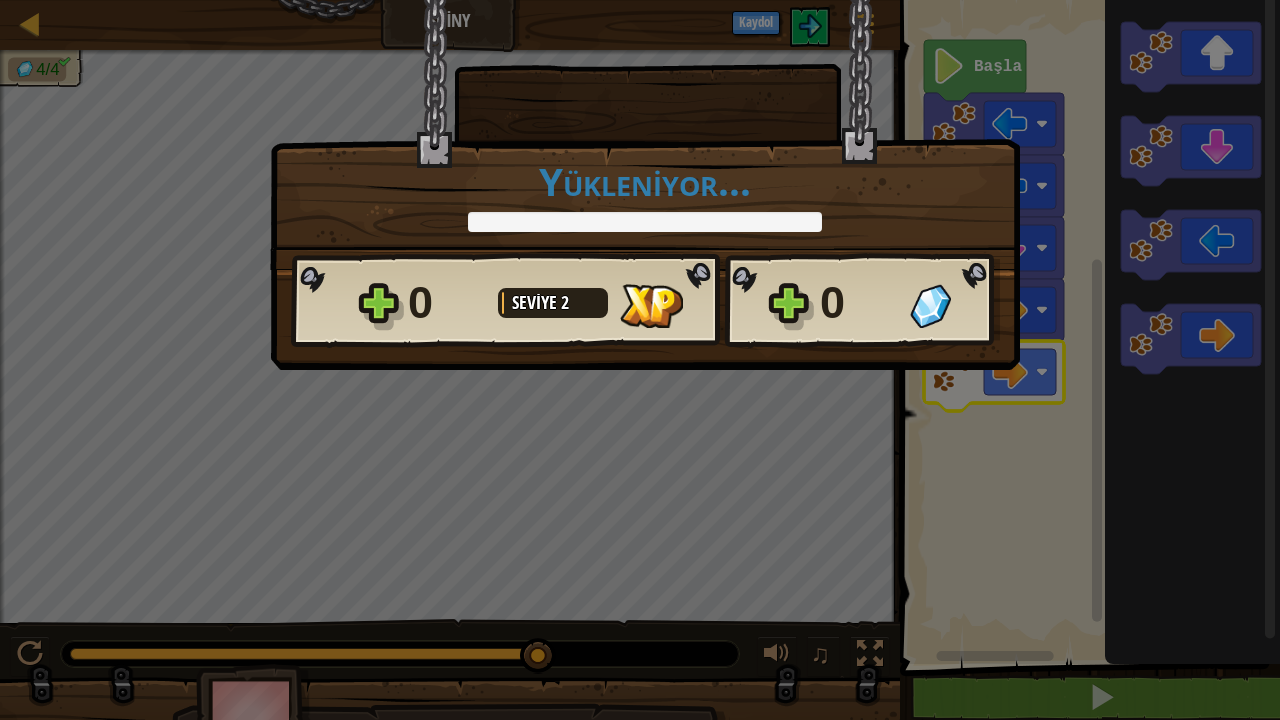 click on "Harita Shiny Oyun Menüsü Kaydol 1     Başla Kod Kaydedildi Programlama dili   : Python Statement   /  Call   /  go('up') go('down') go('left') go('right') × Kodunu Düzelt Yardıma mı ihtiyacınız var? 4/4 ♫ Atla 2" at bounding box center (640, 1) 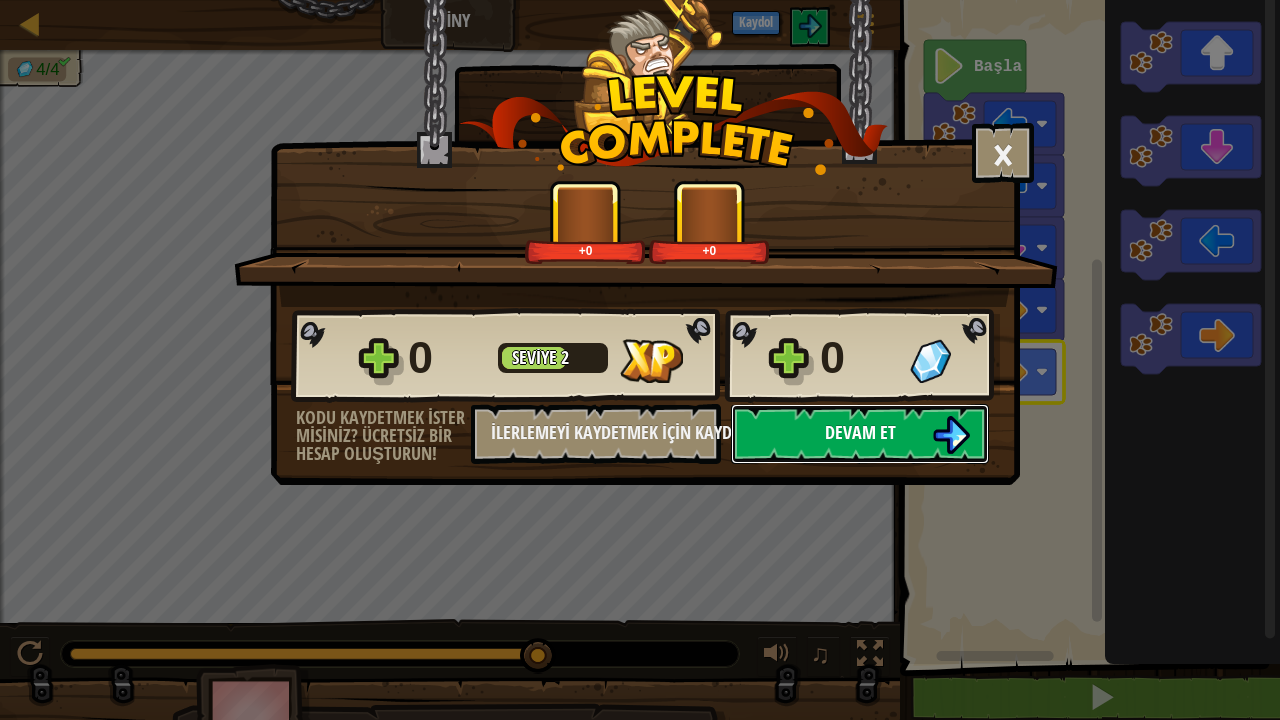click on "Devam et" at bounding box center (860, 434) 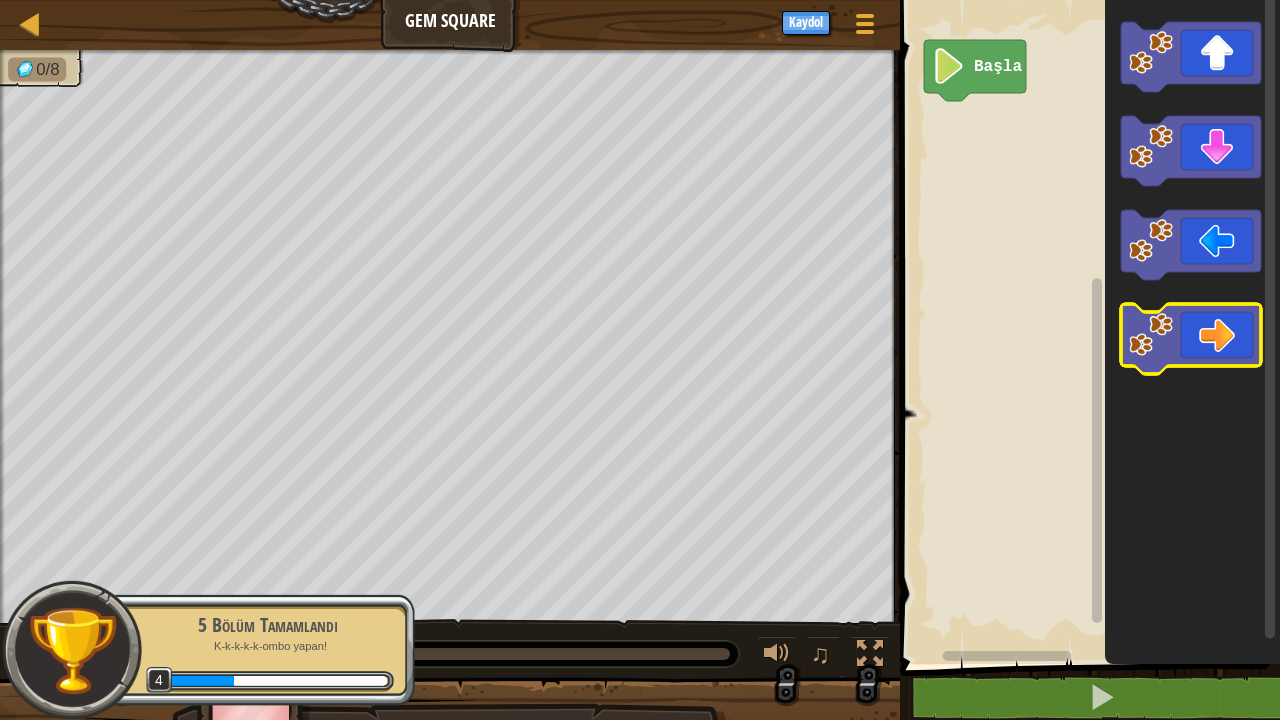 click 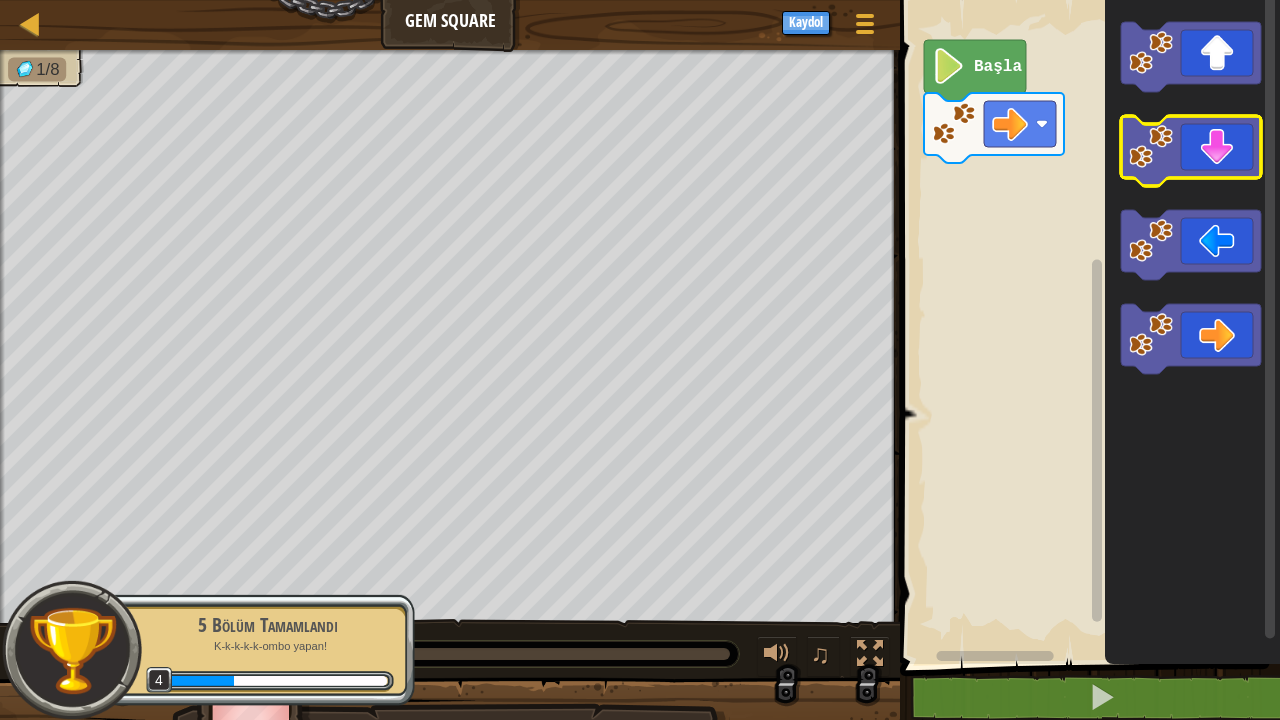 click 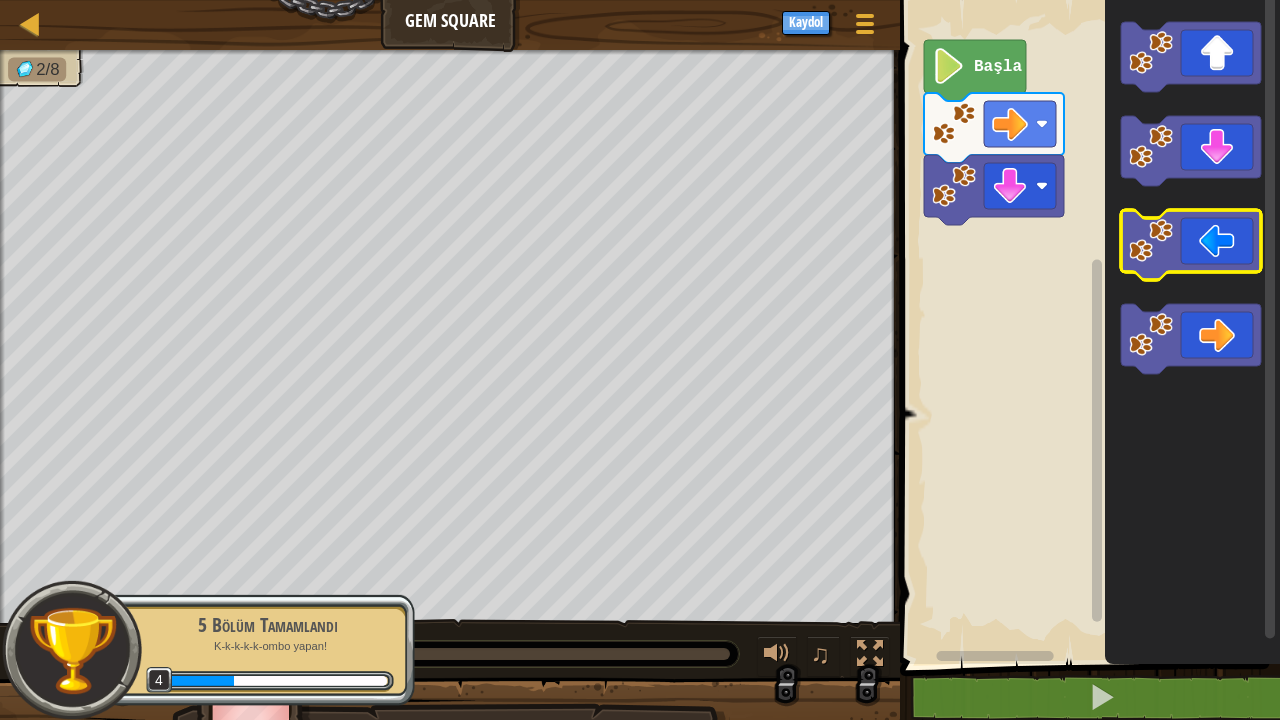 click 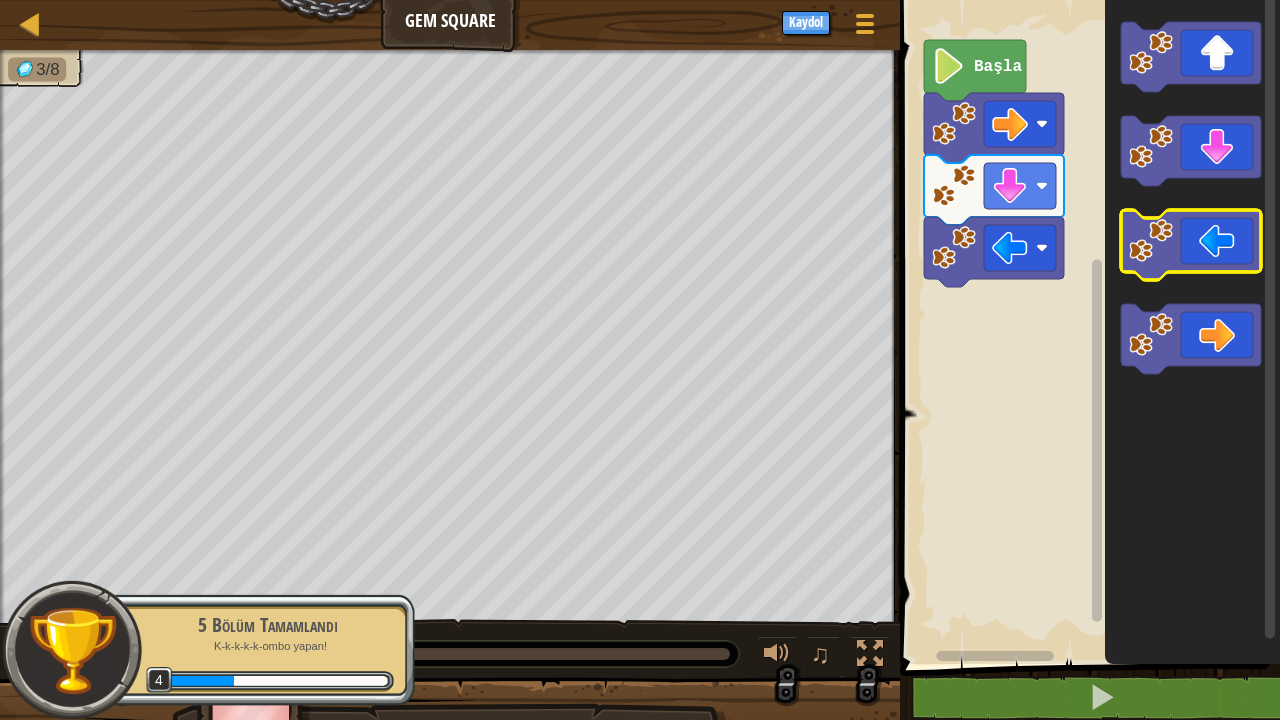 click 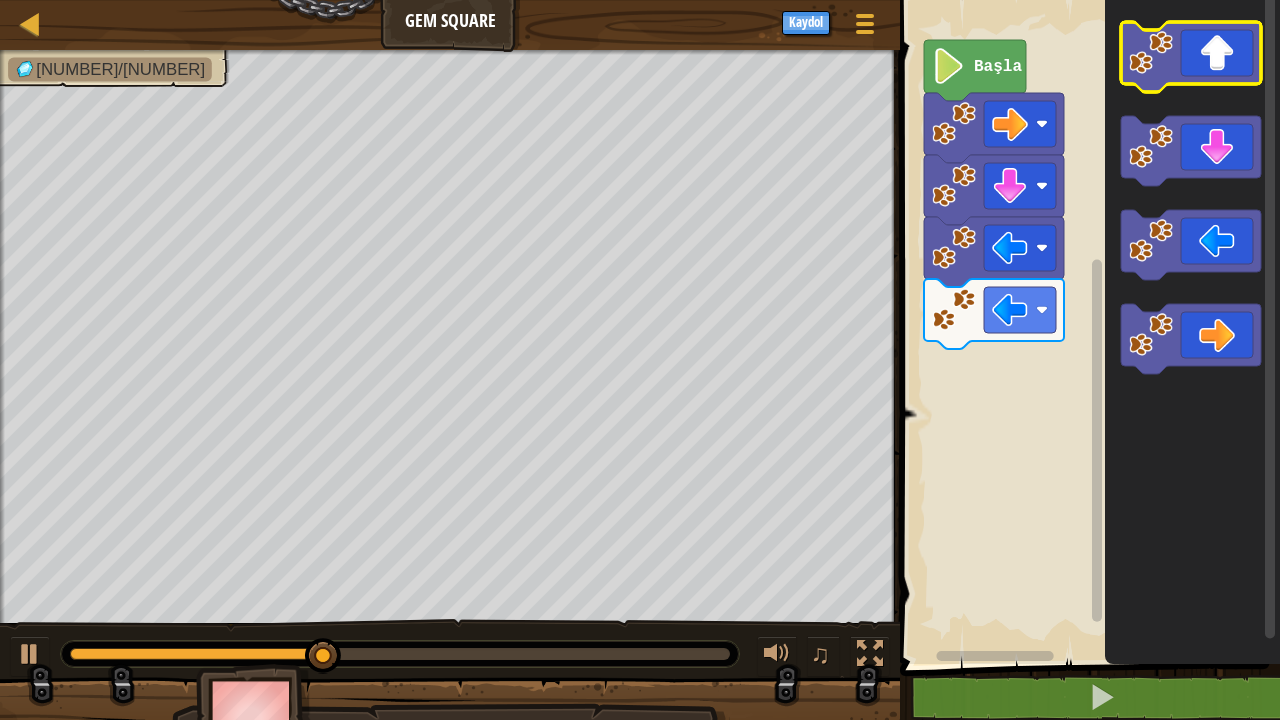 click 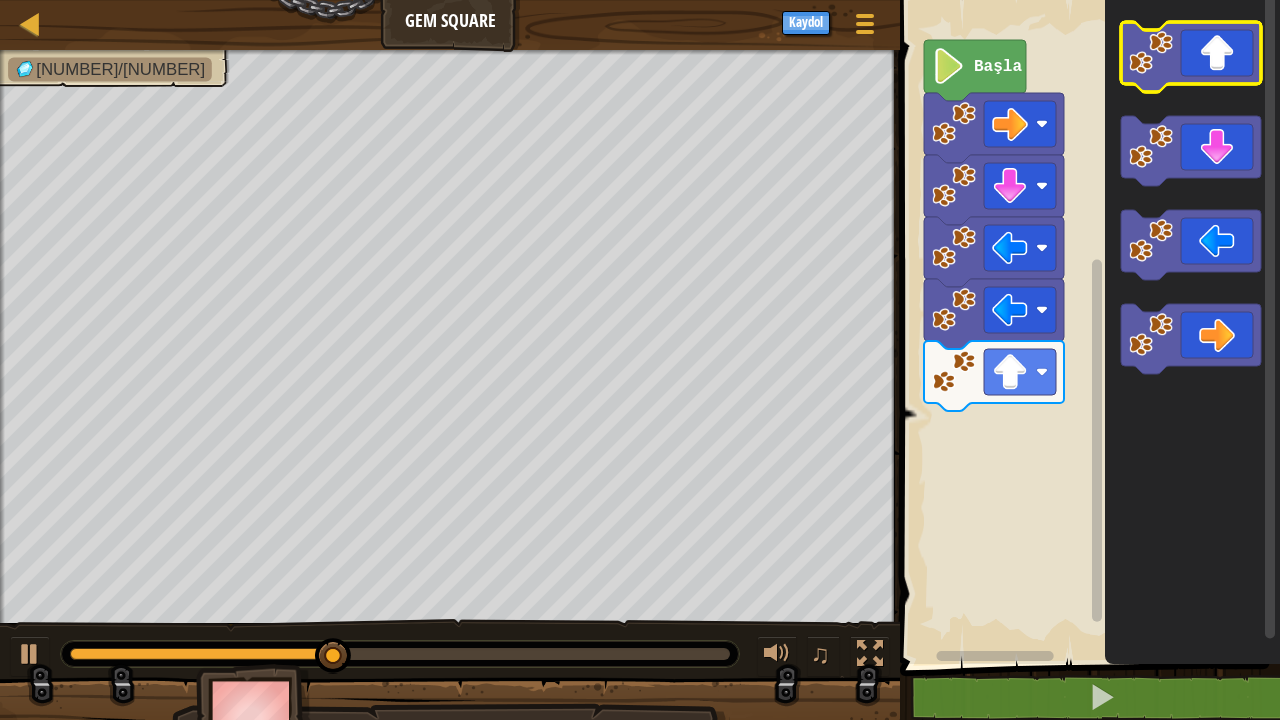 click 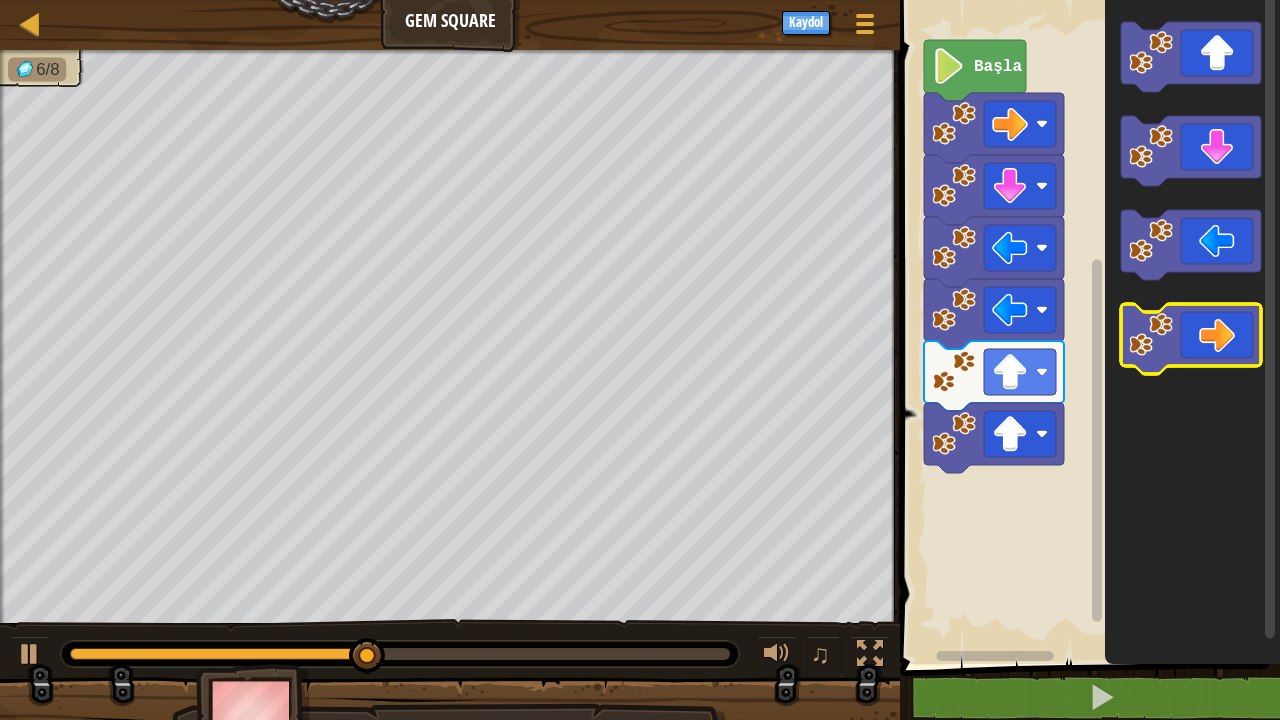 click 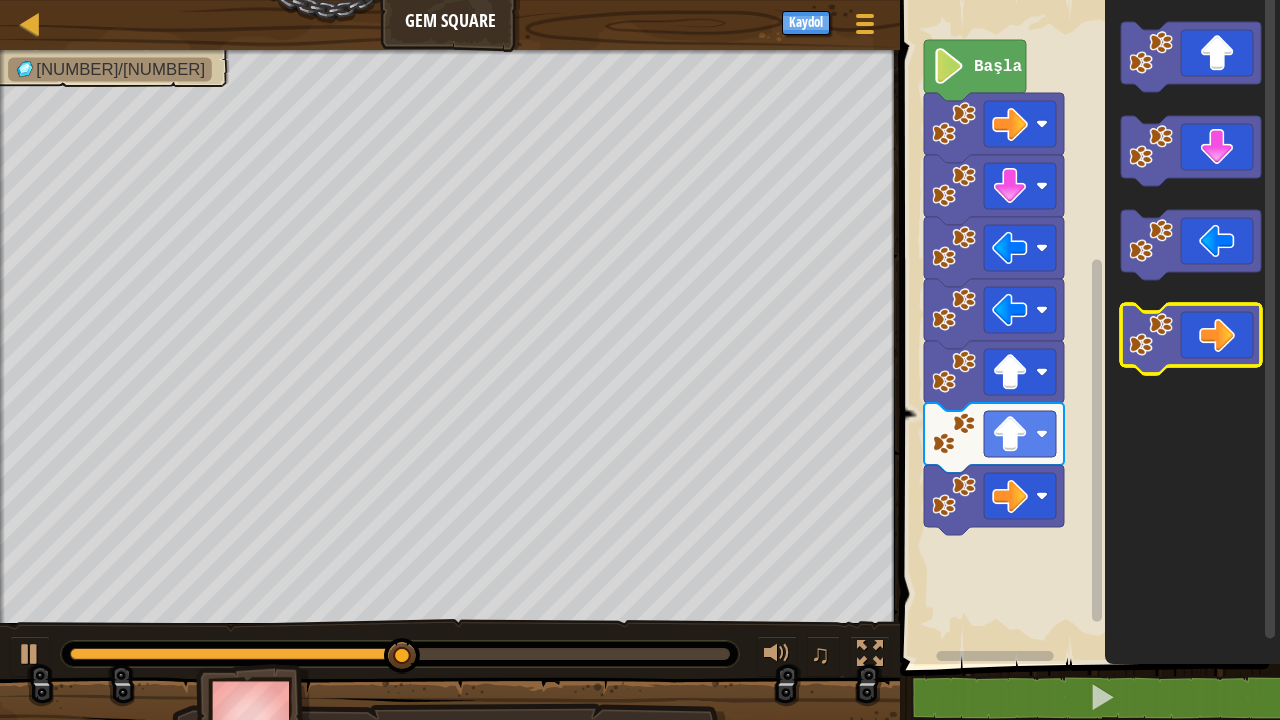 click 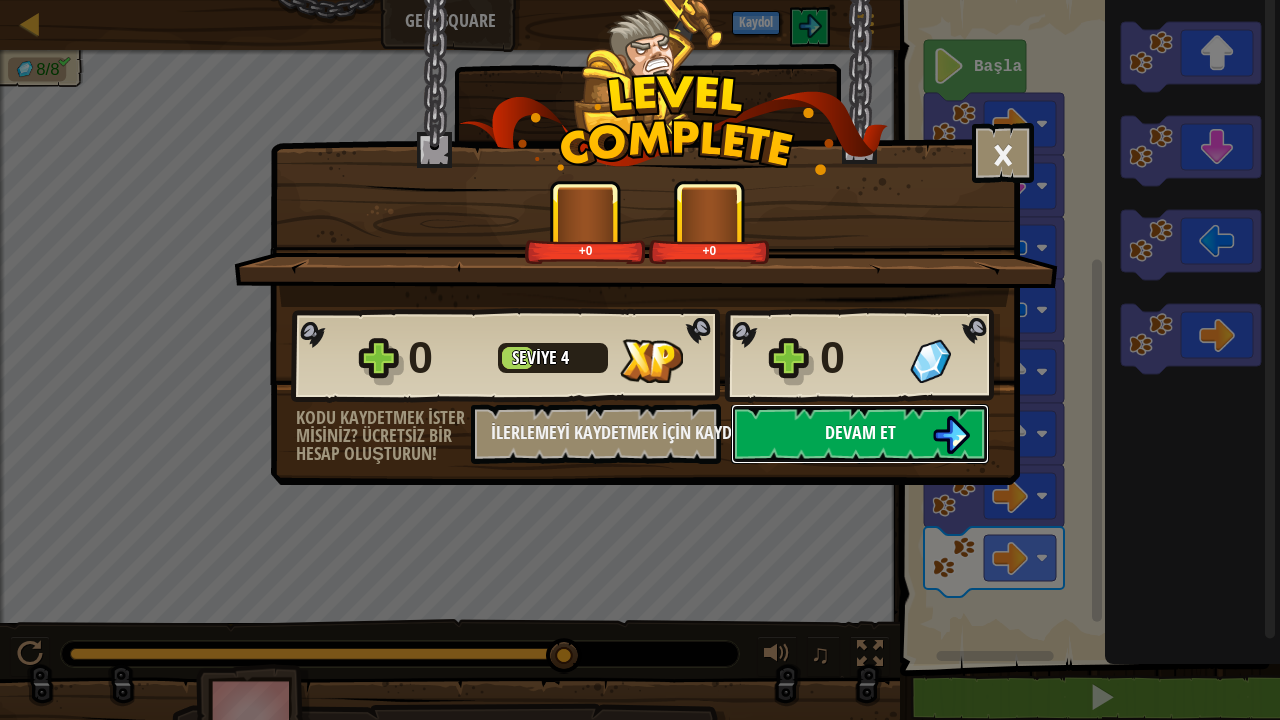 click on "Devam et" at bounding box center [860, 432] 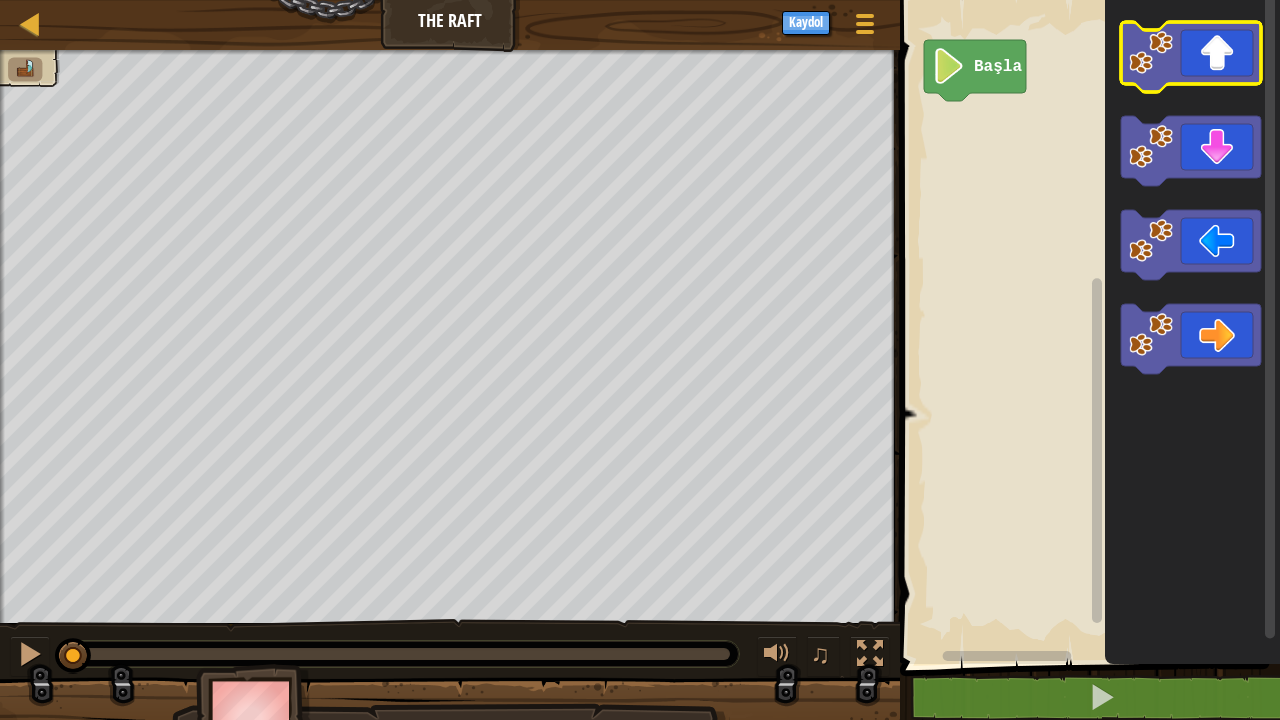 click 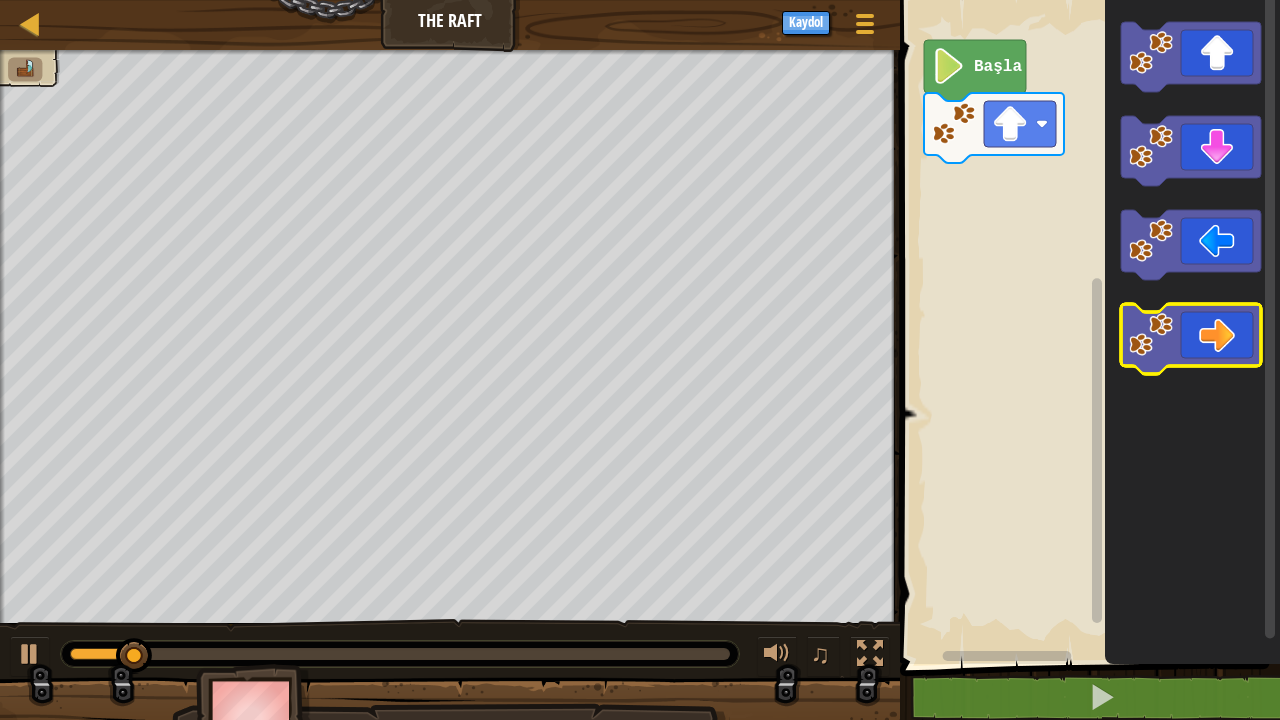 click 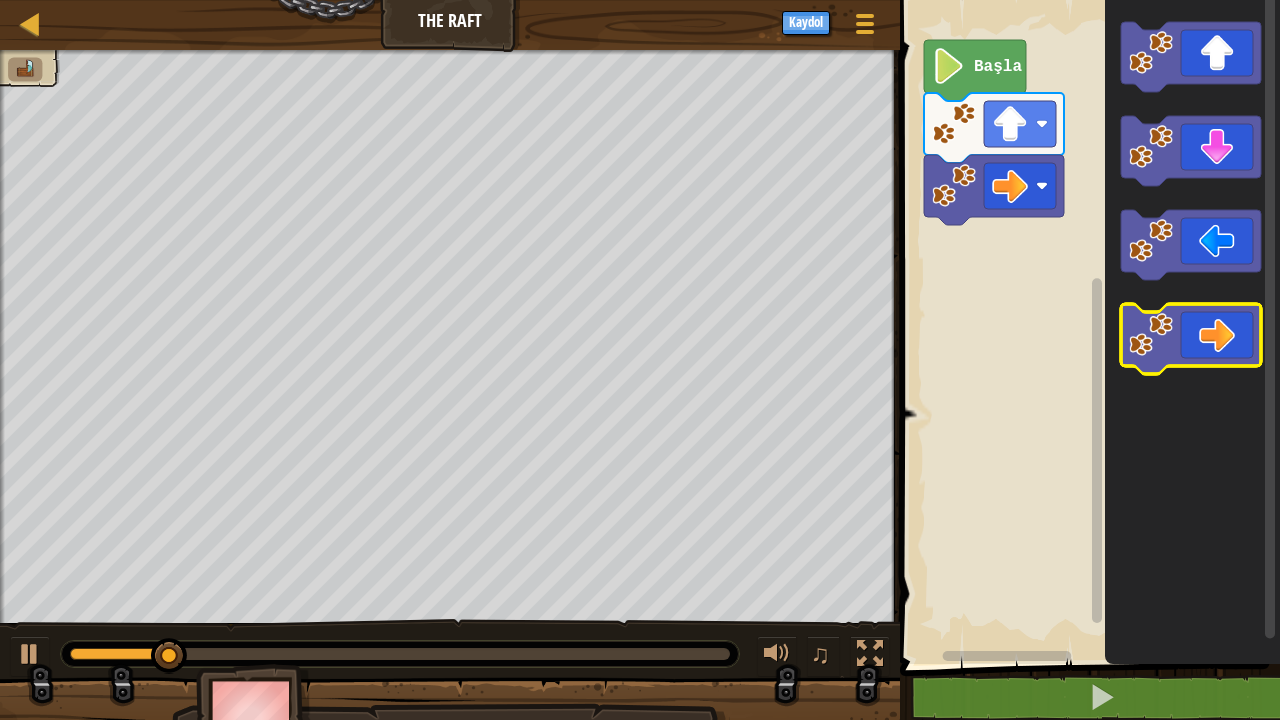 click 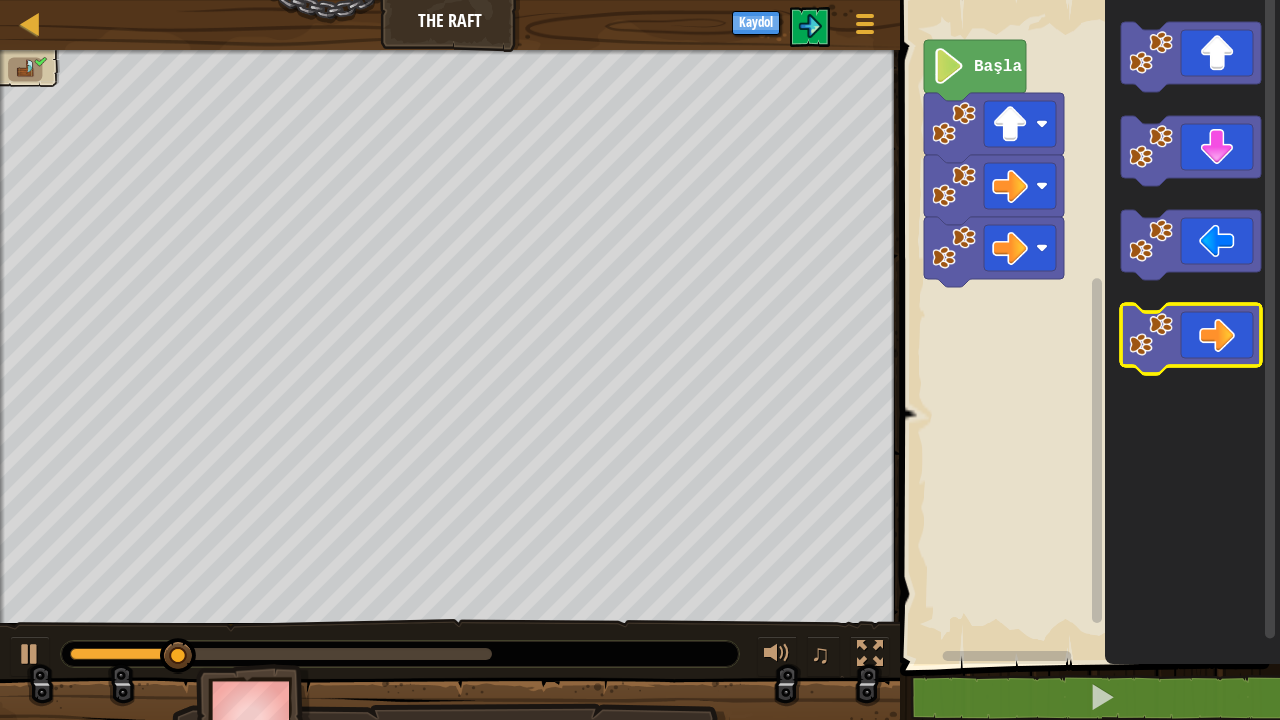 click 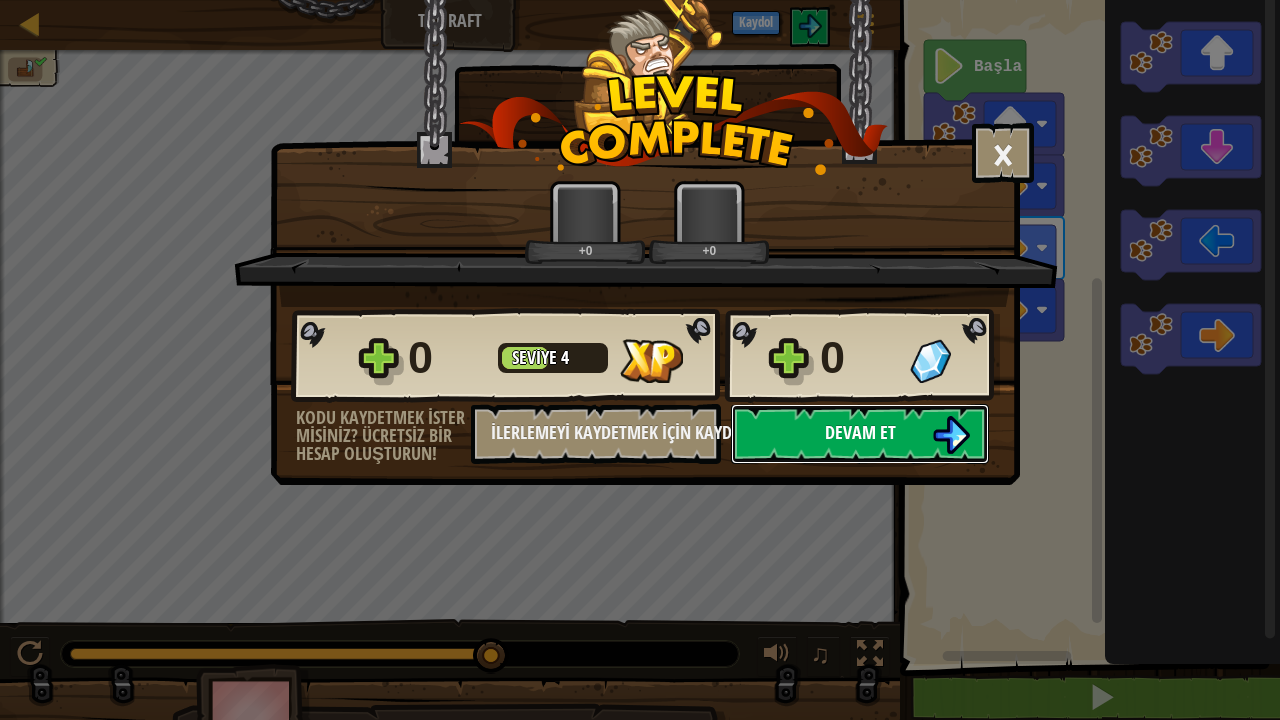 click on "Devam et" at bounding box center (860, 434) 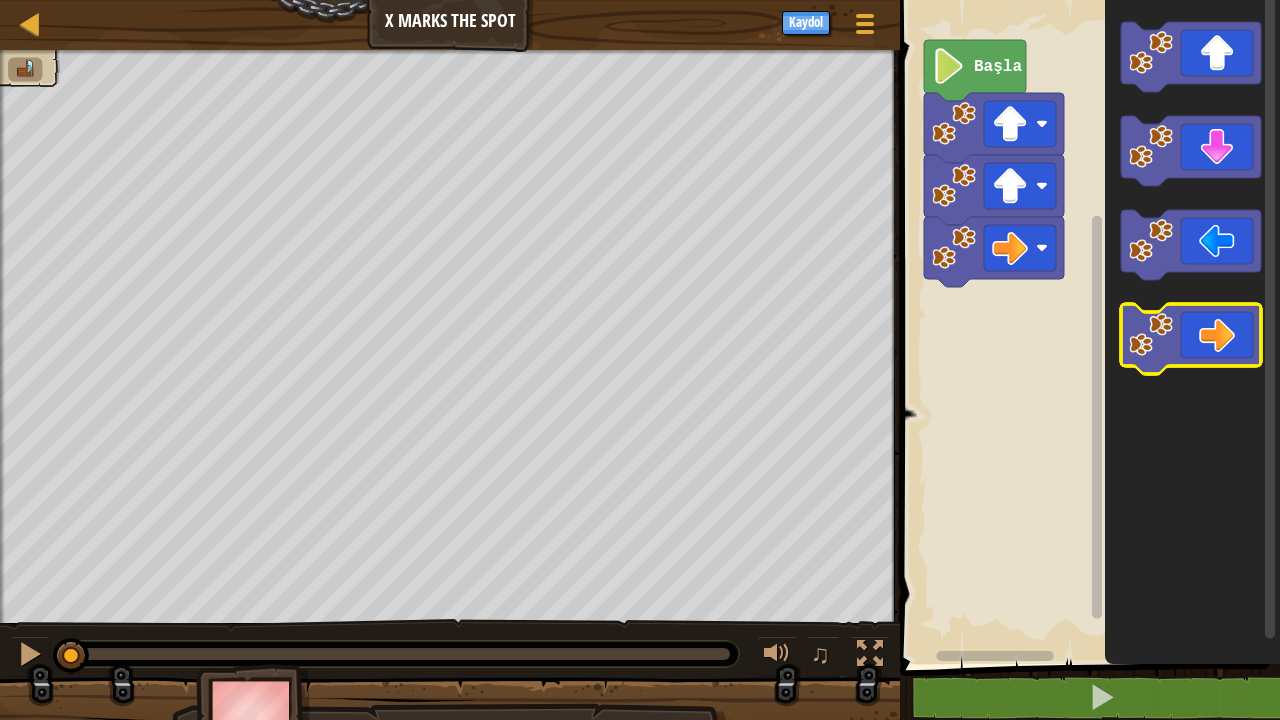click 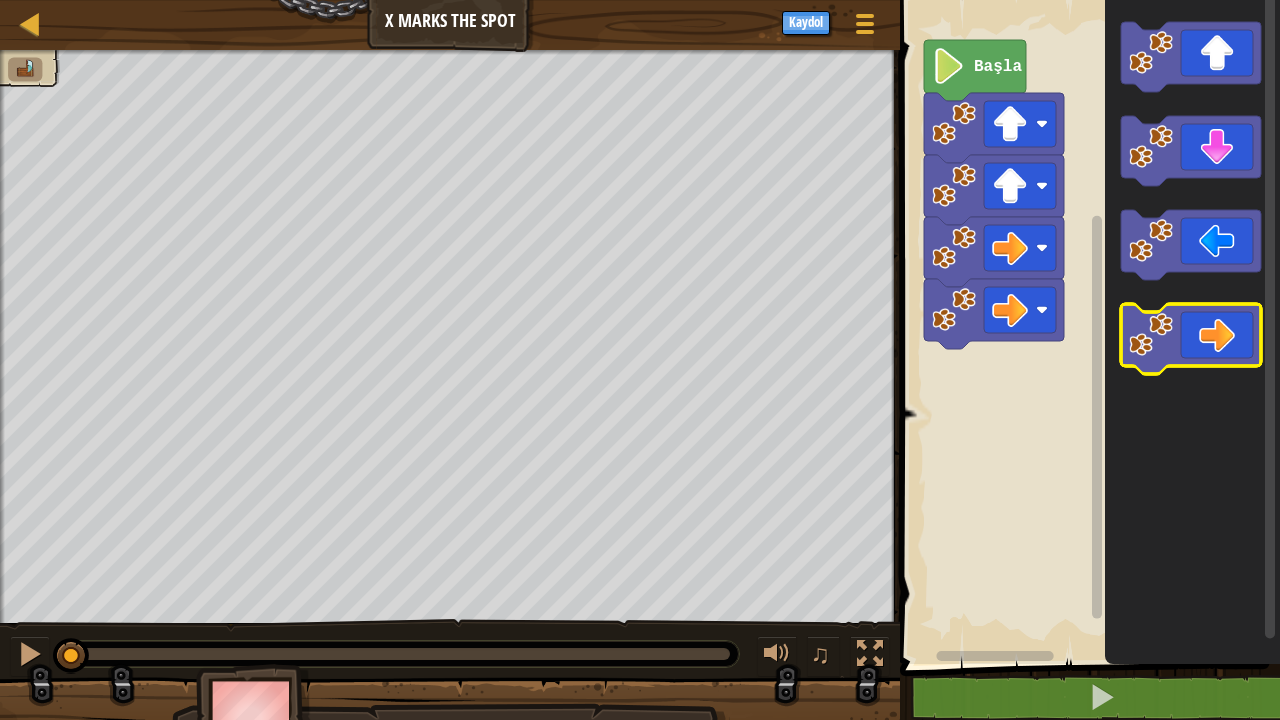 click 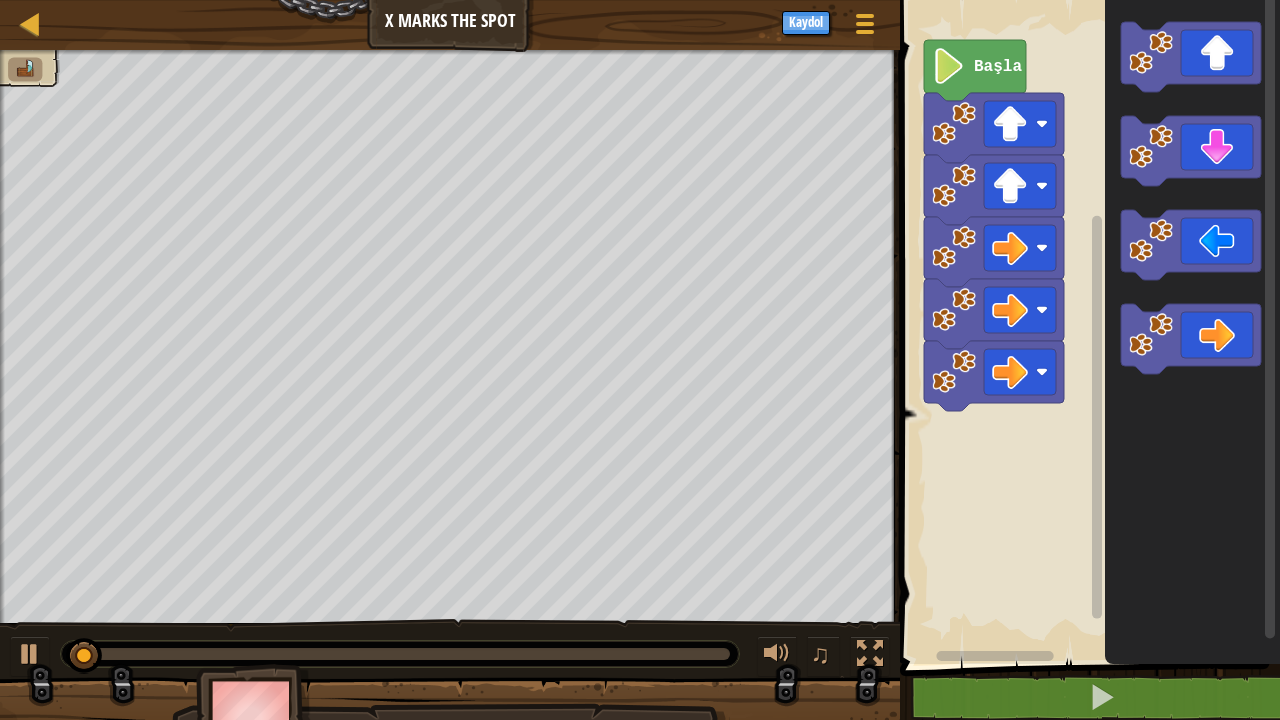 click 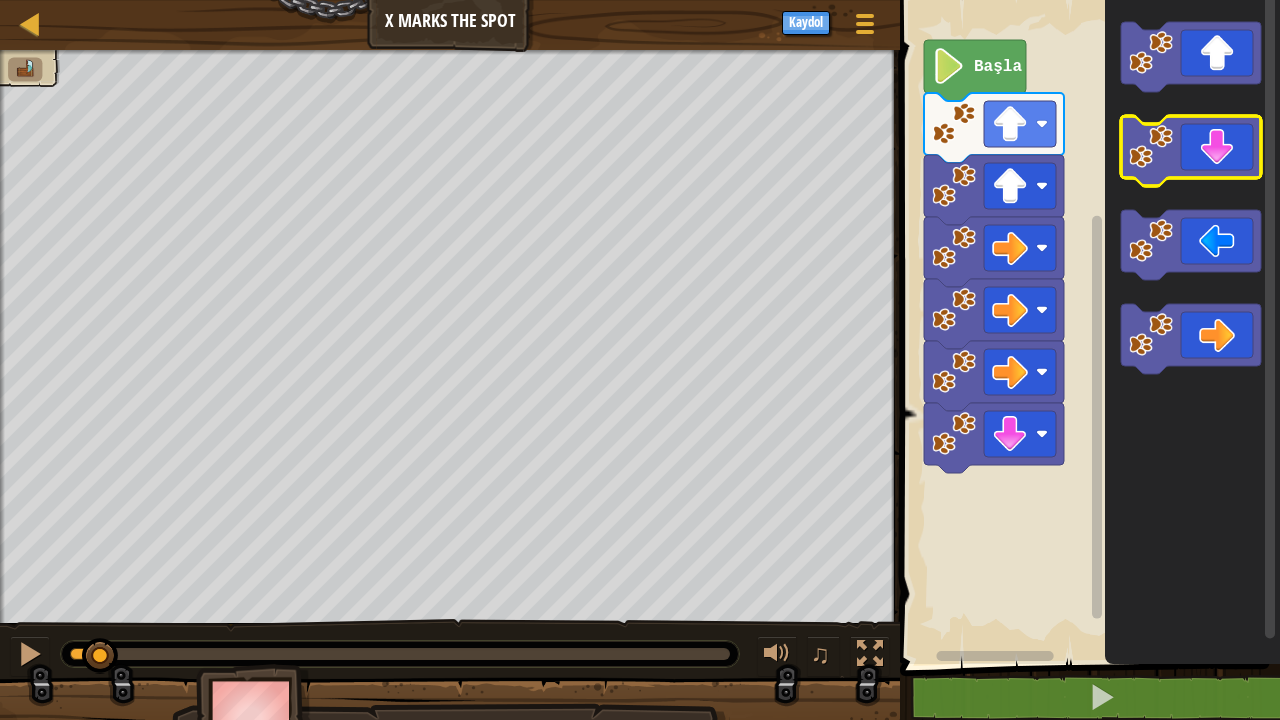 click 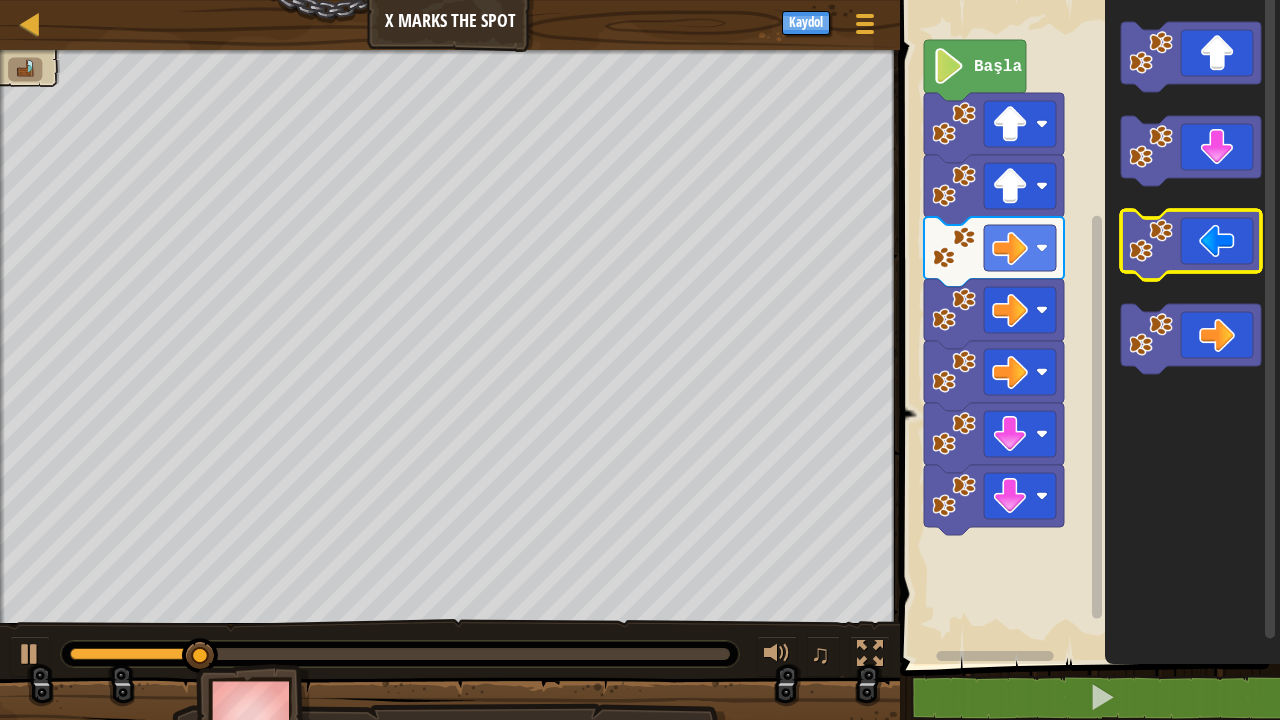 click 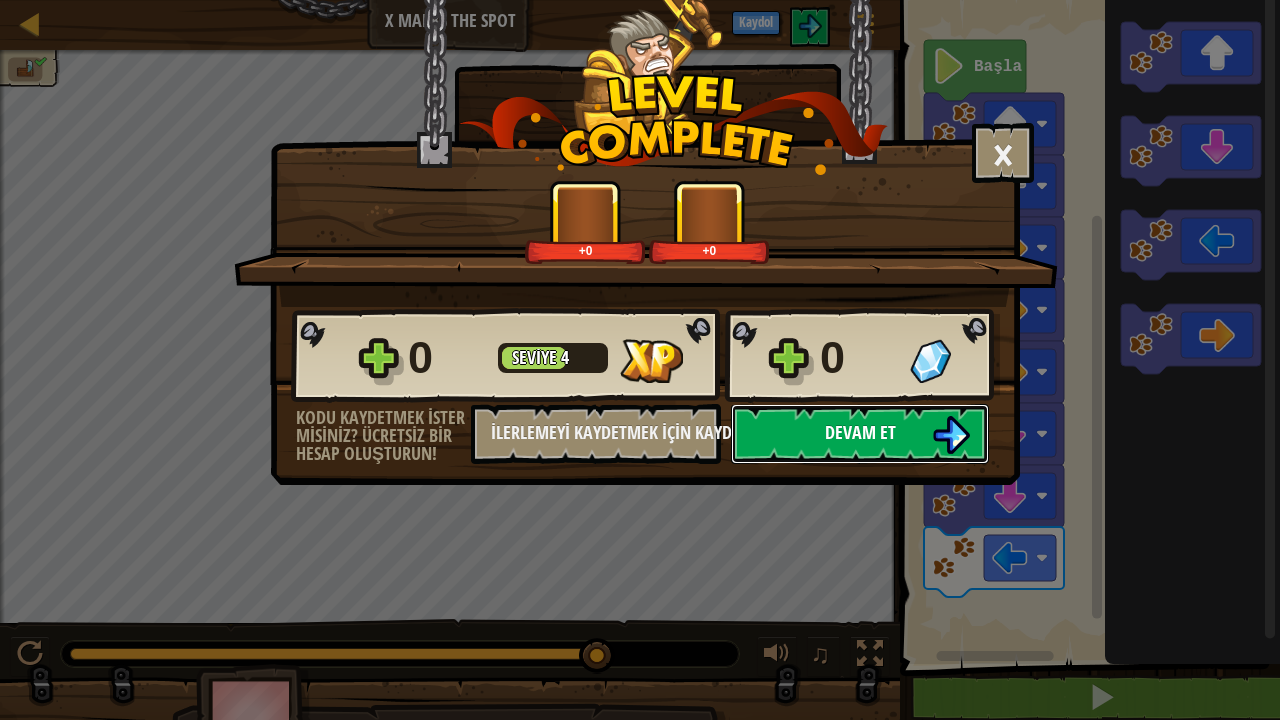 click on "Devam et" at bounding box center [860, 434] 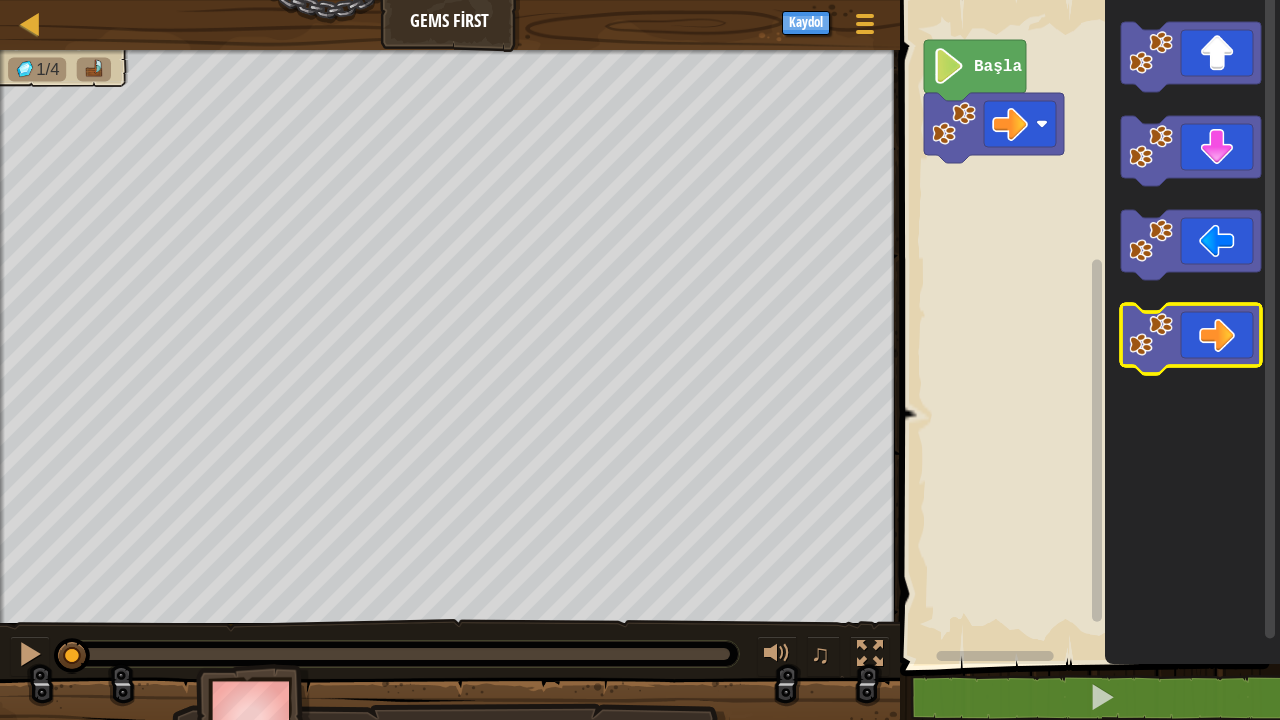 click 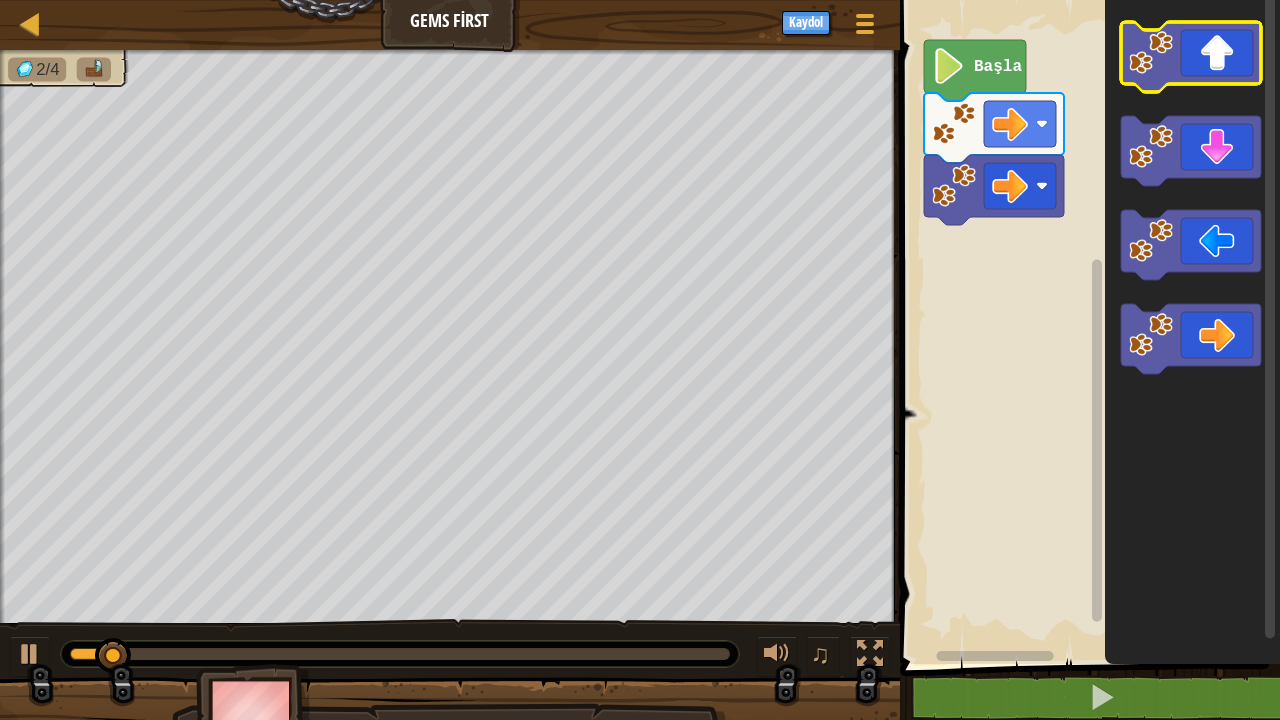 click 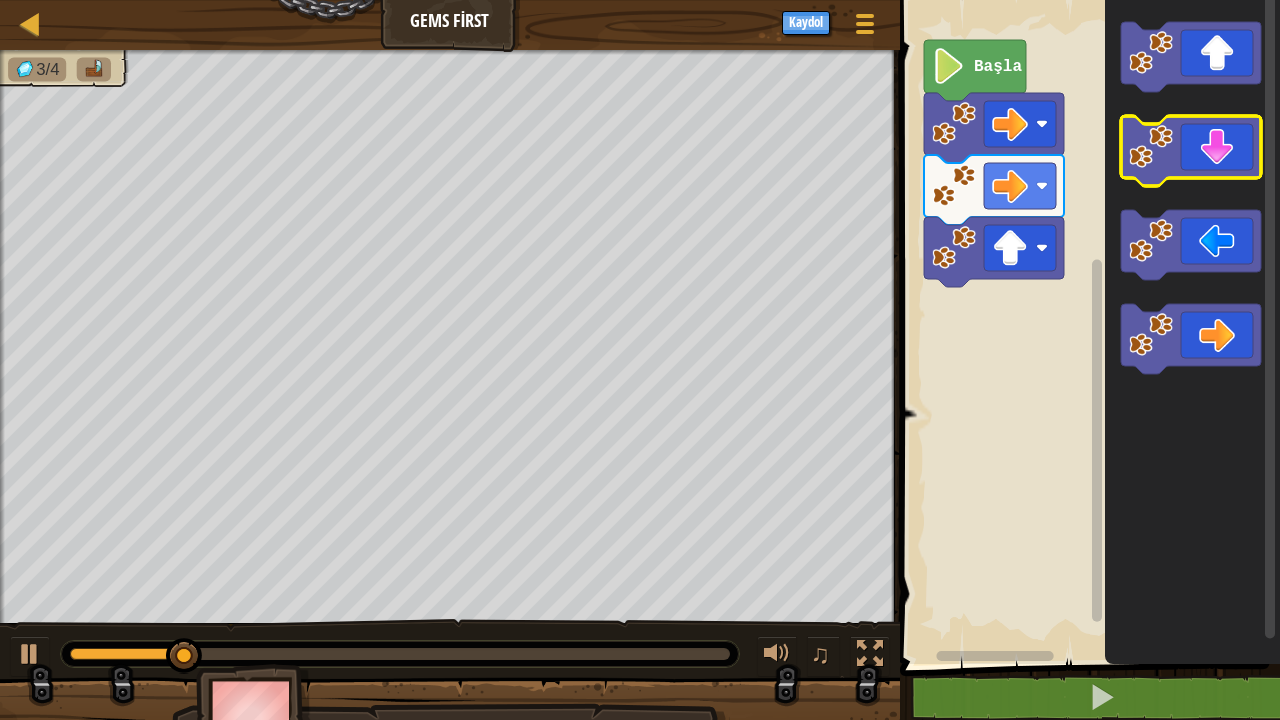 click 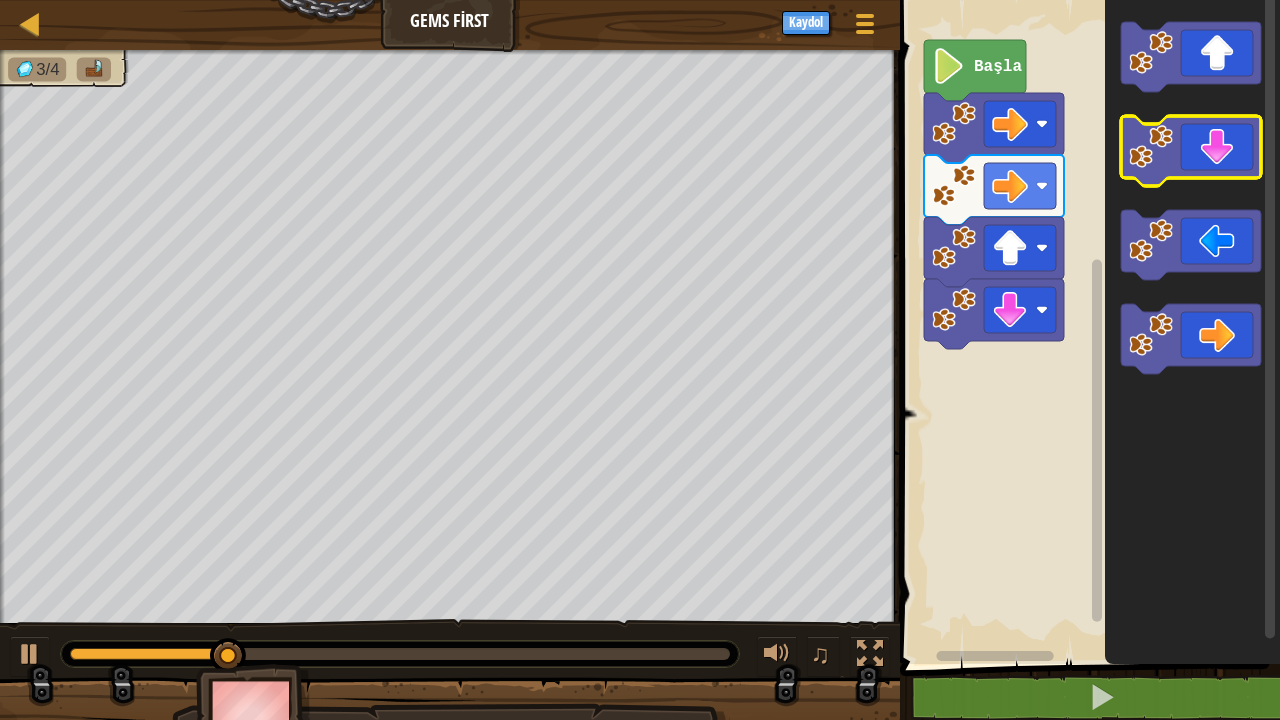 click 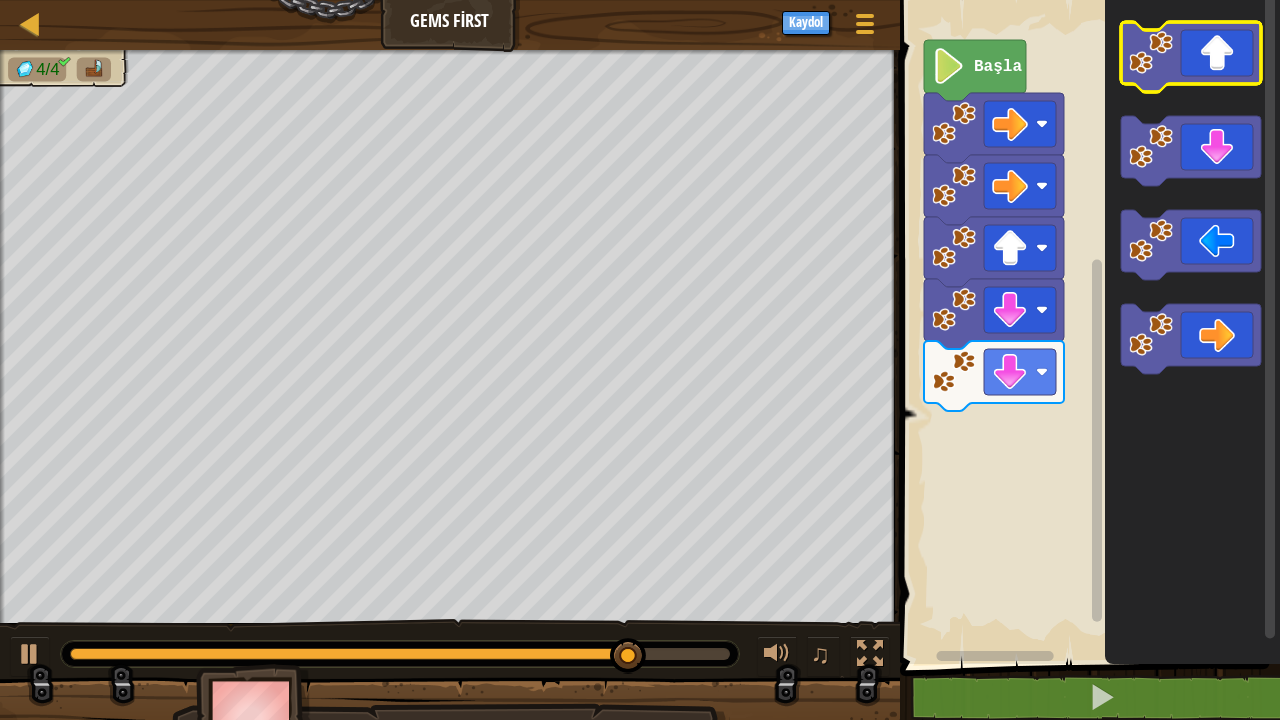 click 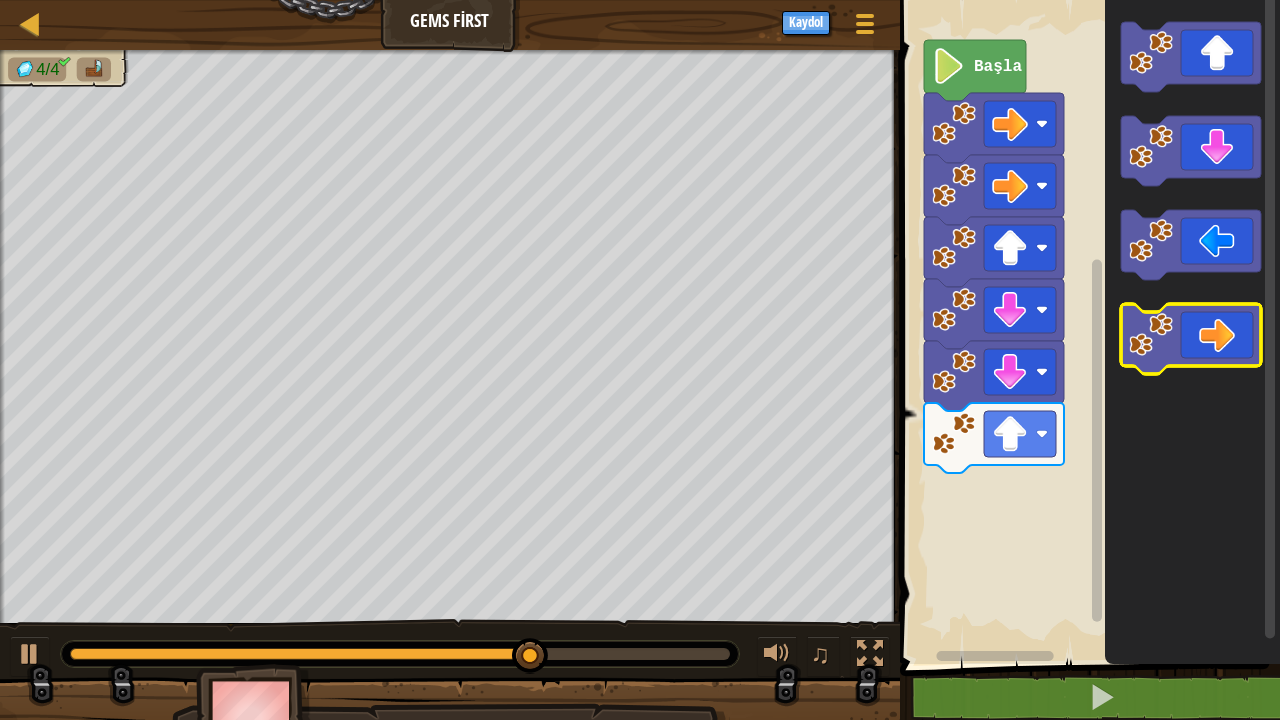click 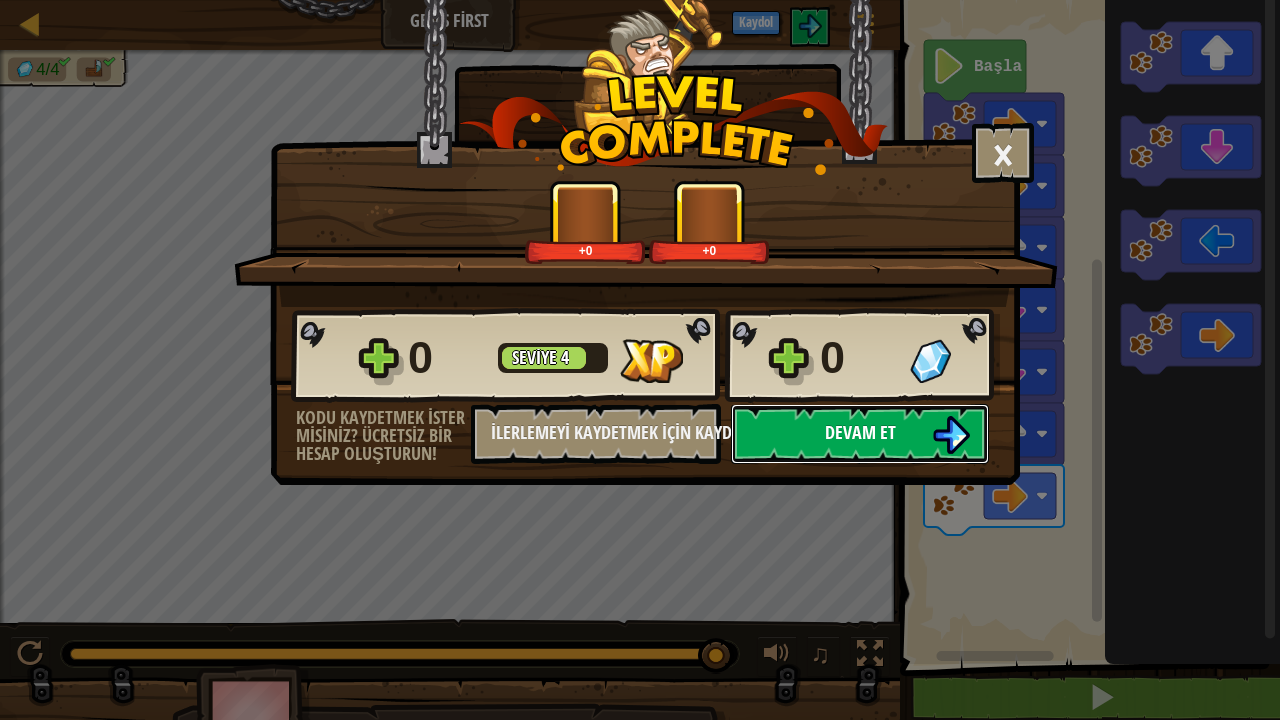 click on "Devam et" at bounding box center [860, 434] 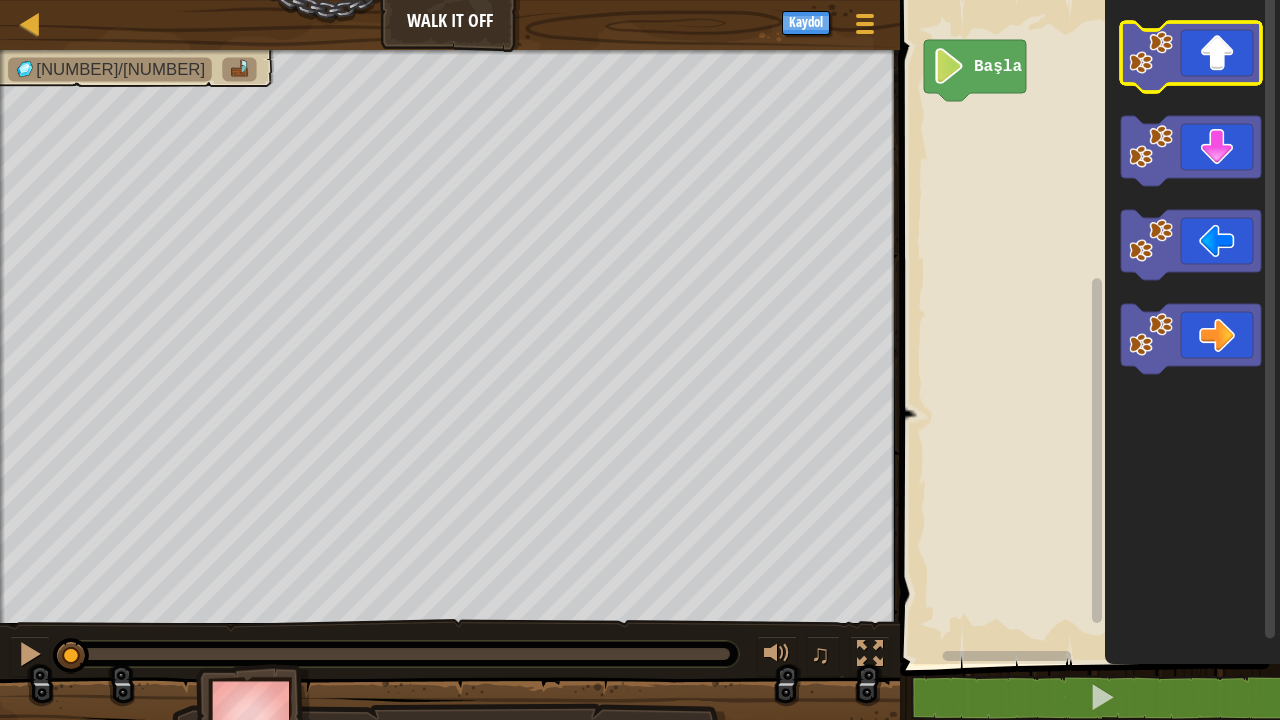 click 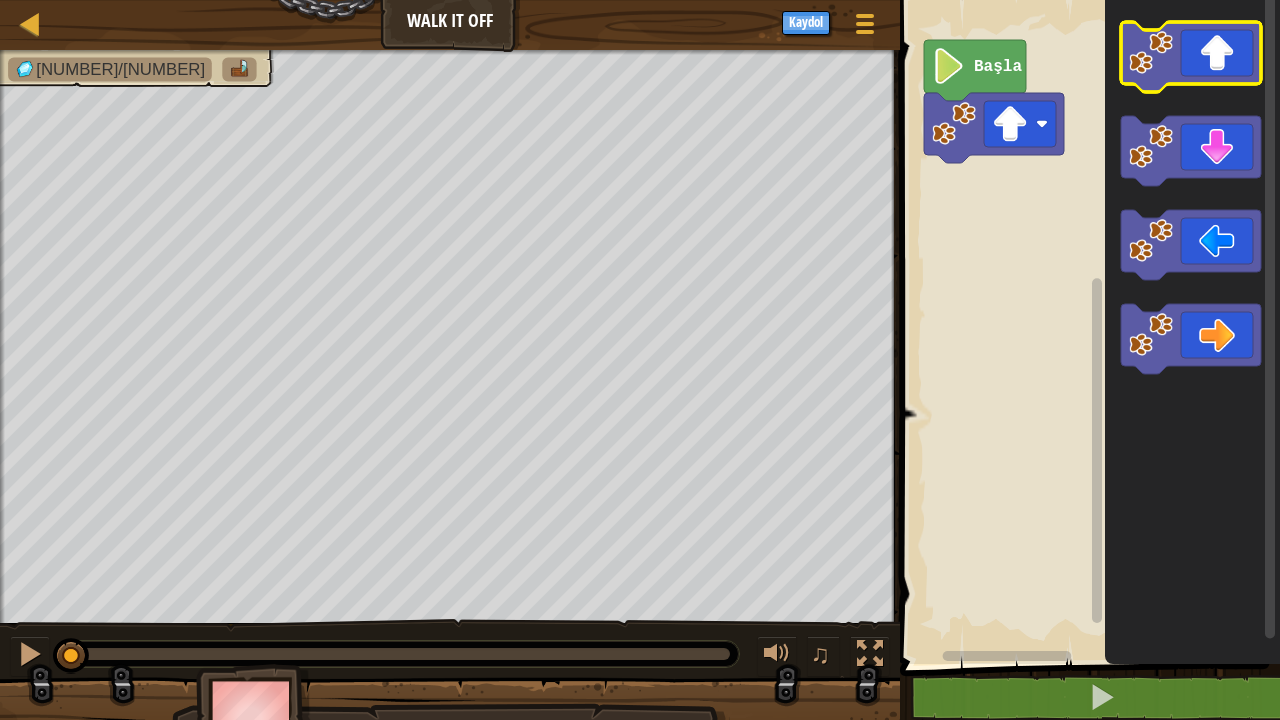 click 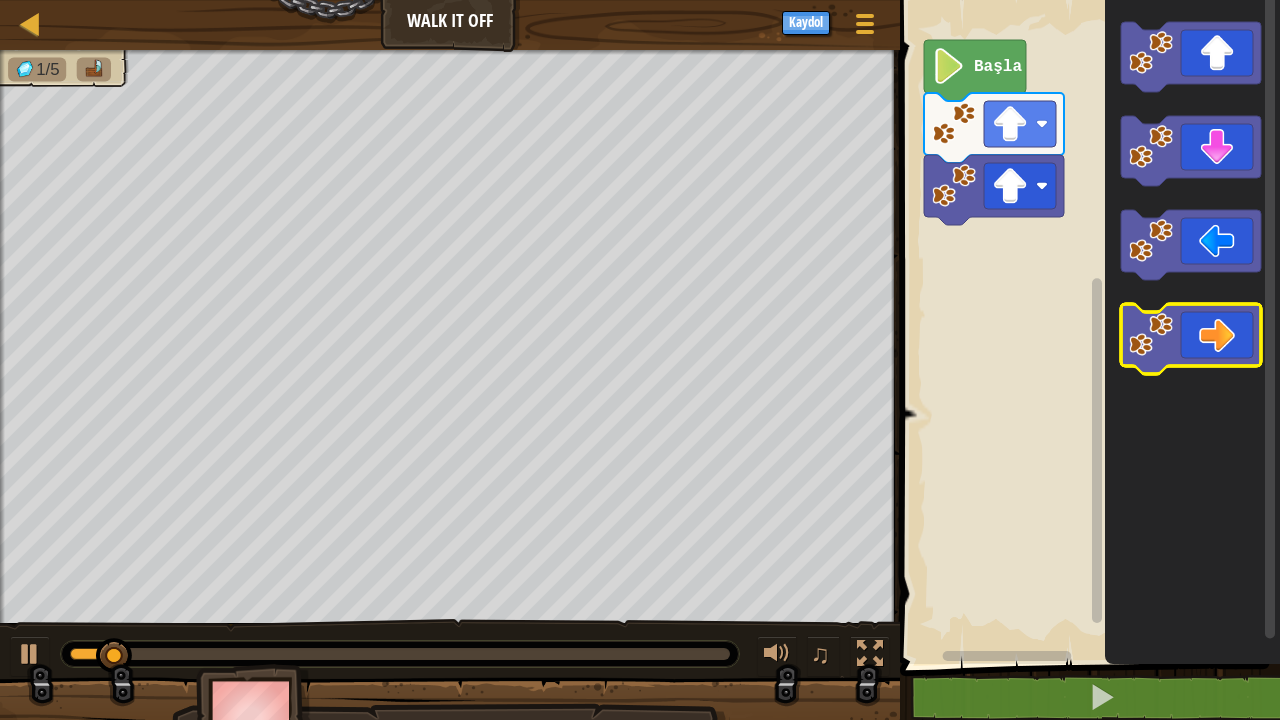 click 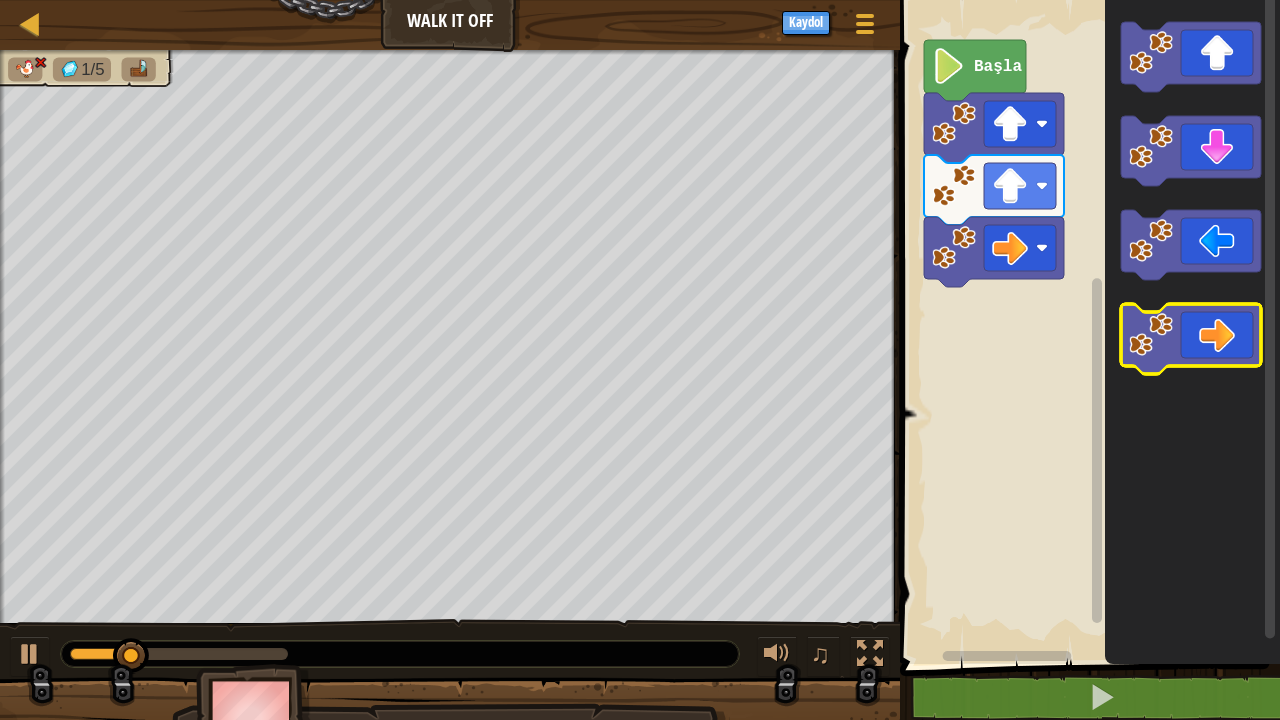 click 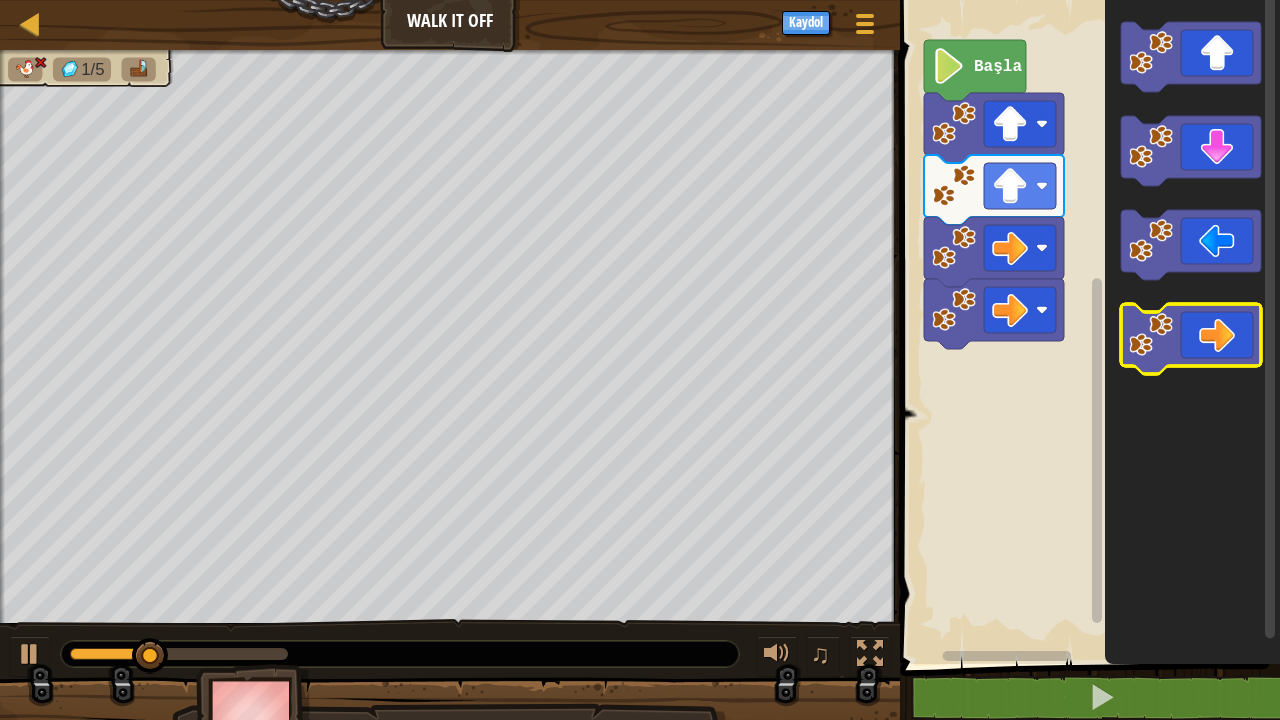 click 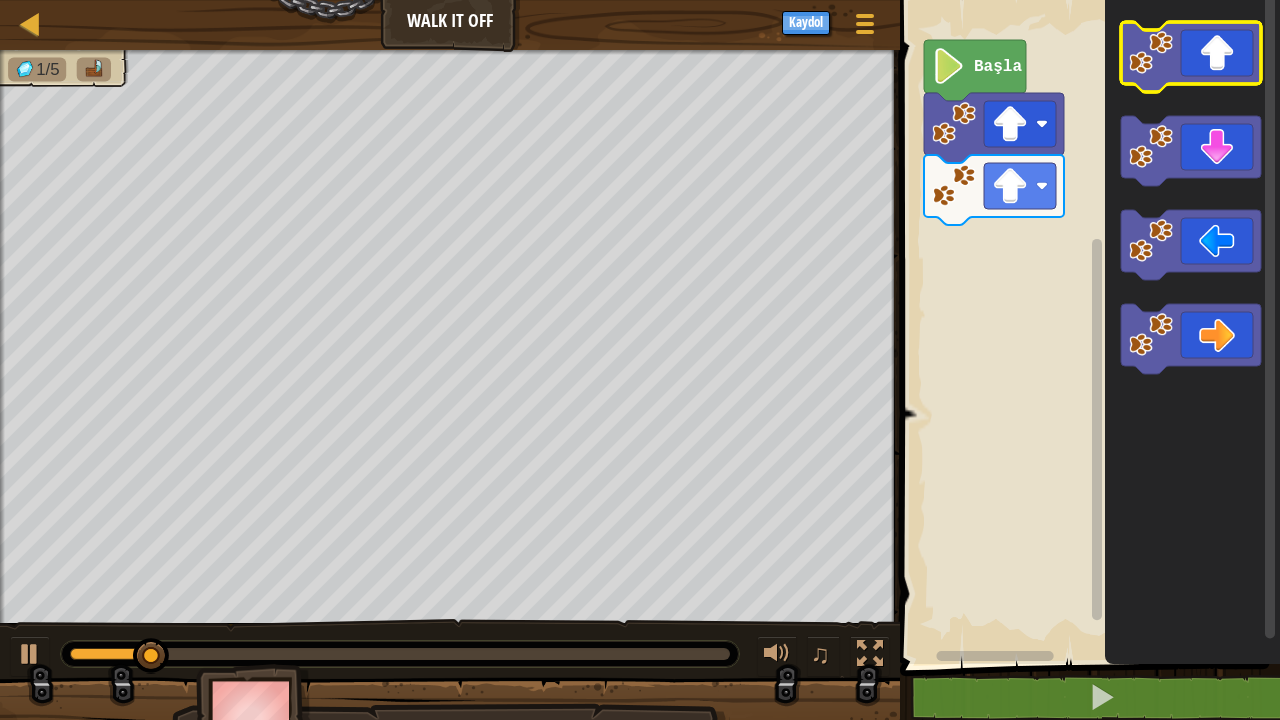 click 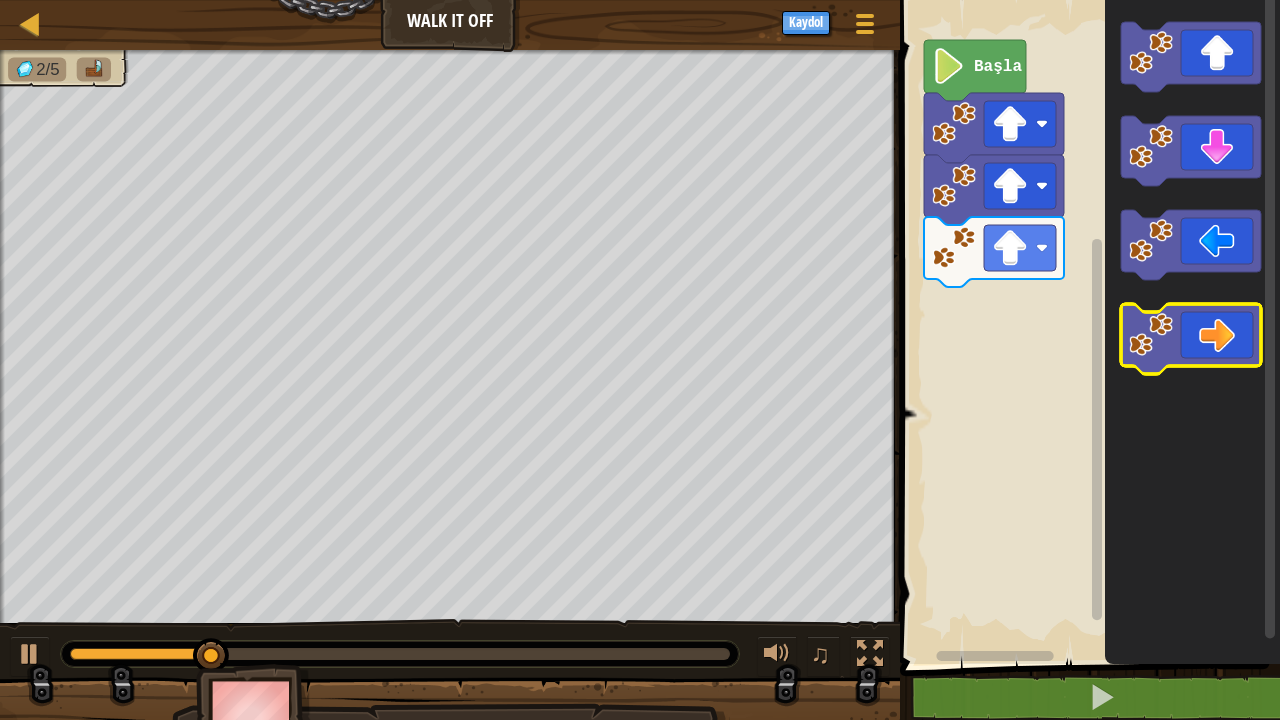 click 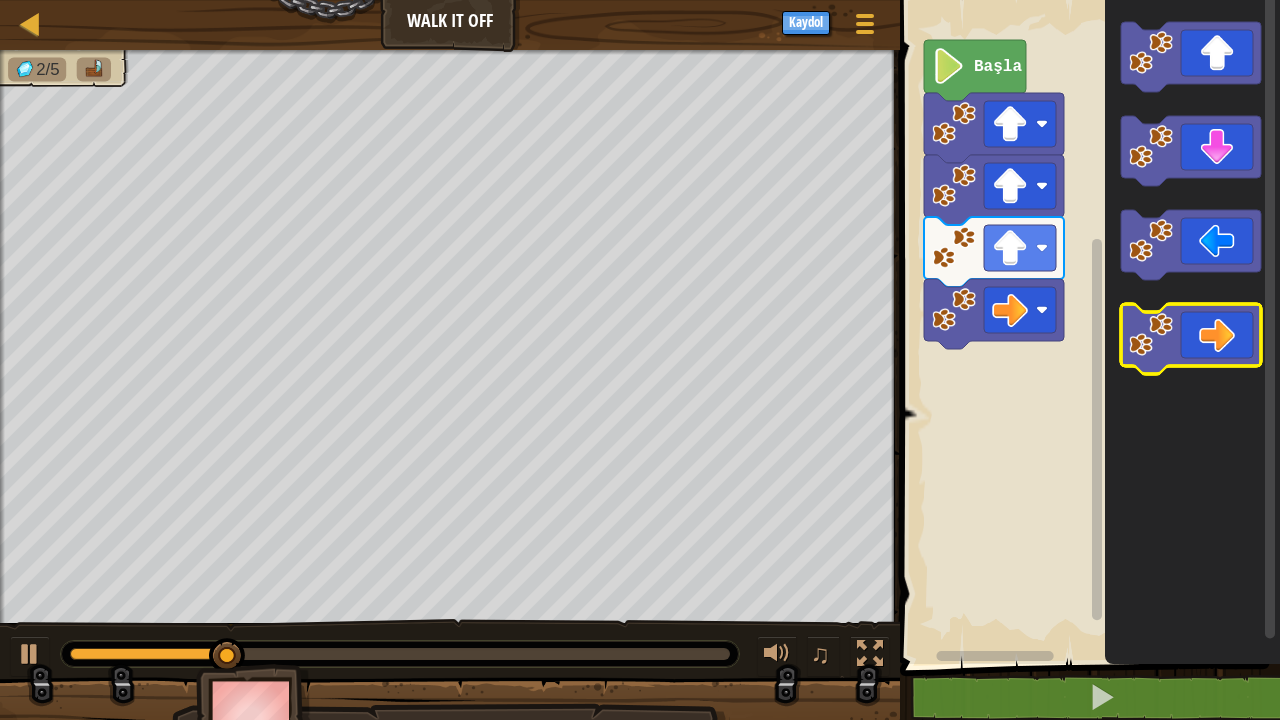 click 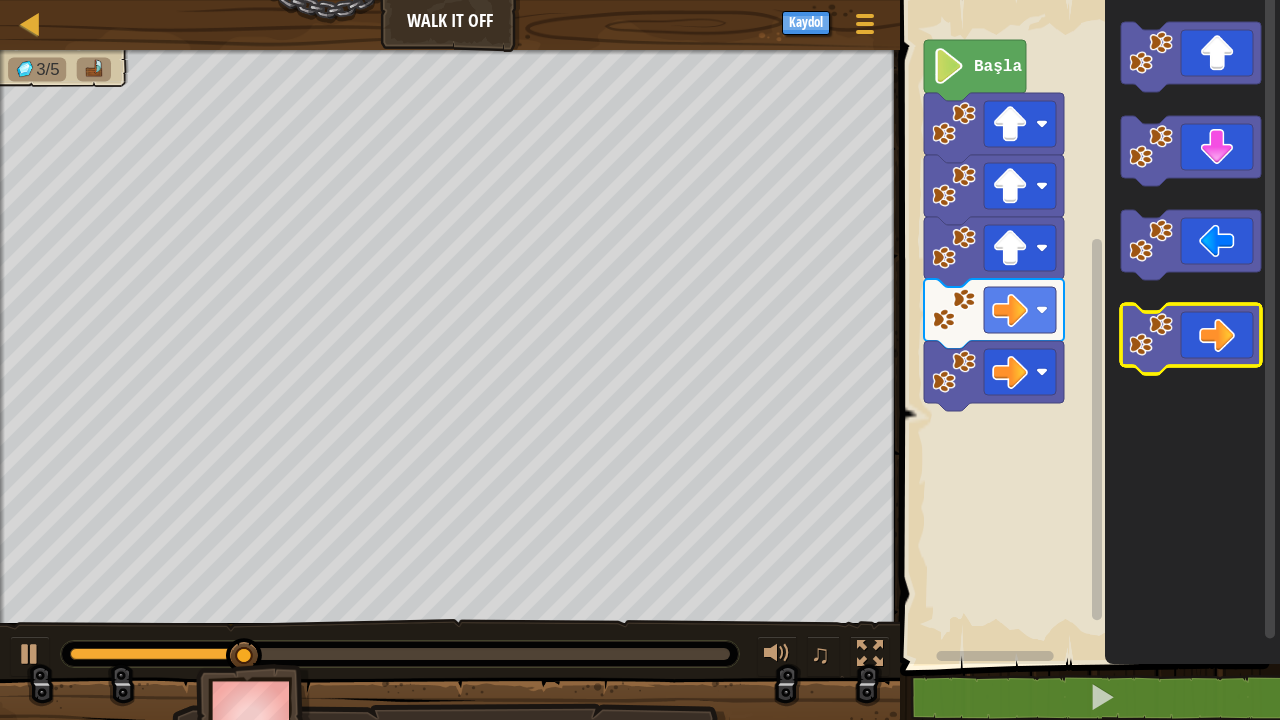 click 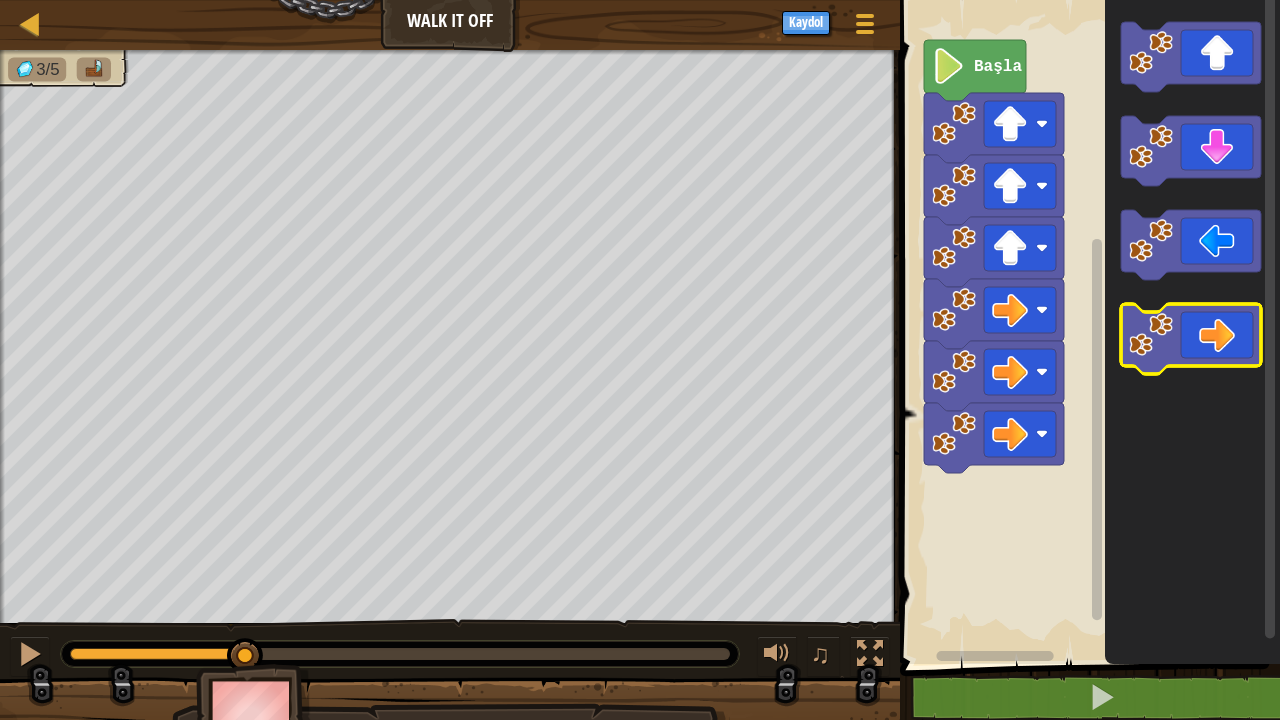 click 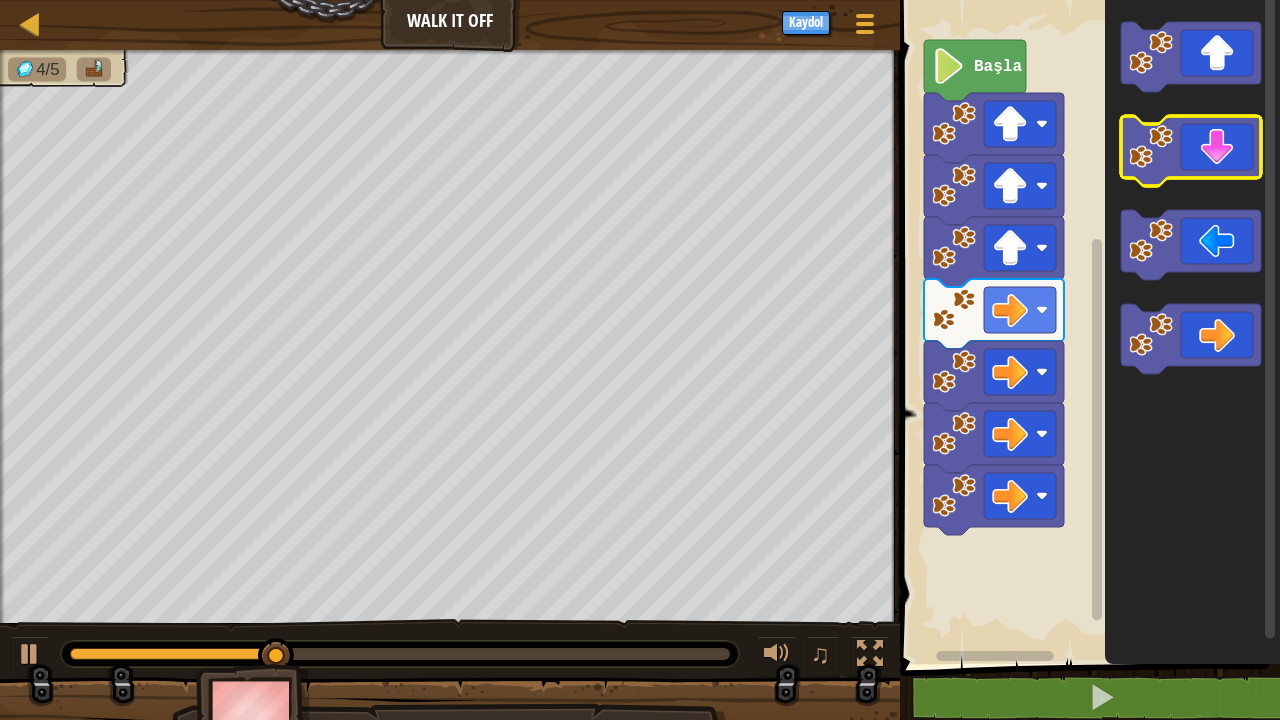 click 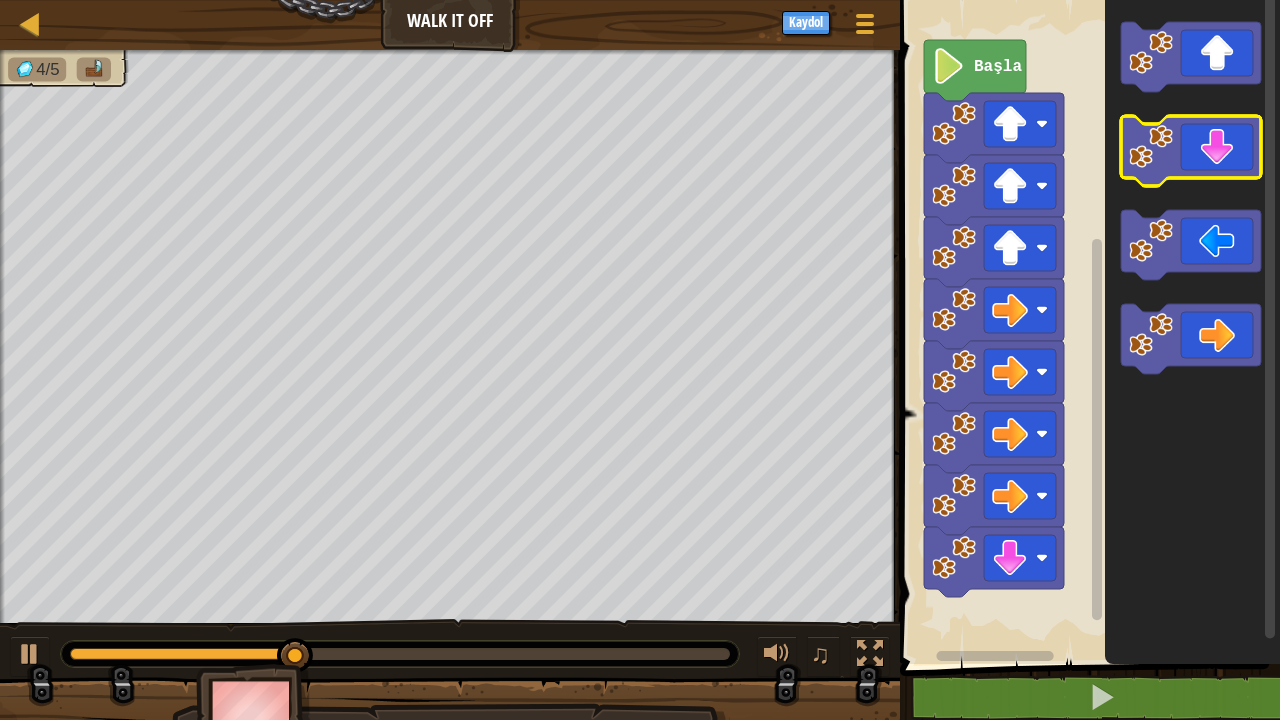 click 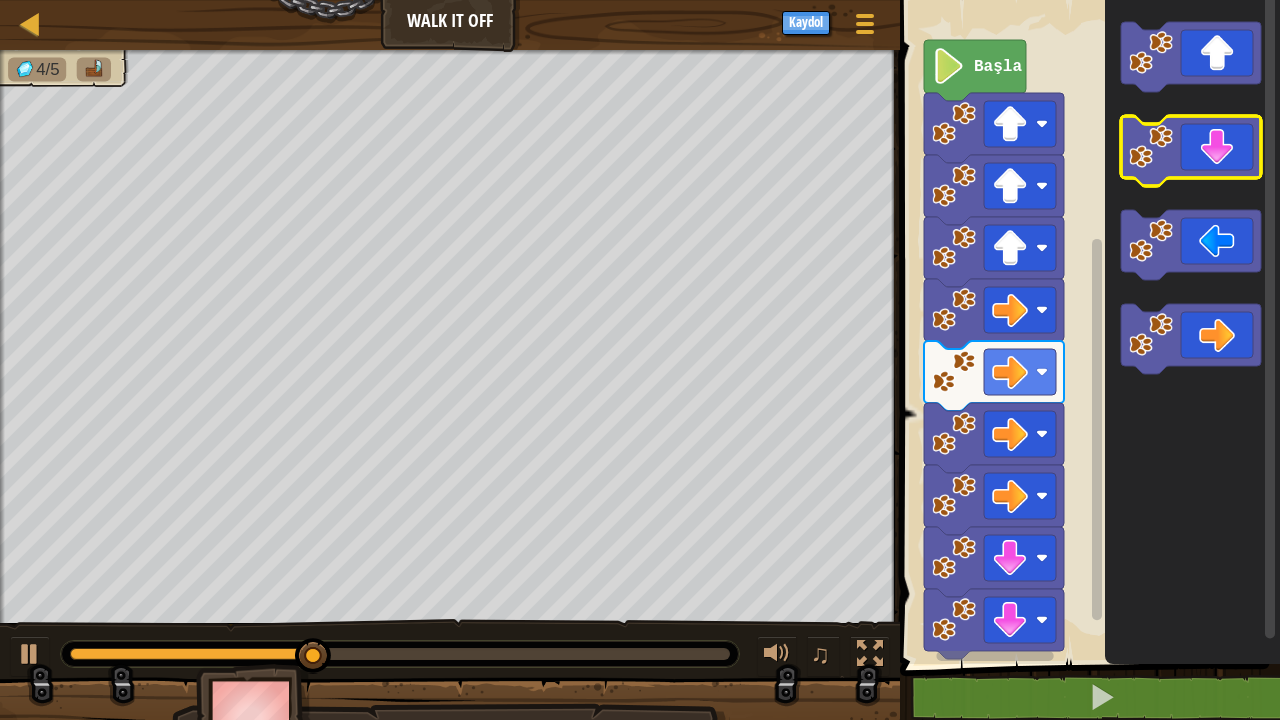 click 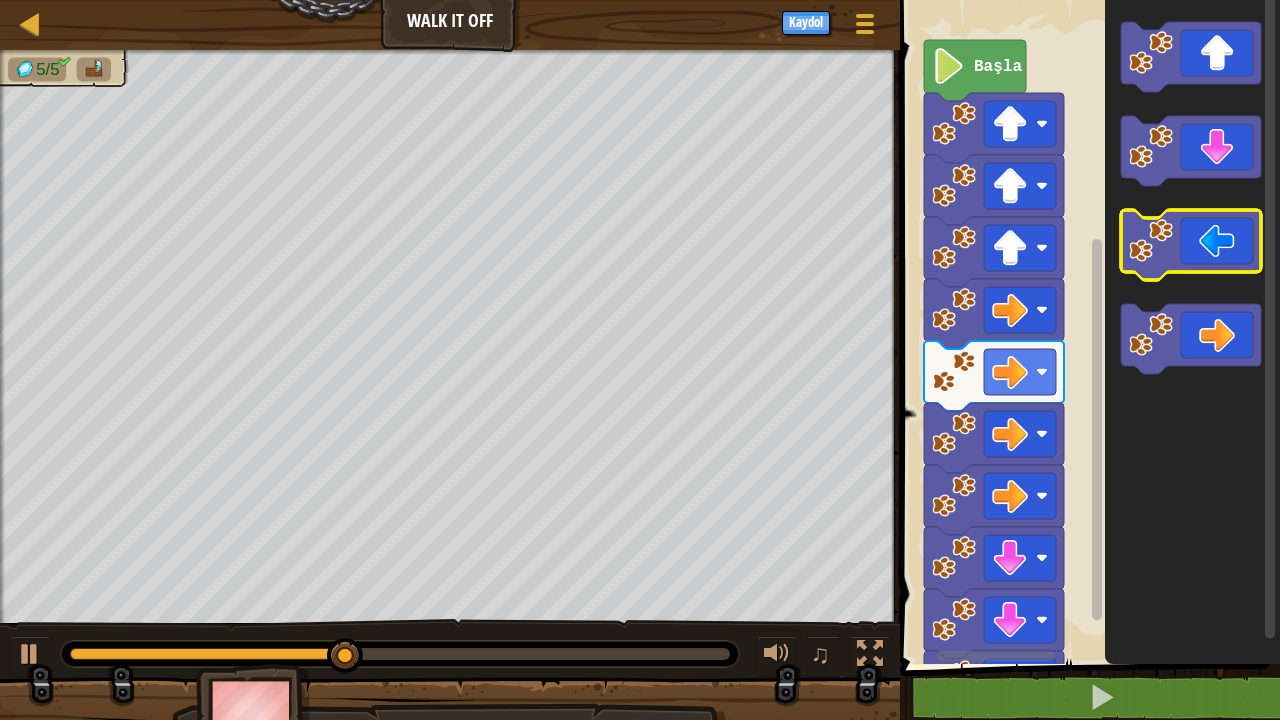 click 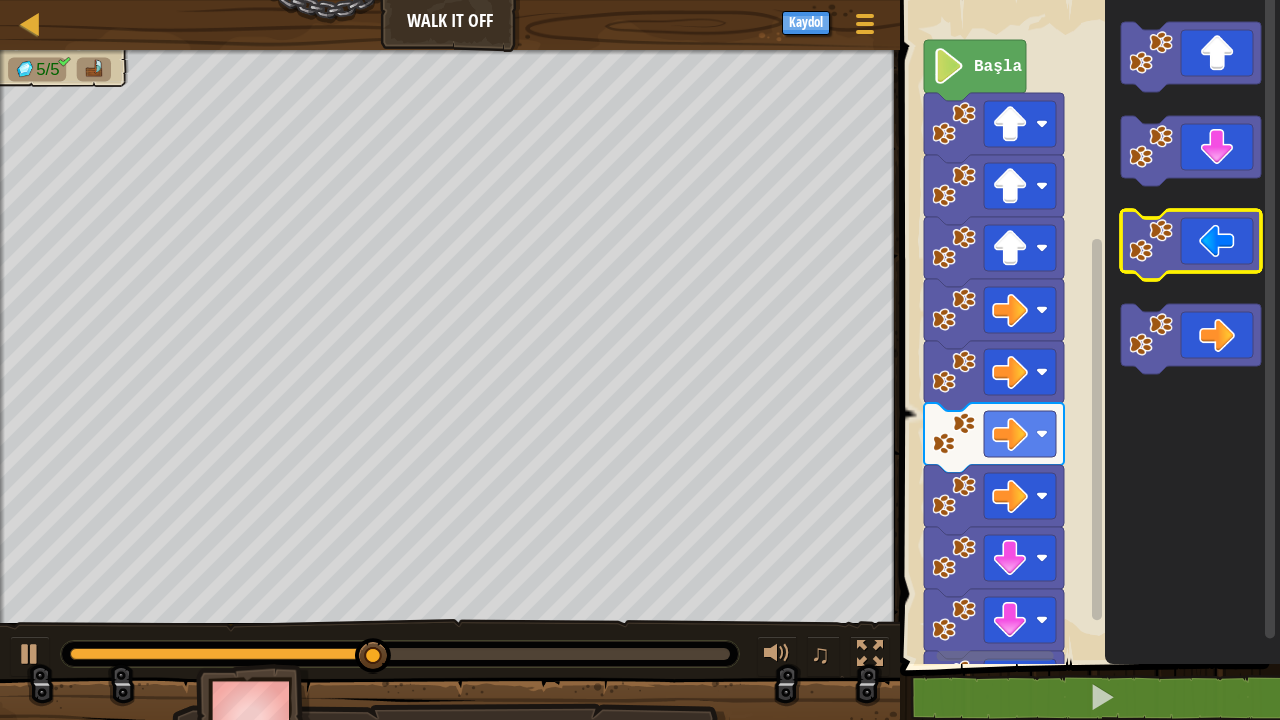 click 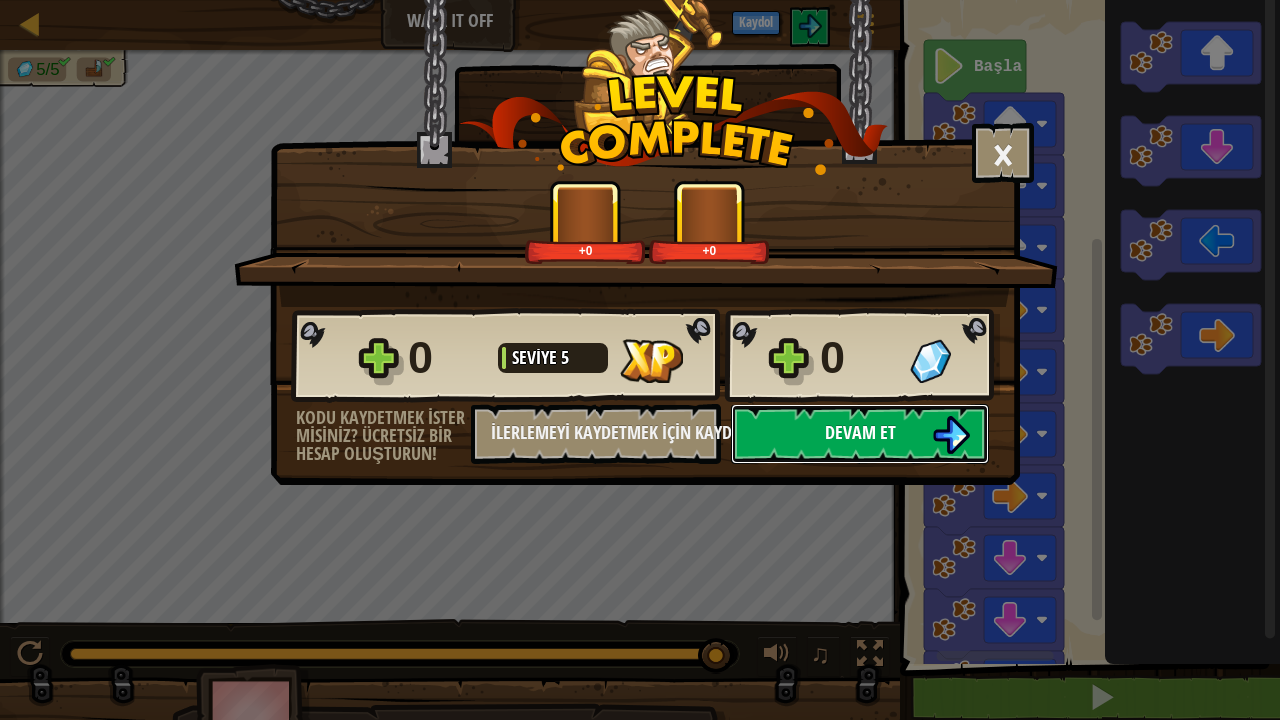 click on "Devam et" at bounding box center (860, 434) 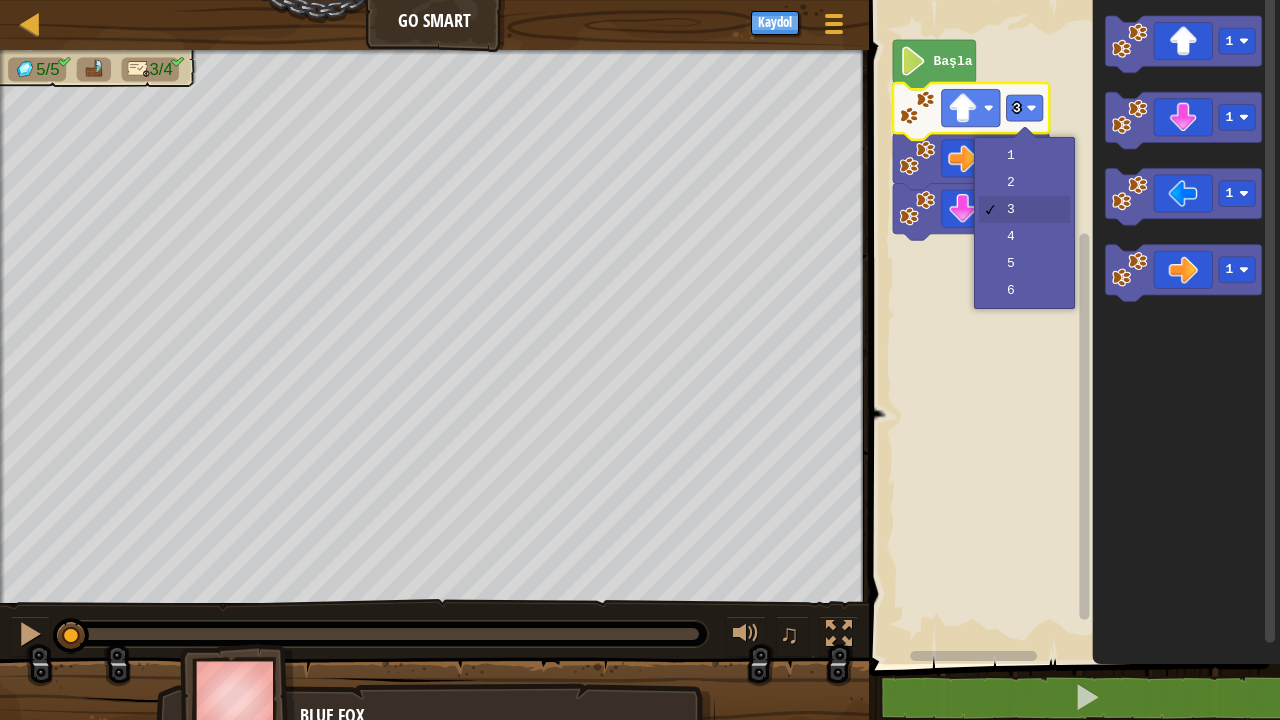 click 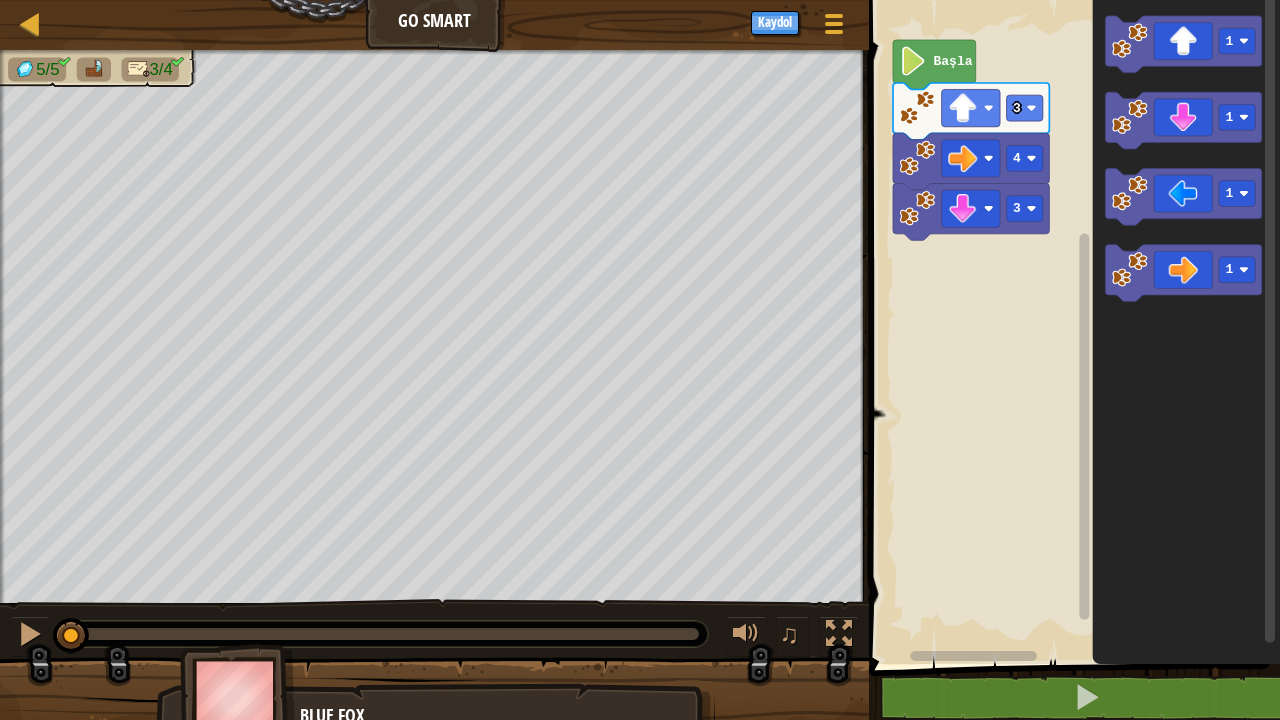 click on "Başla 3 4 3 1 1 1 1" at bounding box center (1071, 327) 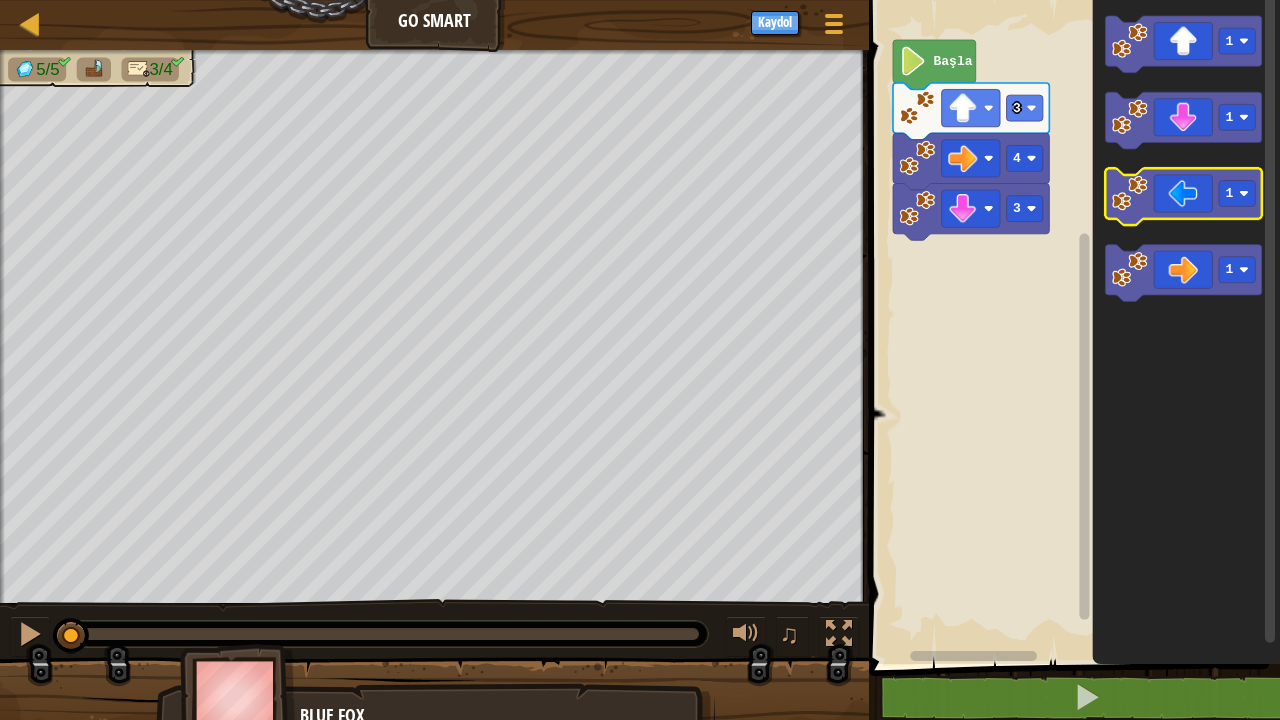 click 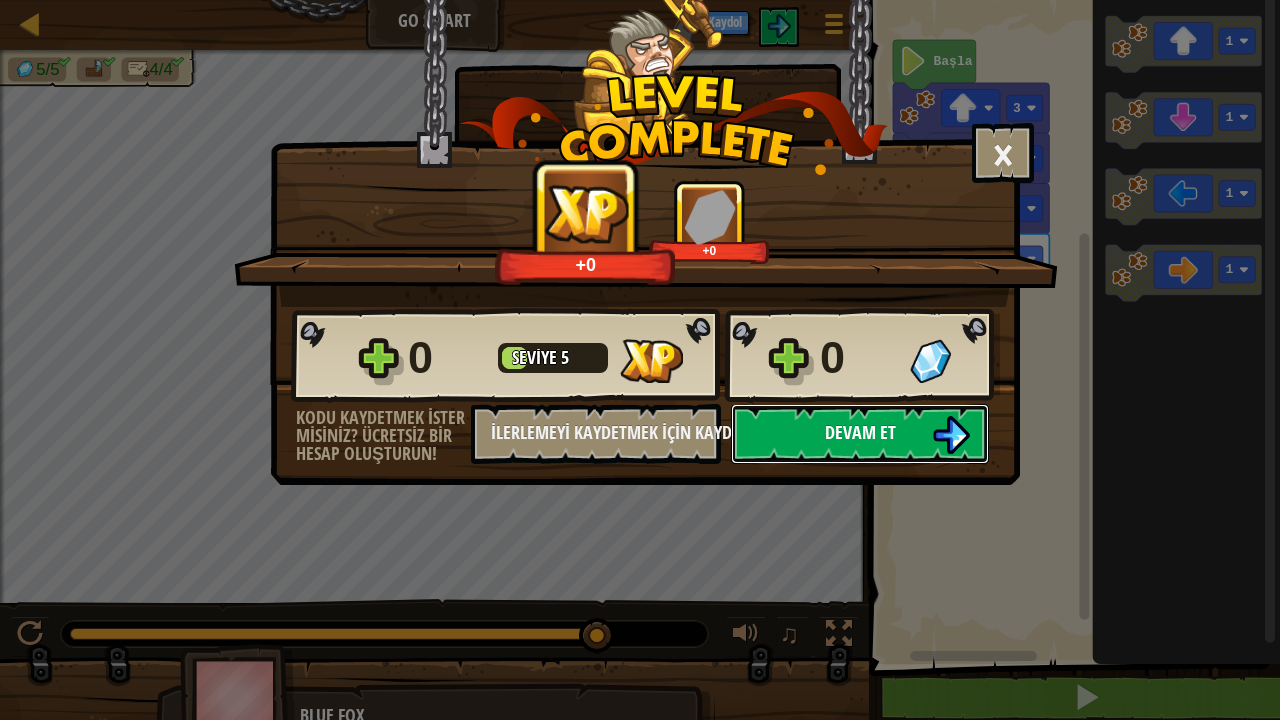 click on "Devam et" at bounding box center (860, 434) 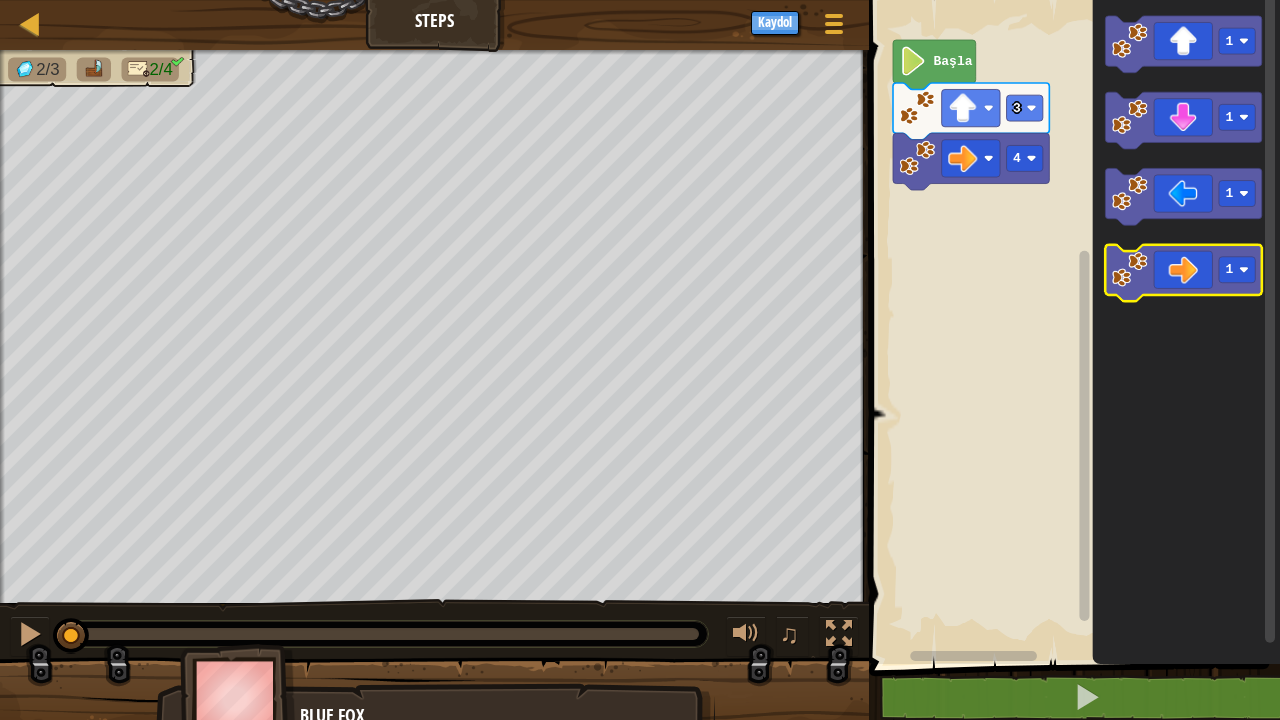 click on "1 1 1 1" 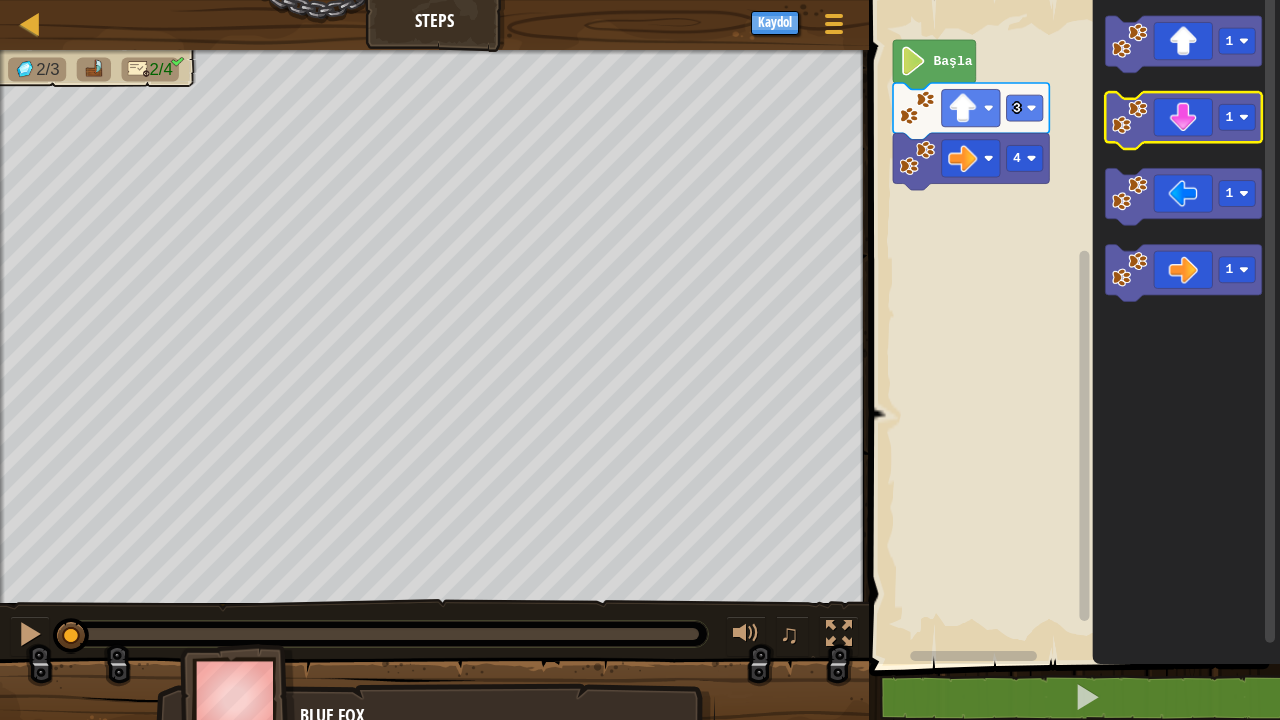 click 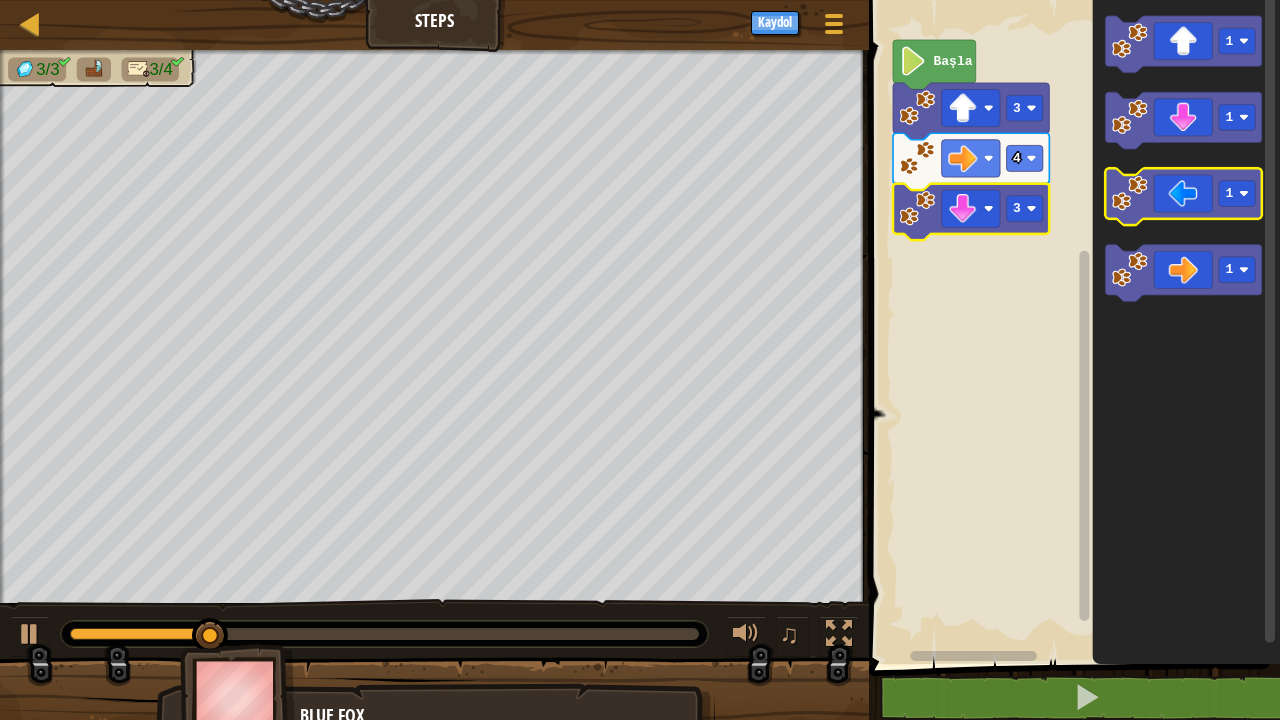 click 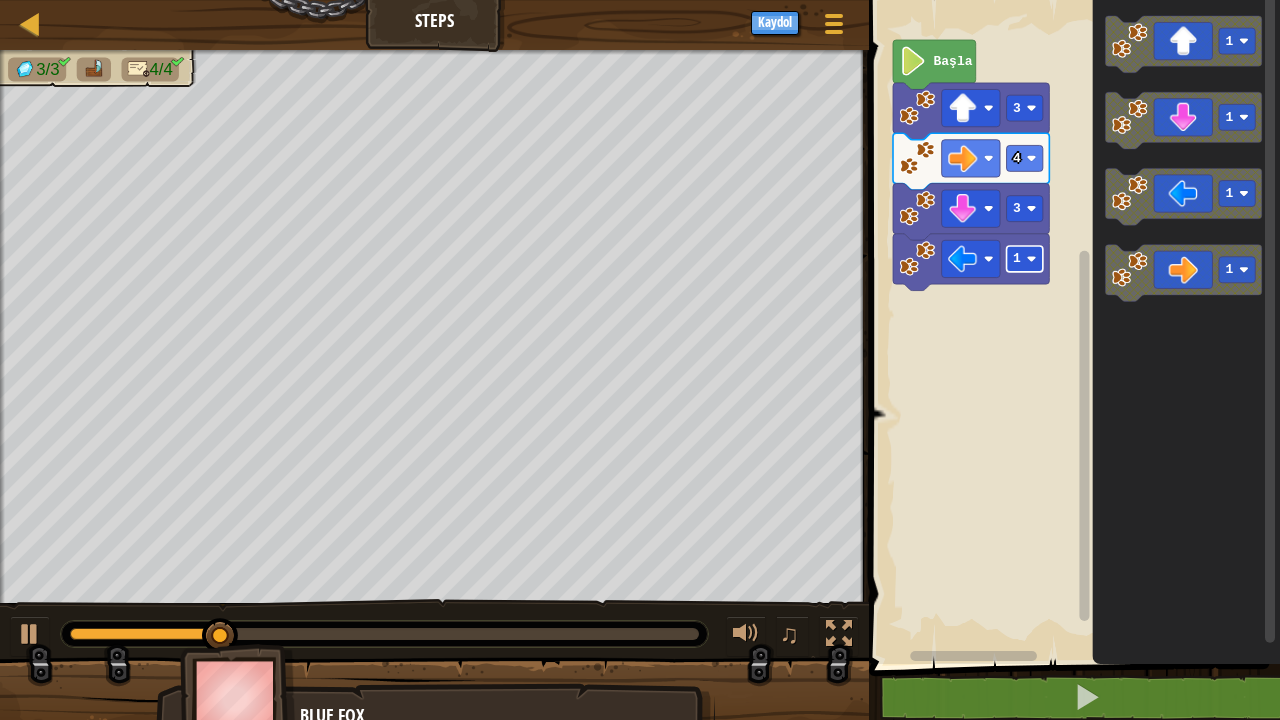 click 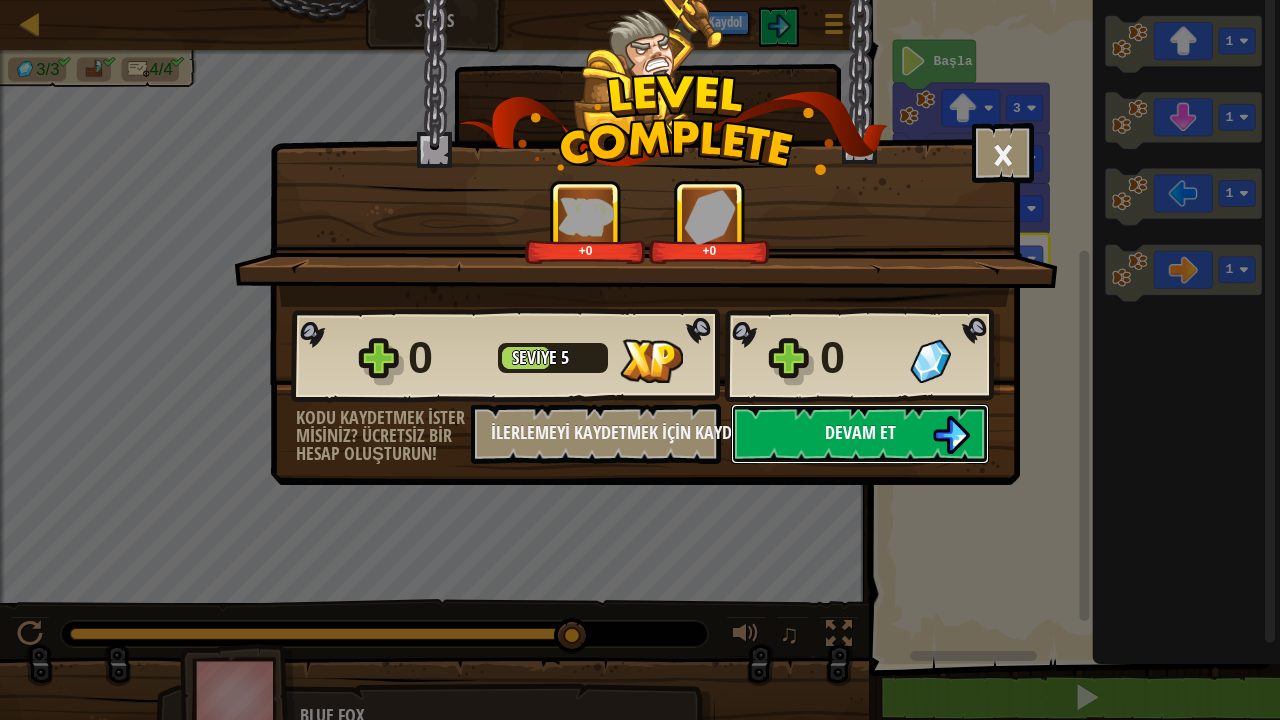 click on "Devam et" at bounding box center (860, 434) 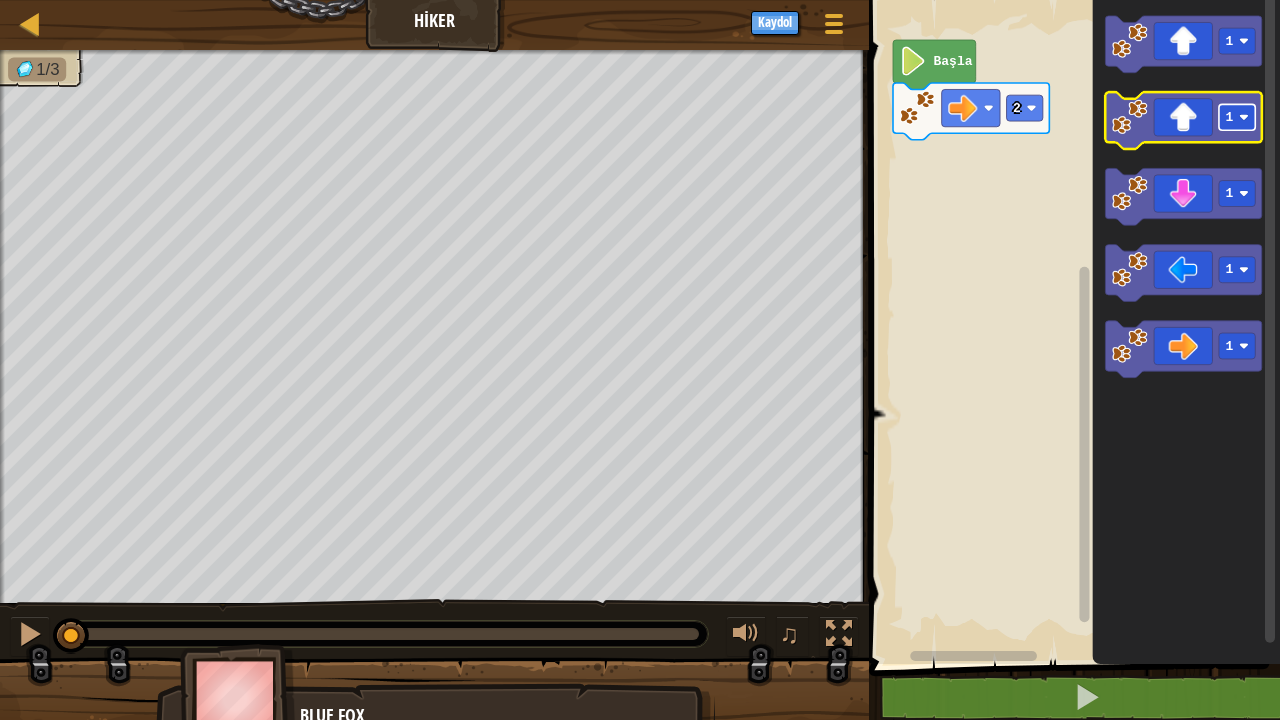 click 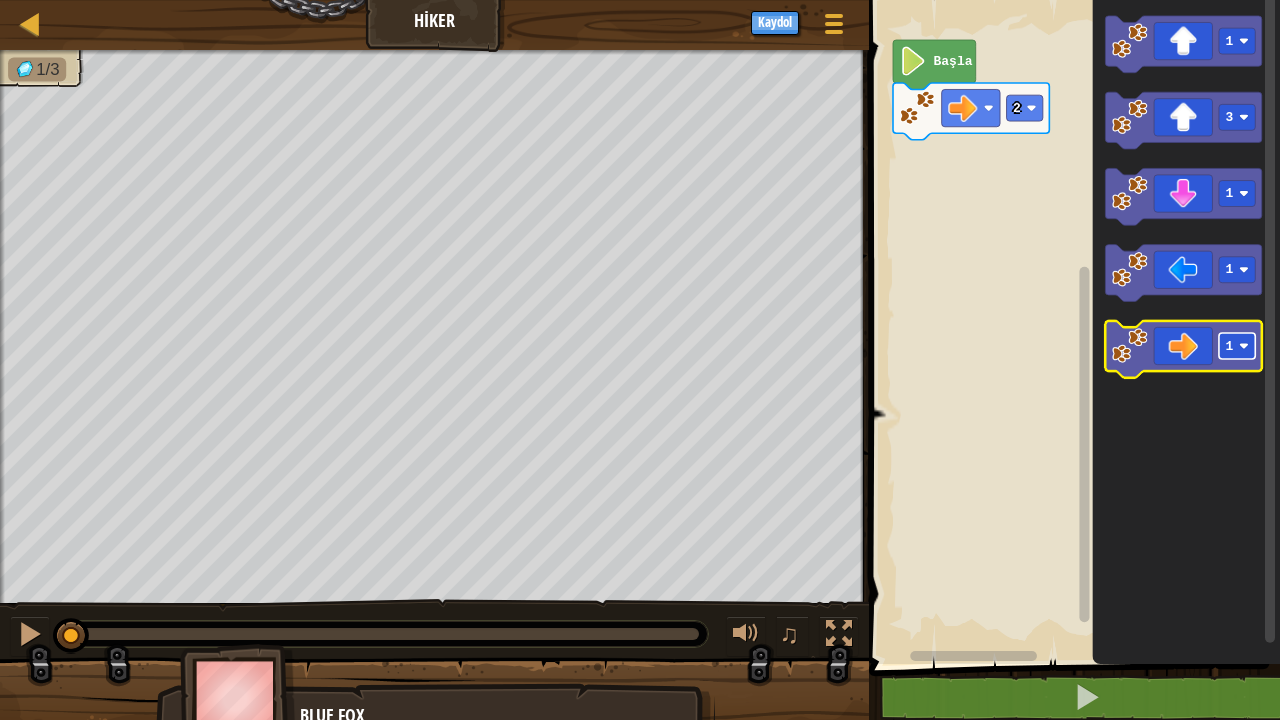 click 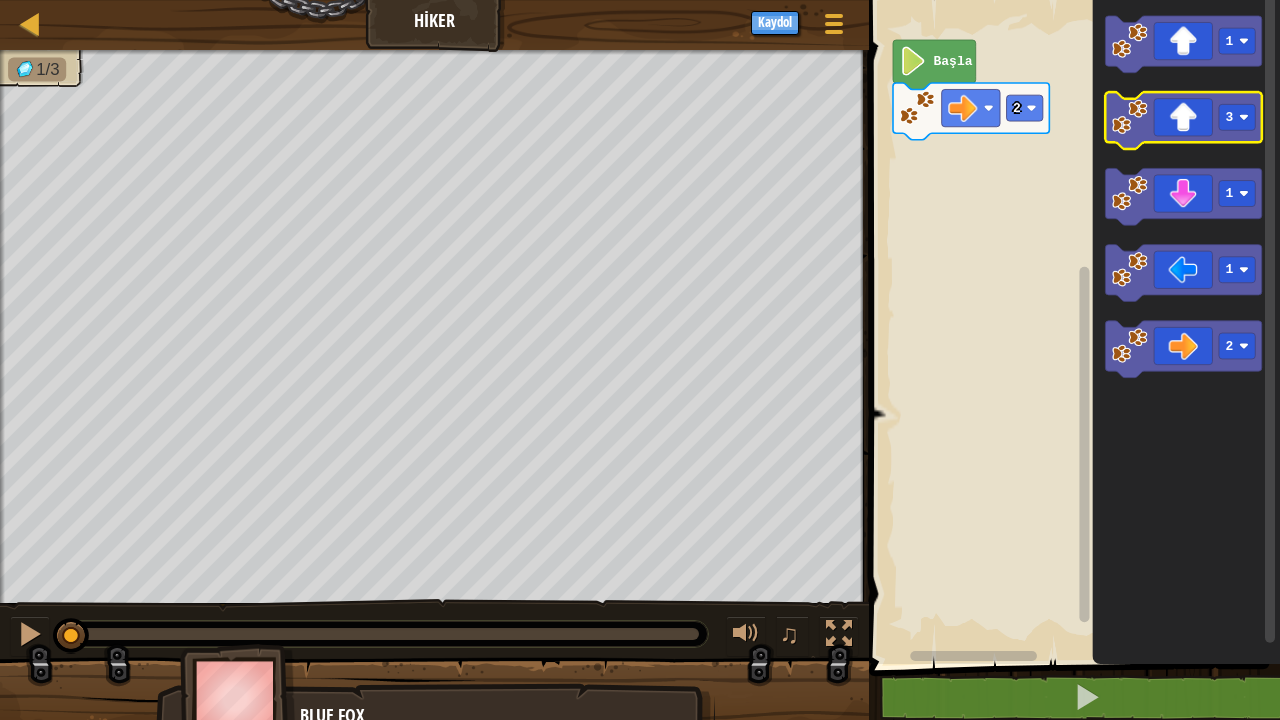 click 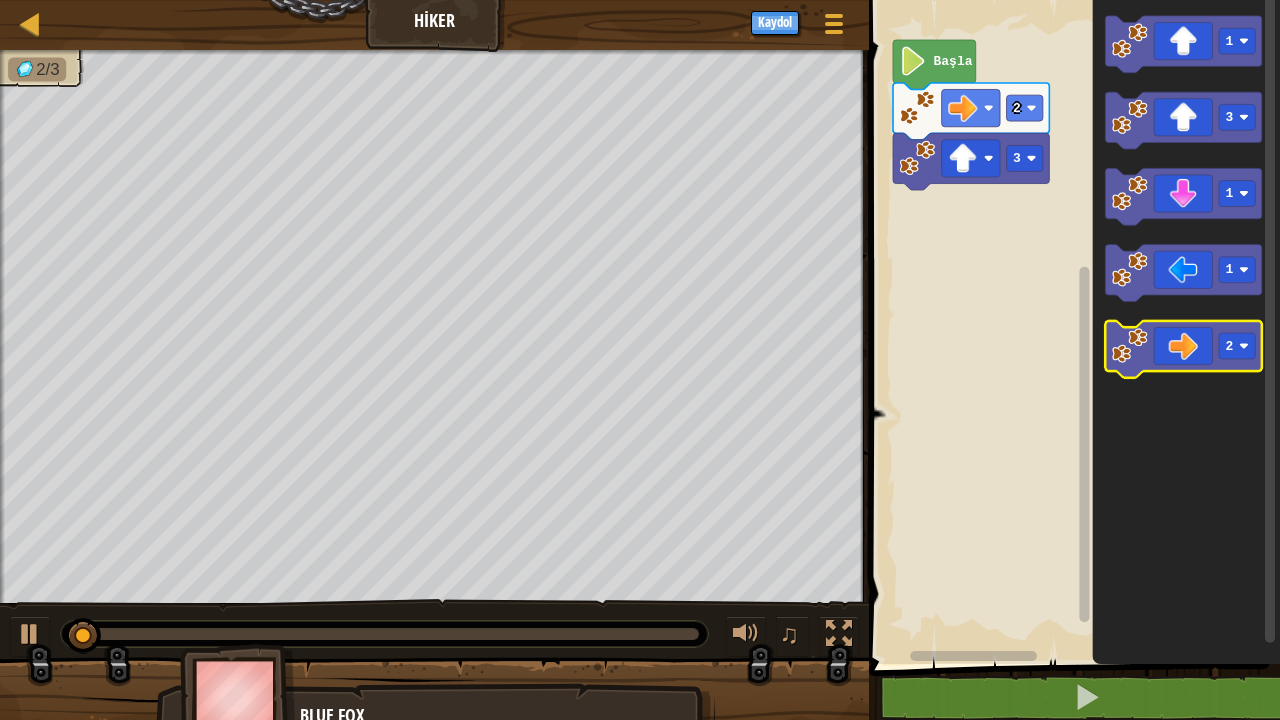 click 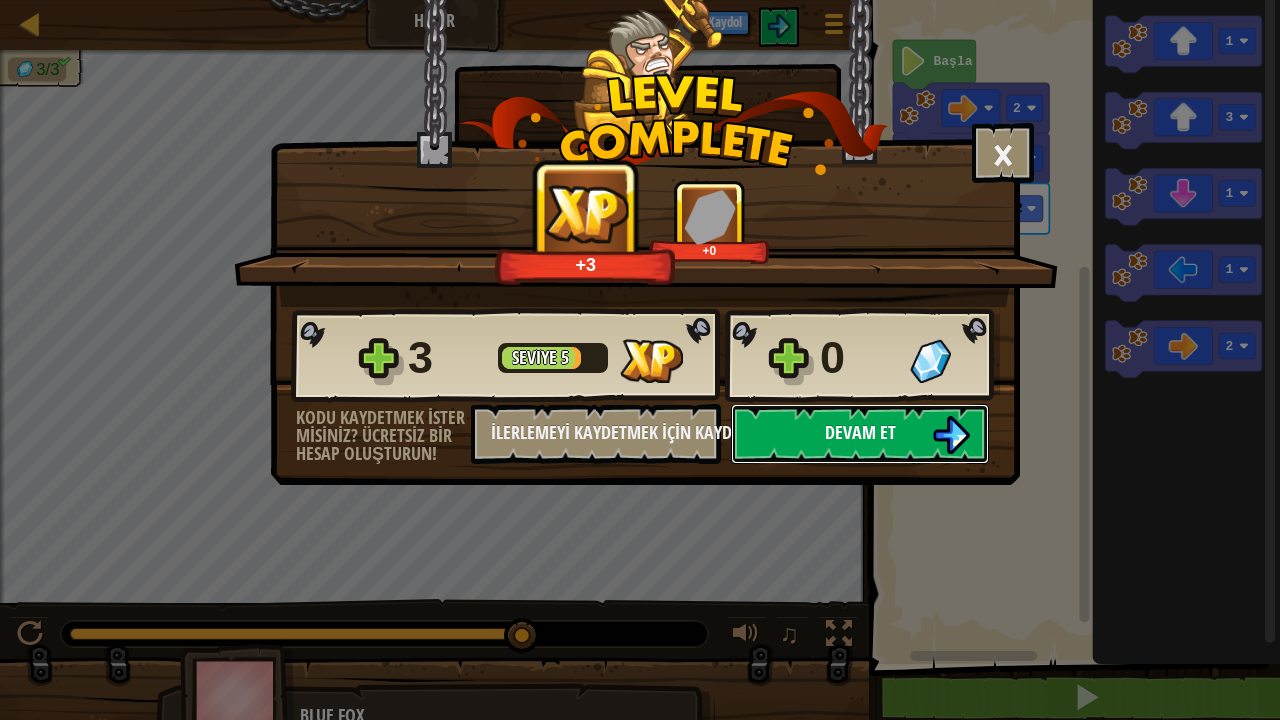 click on "Devam et" at bounding box center (860, 434) 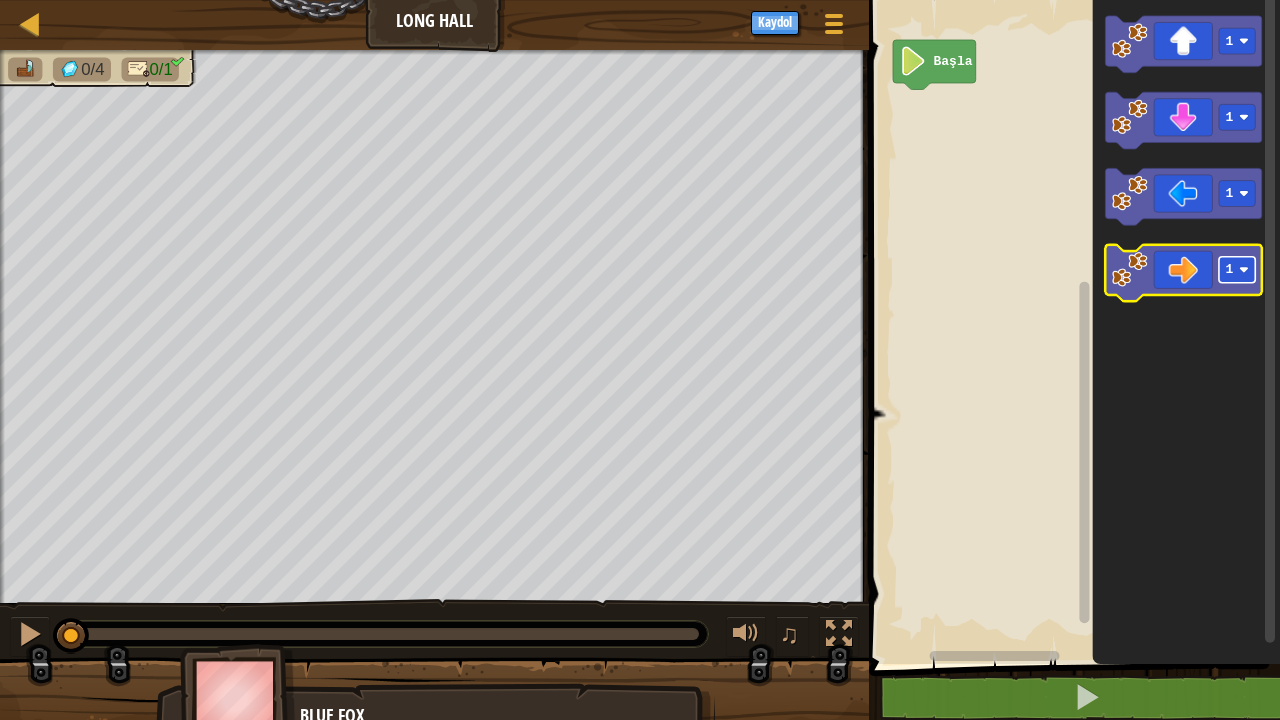 click 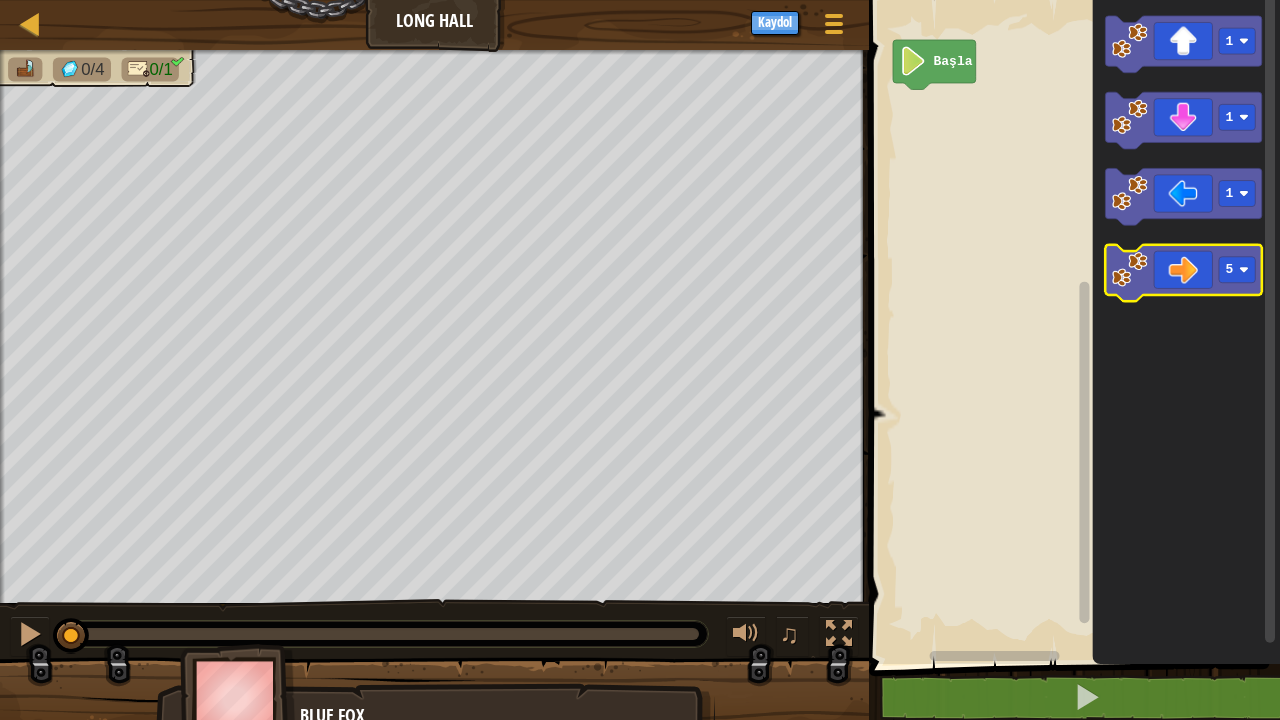 click 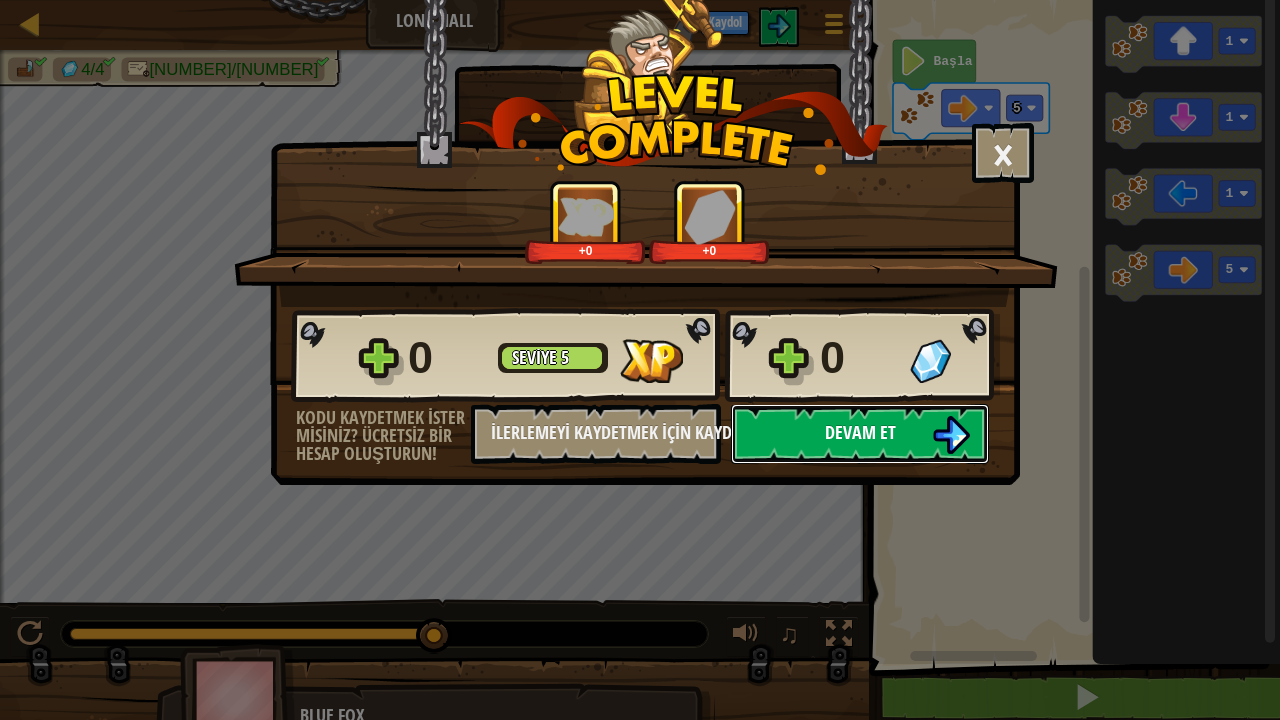 click on "Devam et" at bounding box center [860, 432] 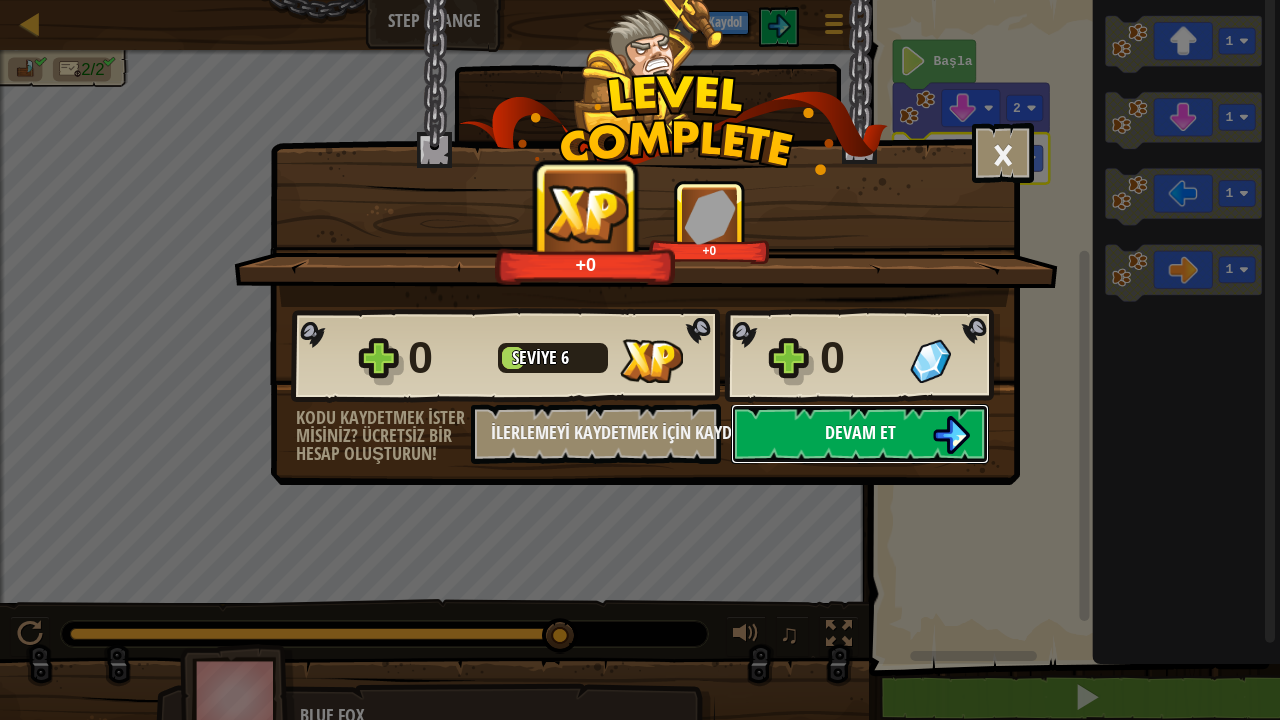 click on "Devam et" at bounding box center [860, 434] 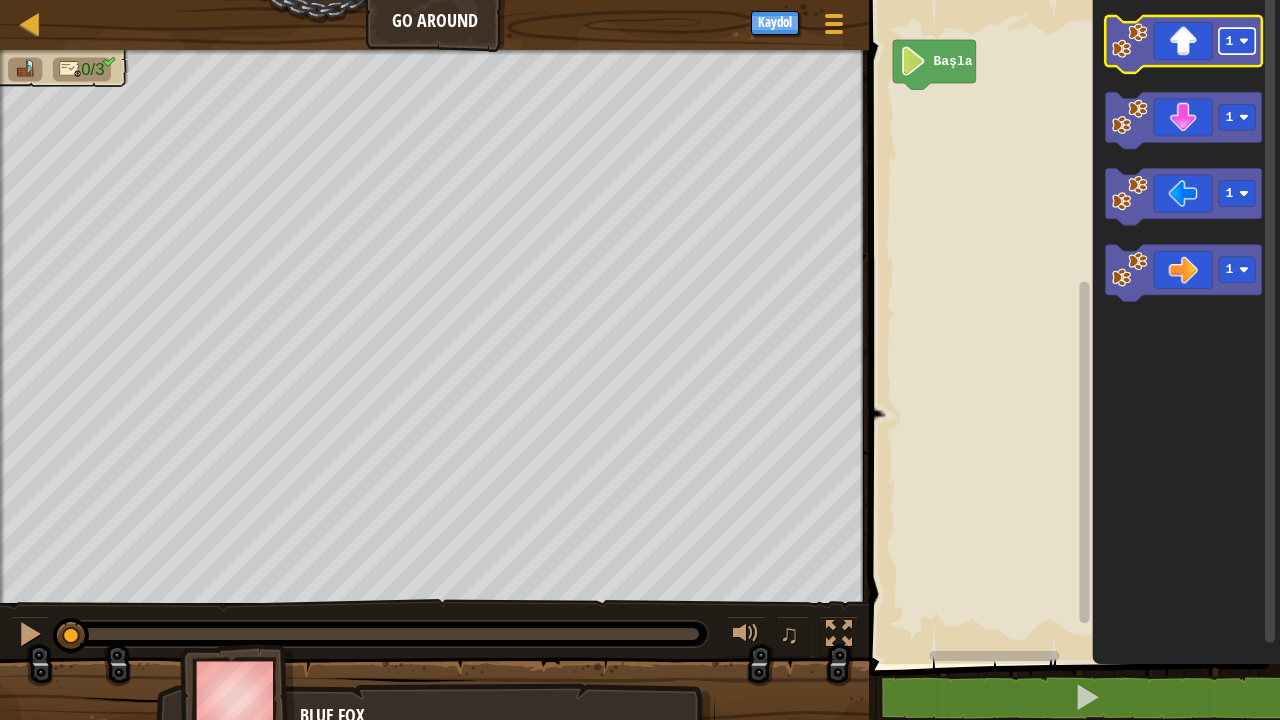 click 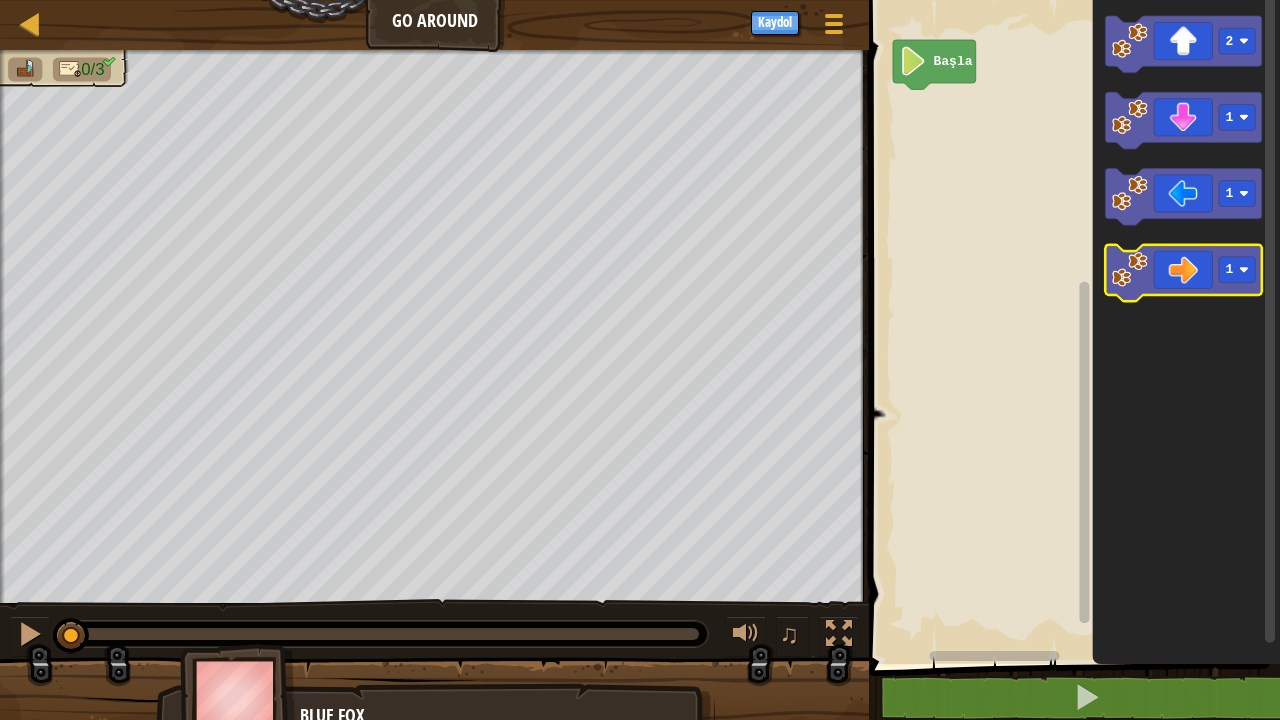 click 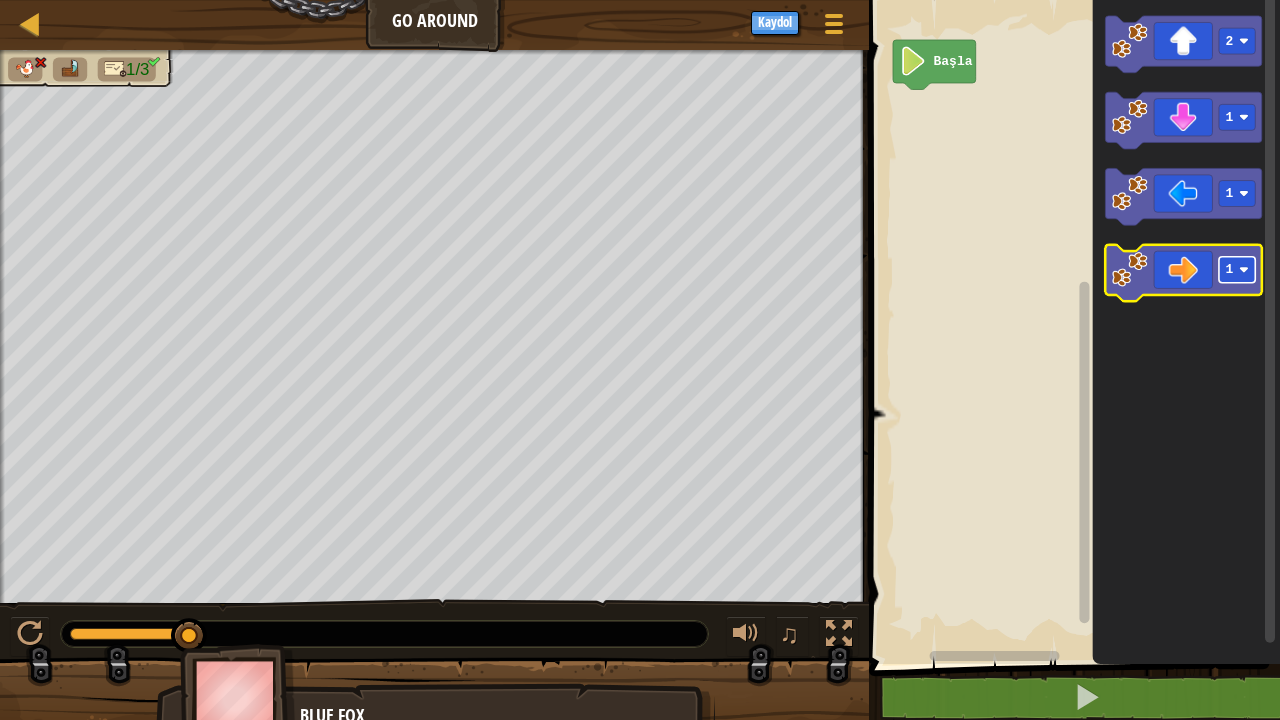 click 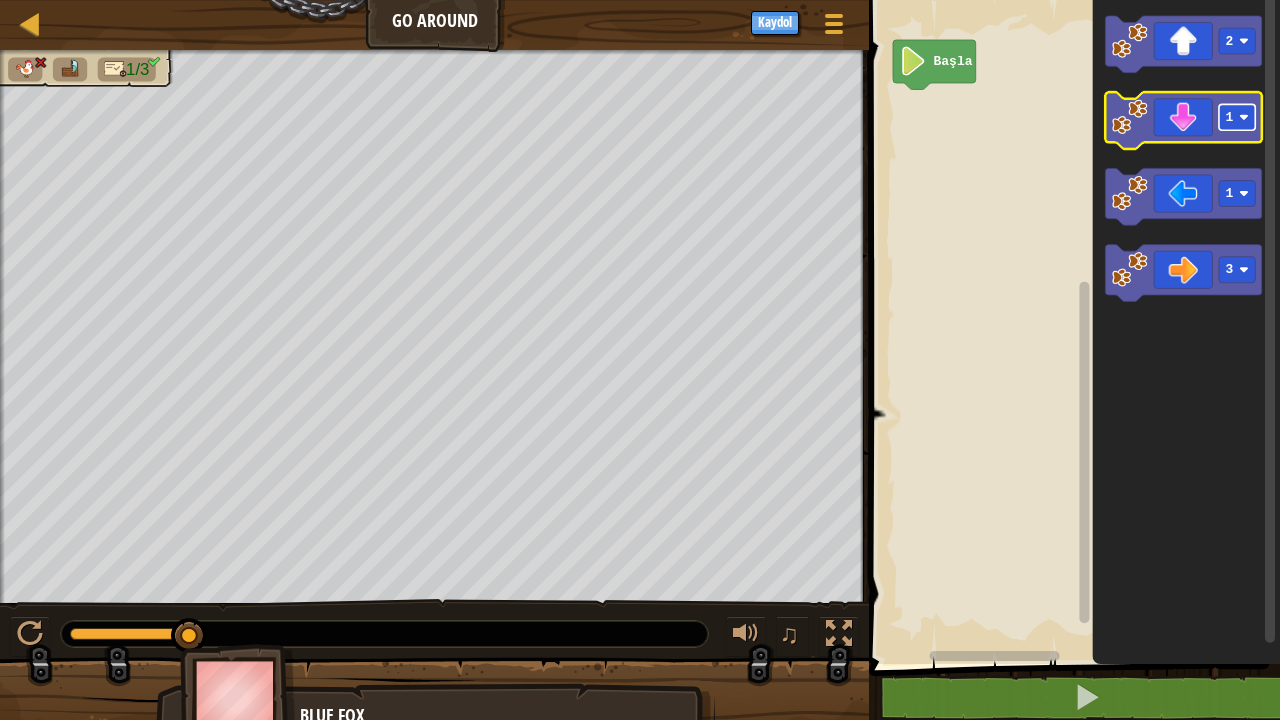 click 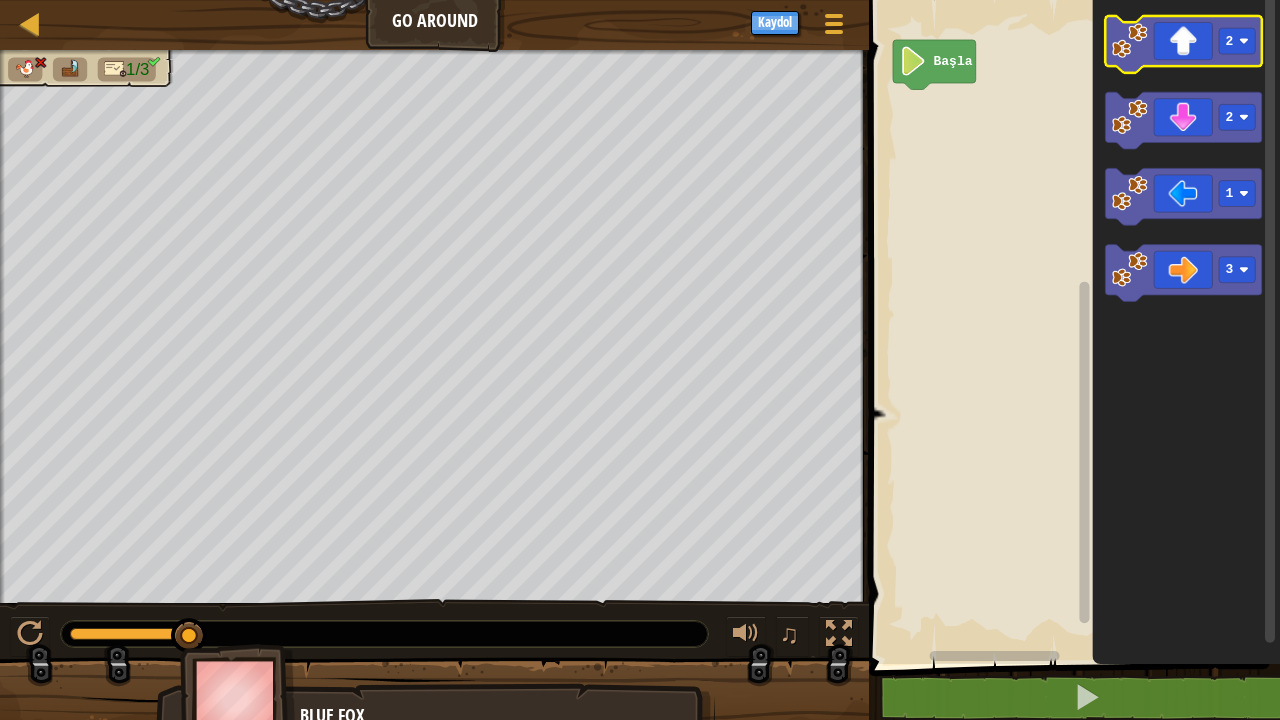click 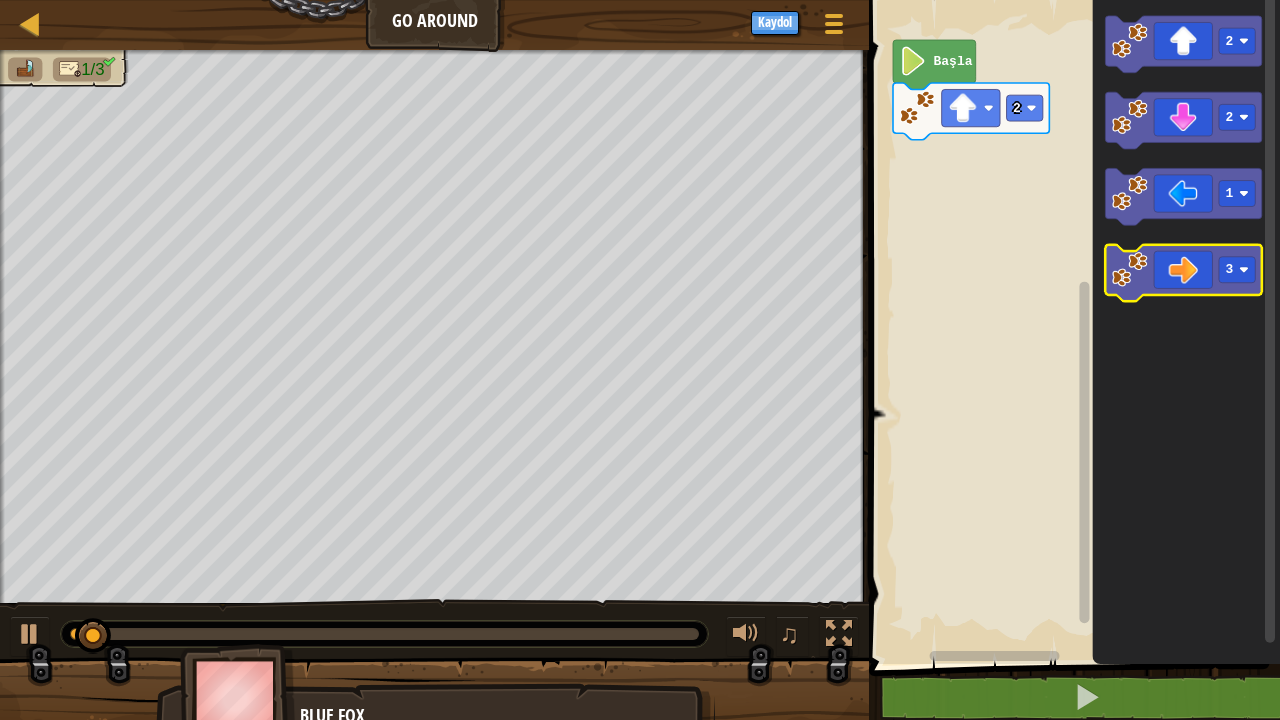 click 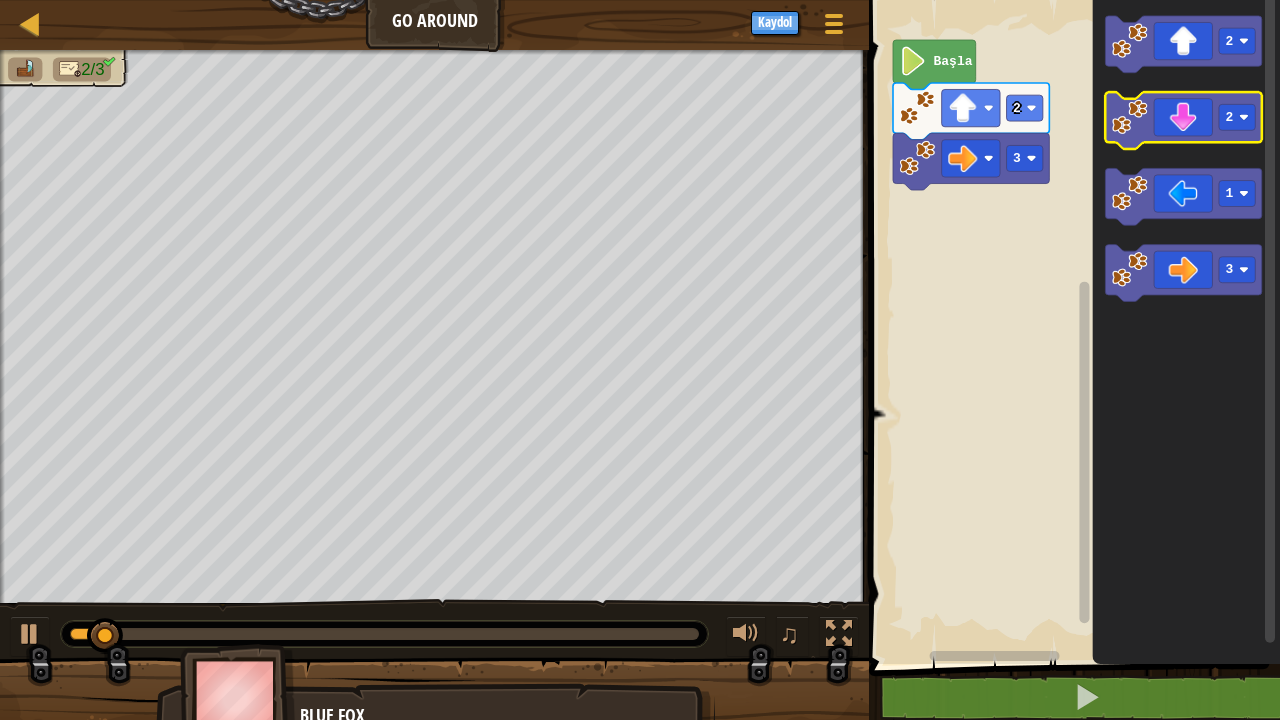 click 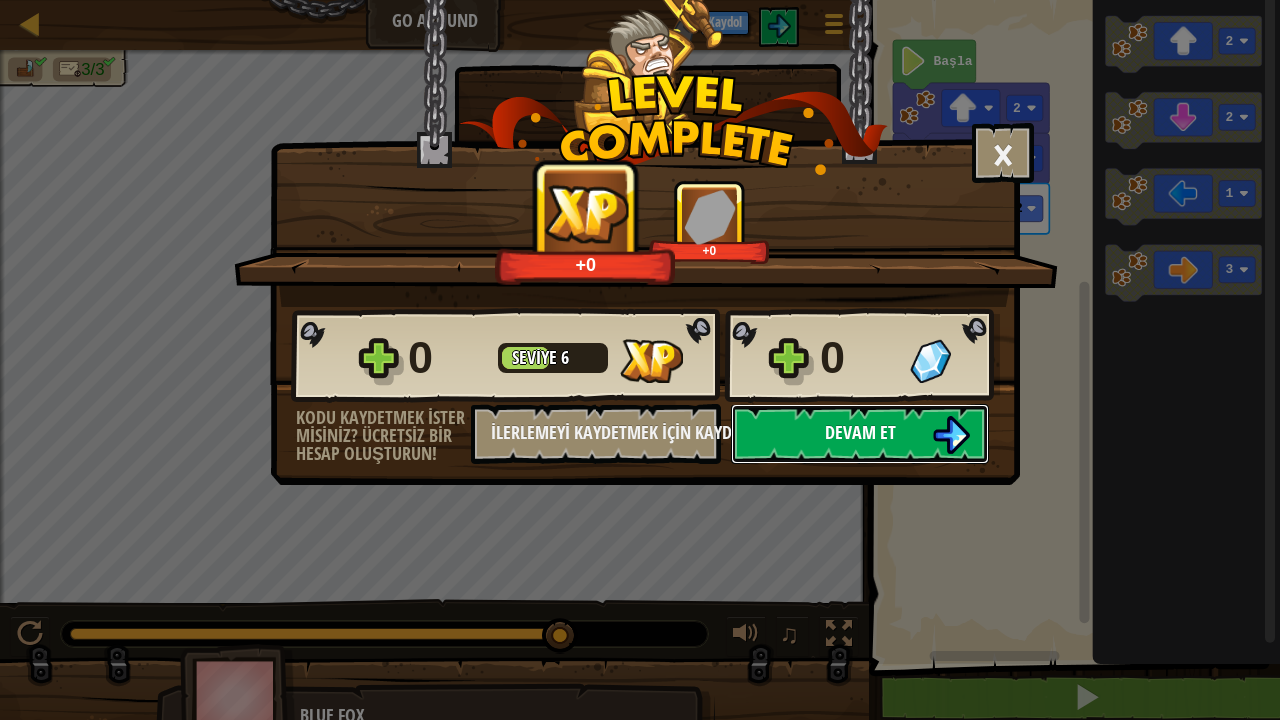 click on "Devam et" at bounding box center [860, 434] 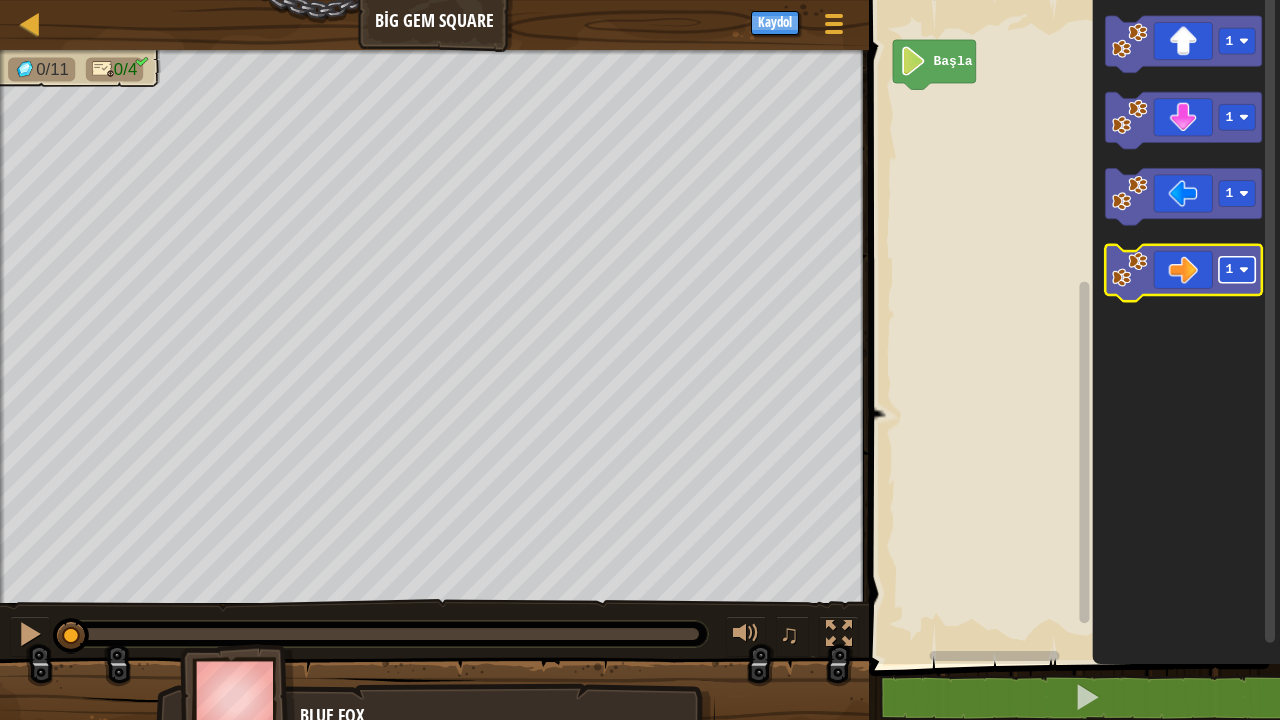 click 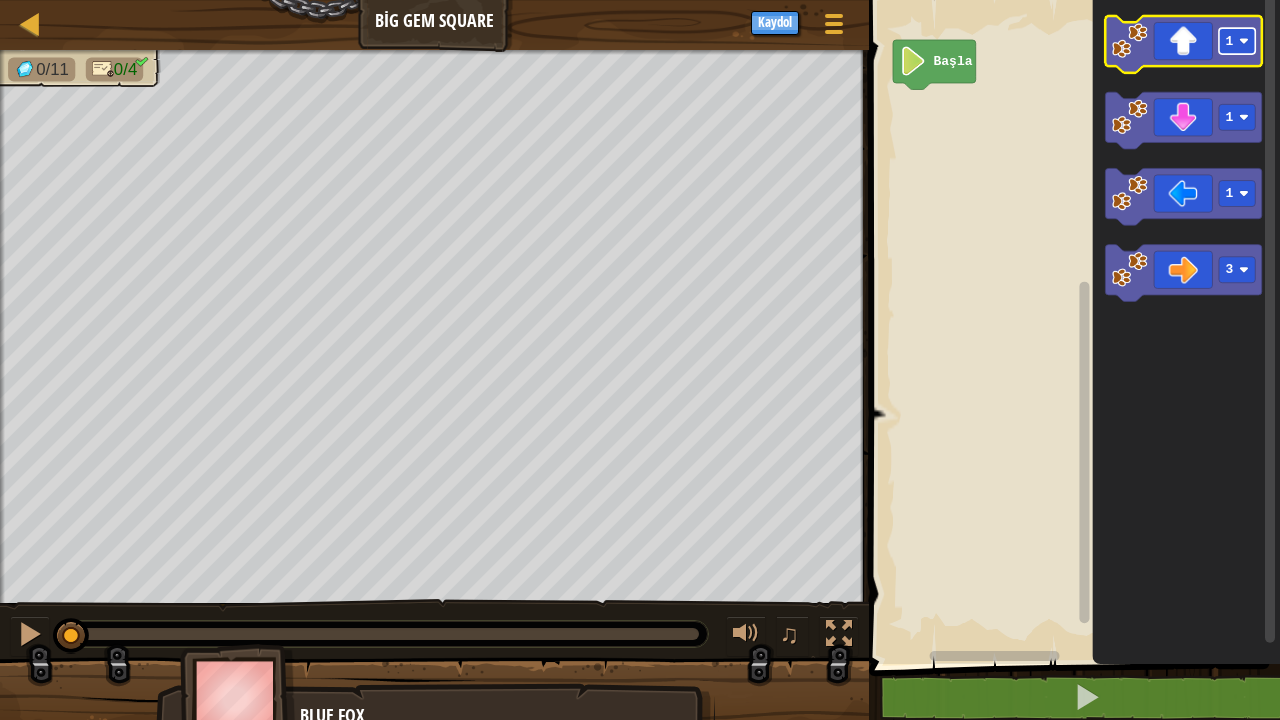 click 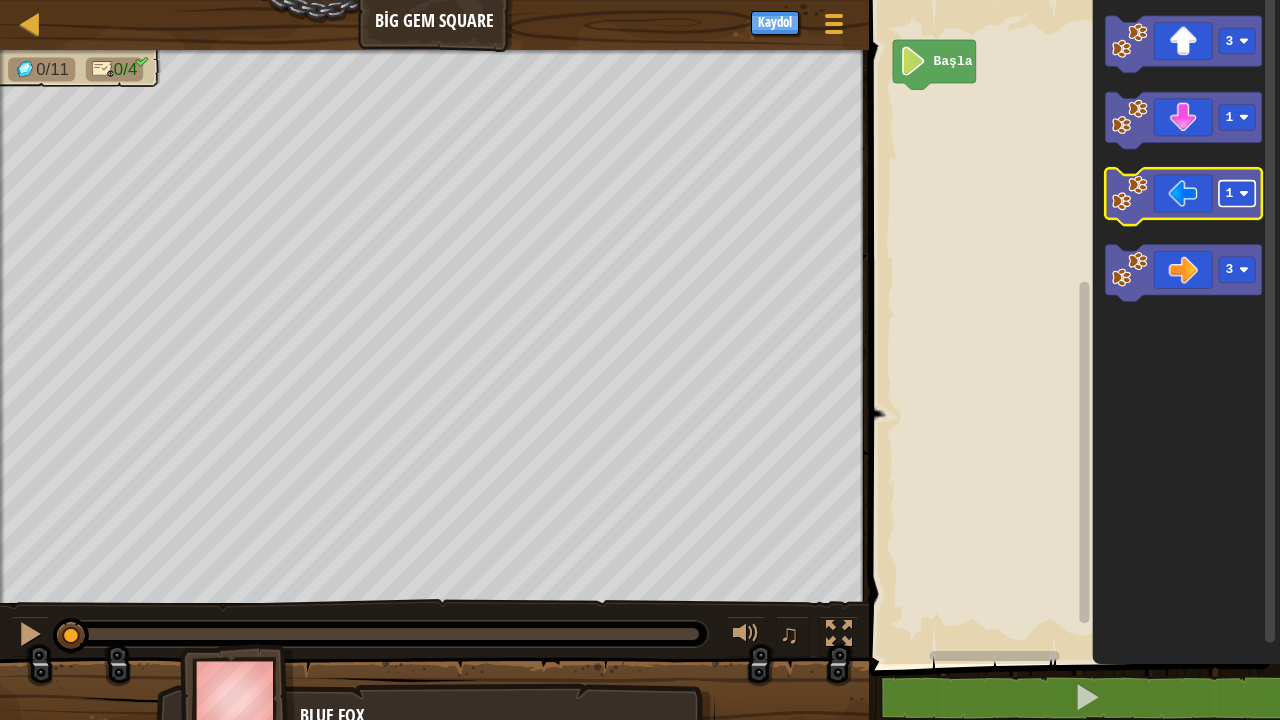 click 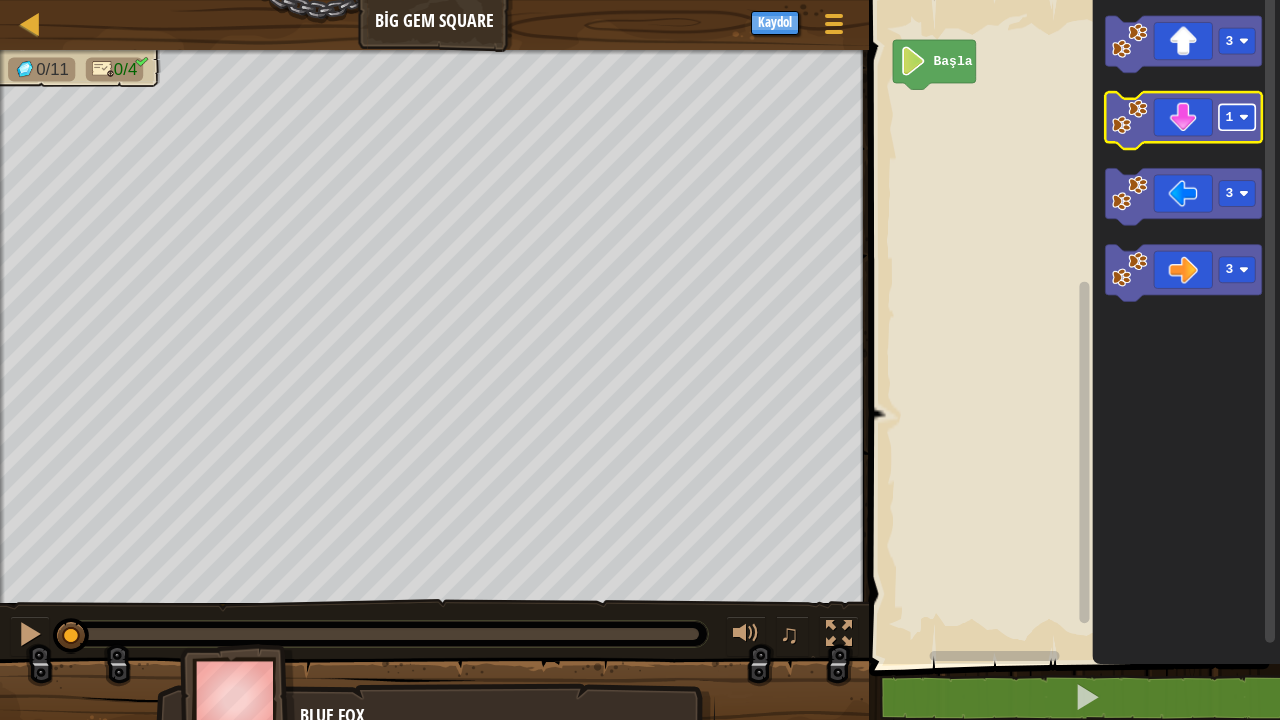 click 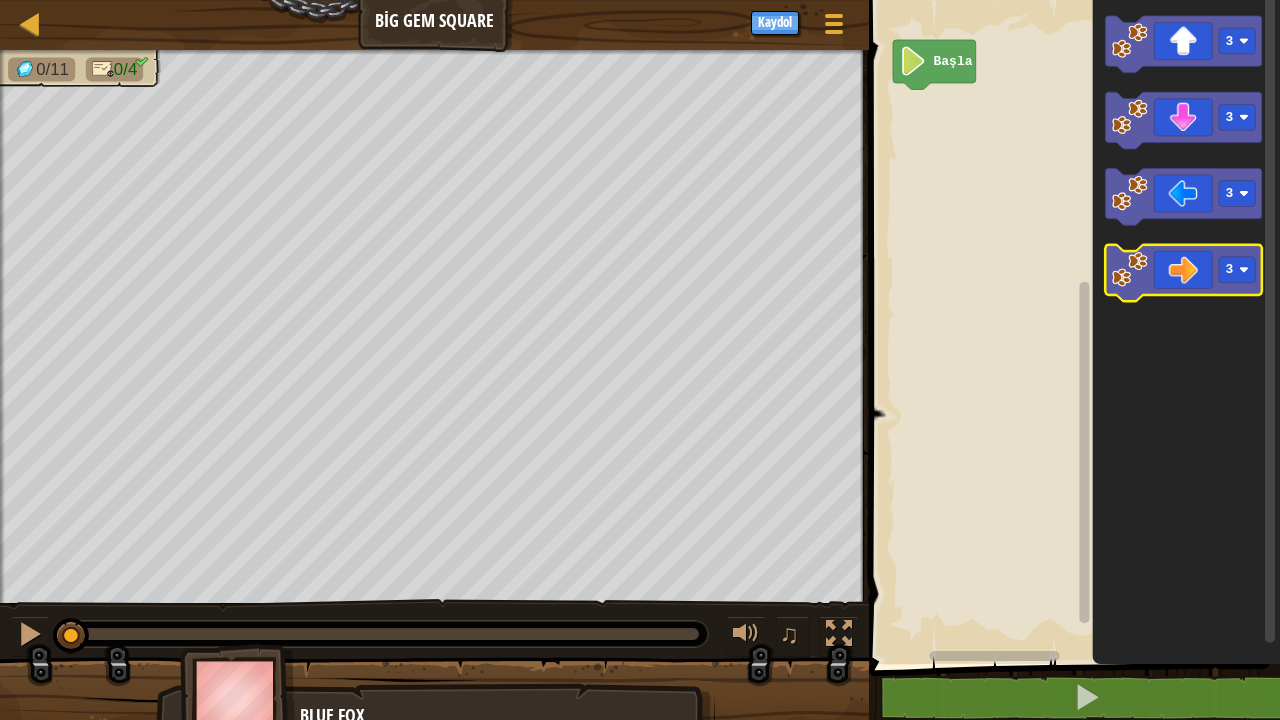 click 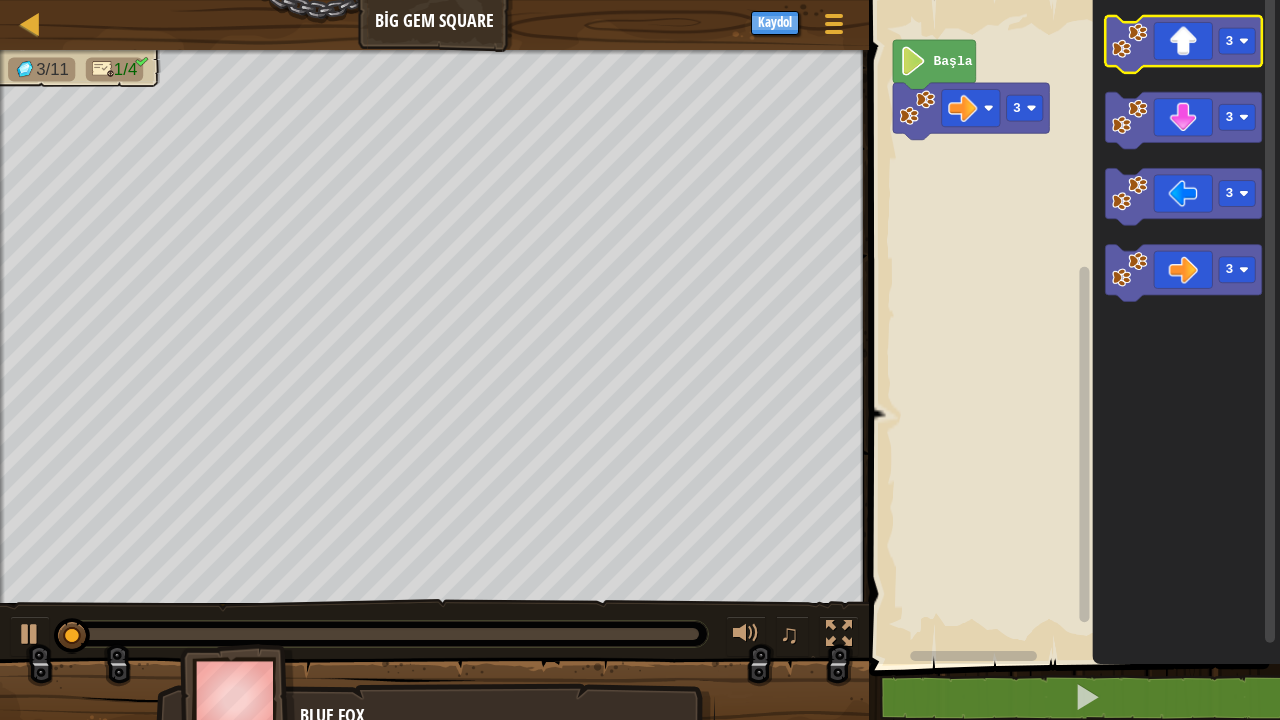 click 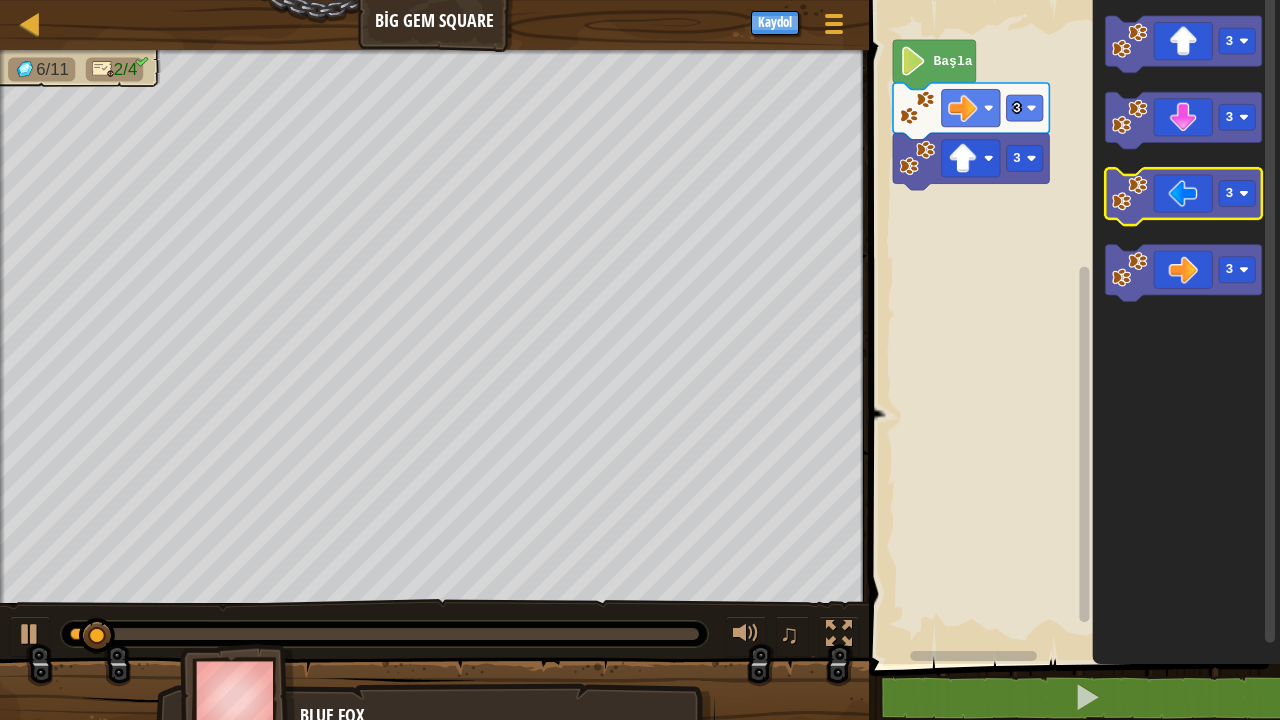 click 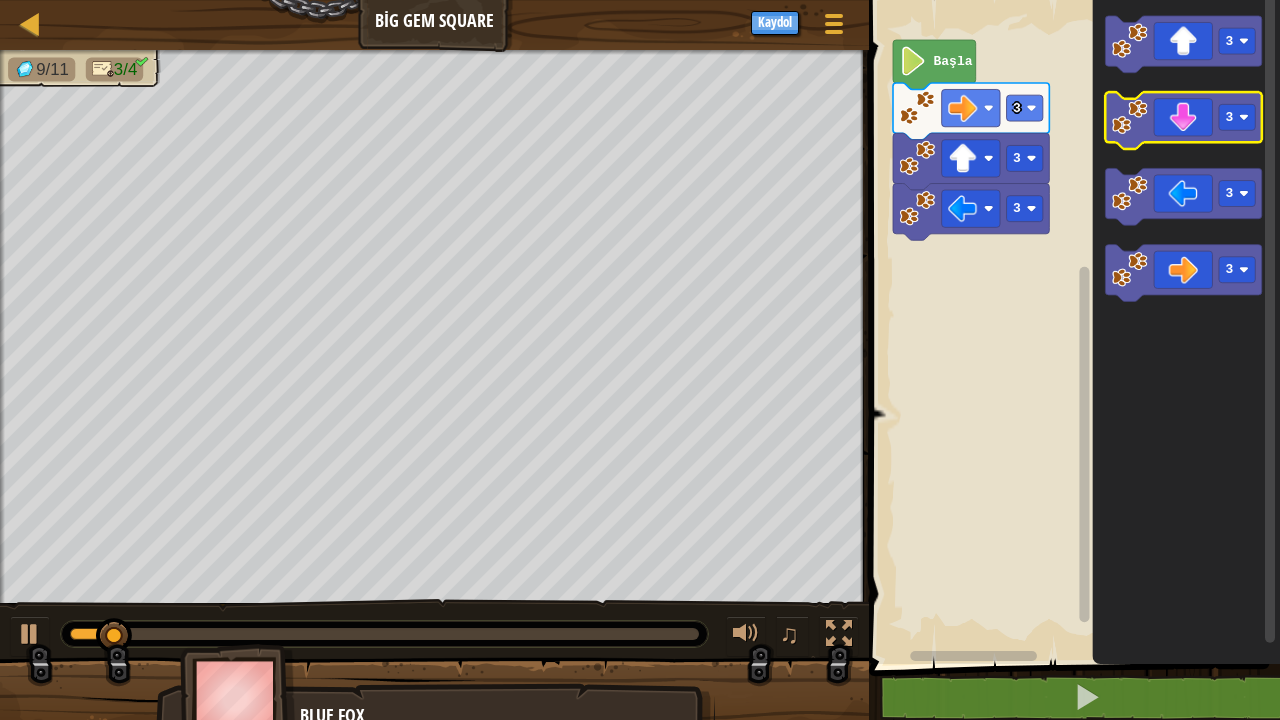 click 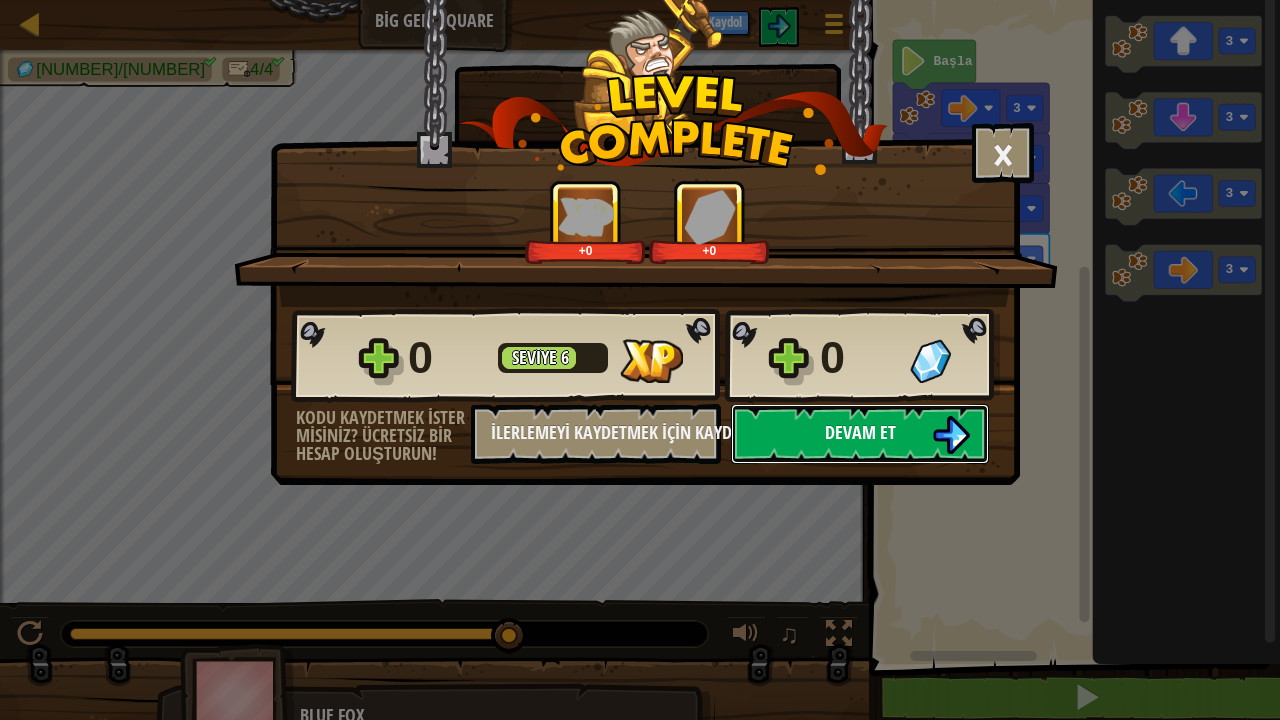 click on "Devam et" at bounding box center (860, 434) 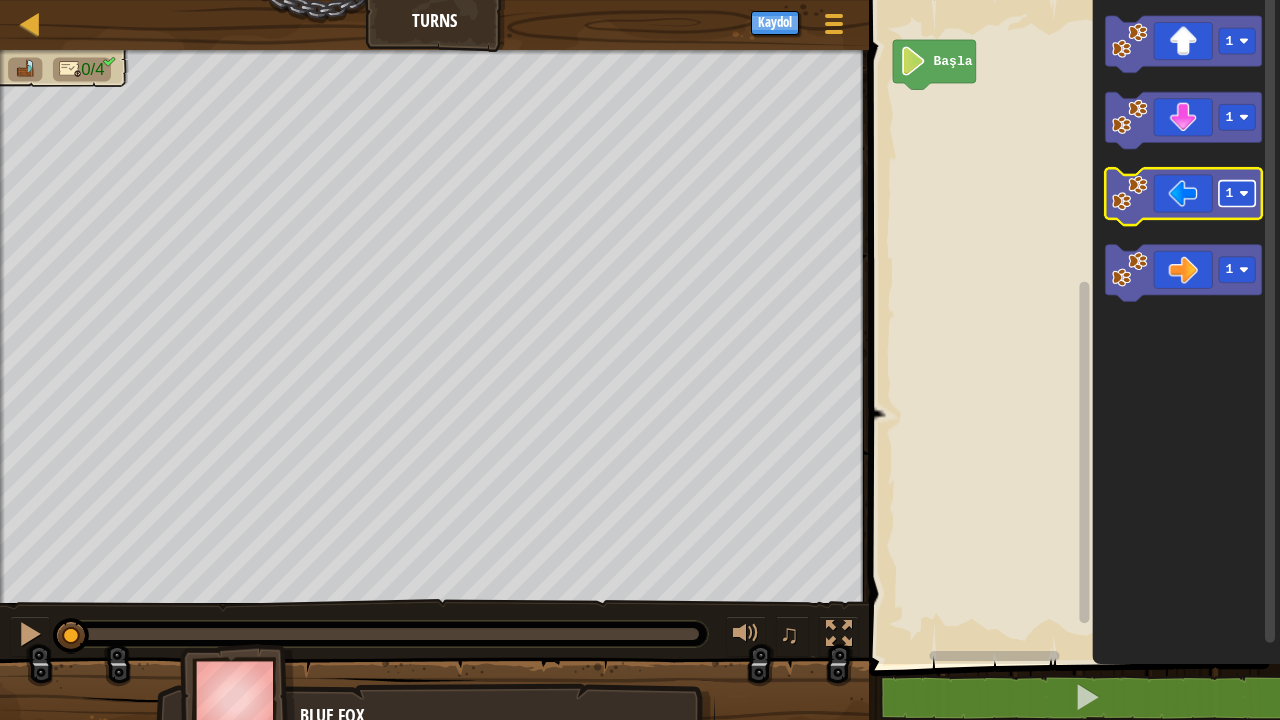 click 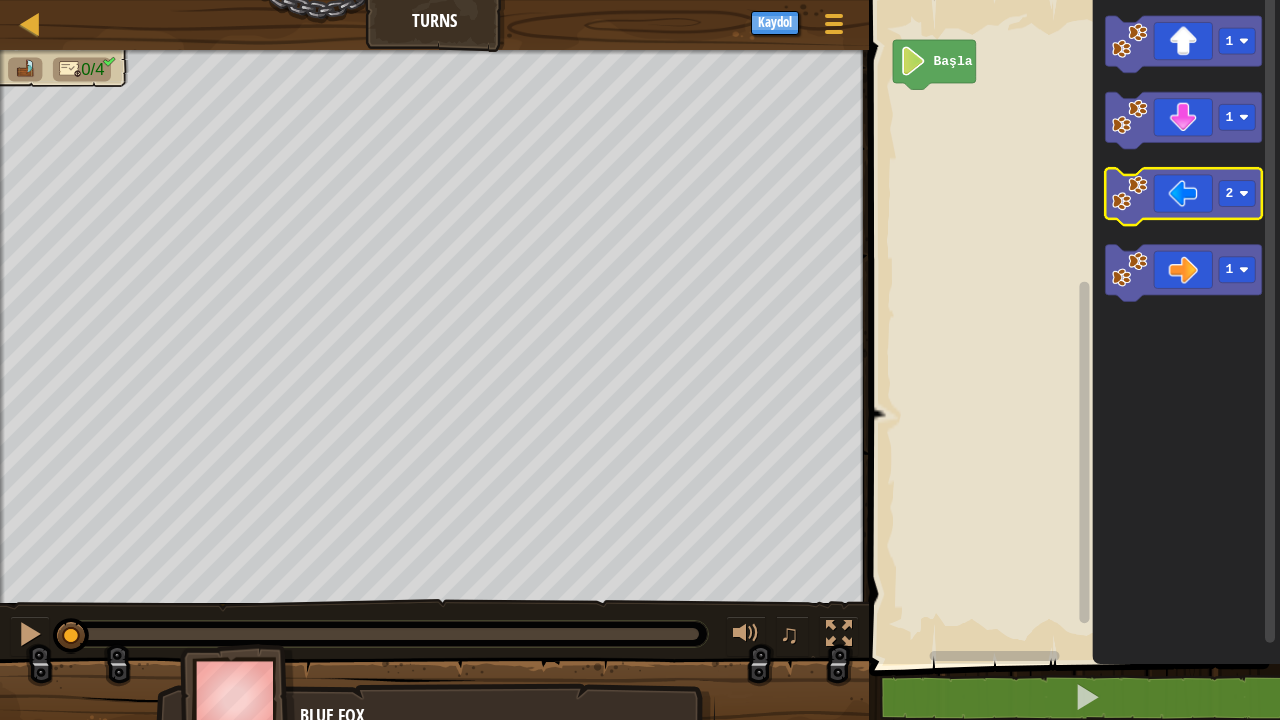 click 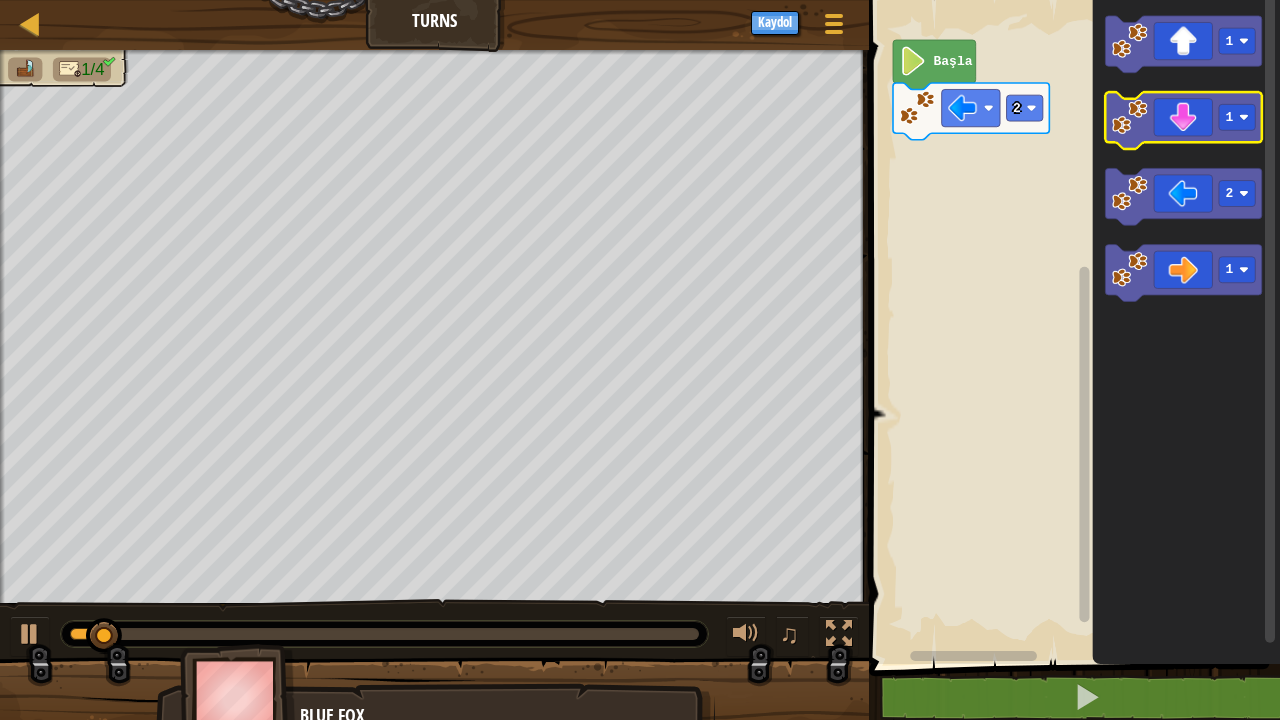 click 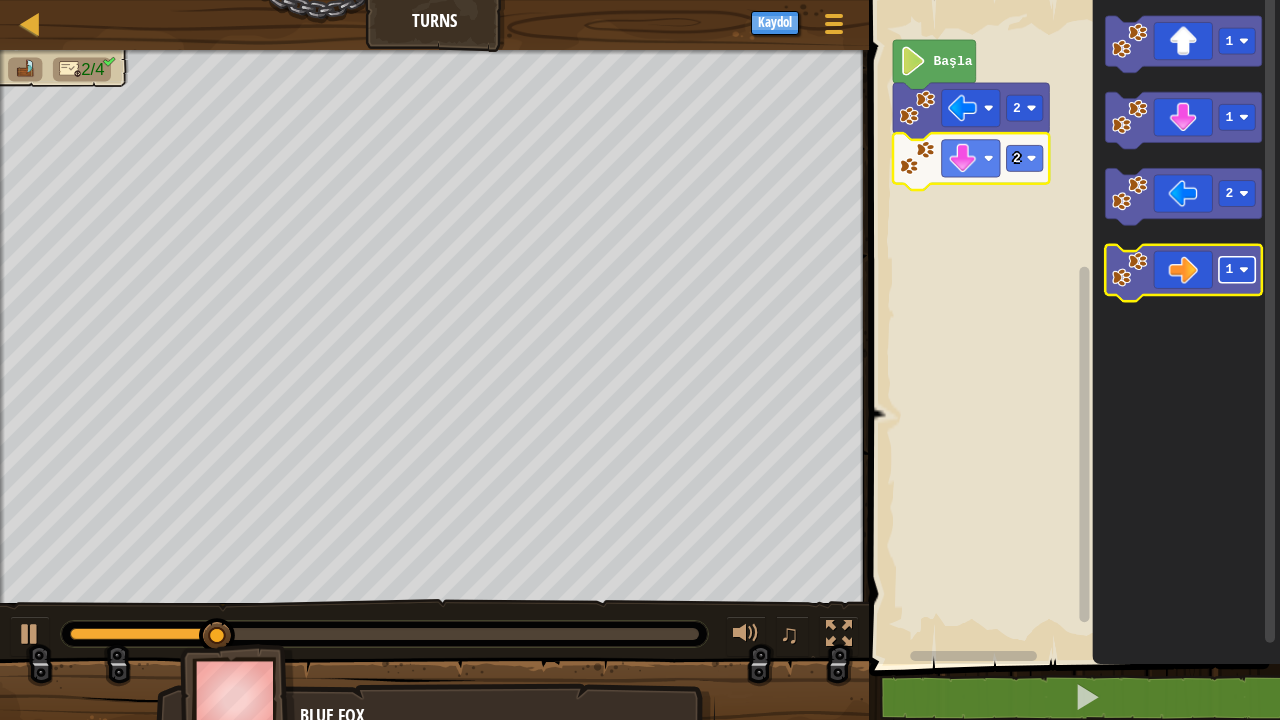 click 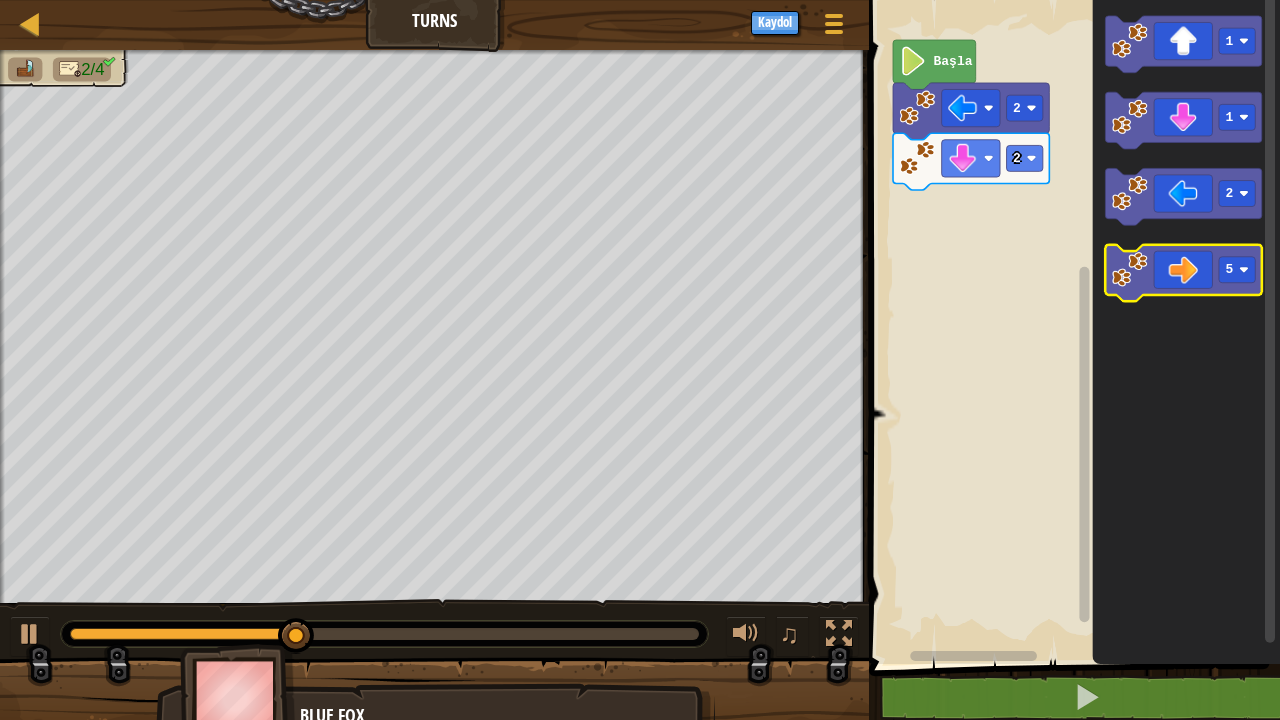 click 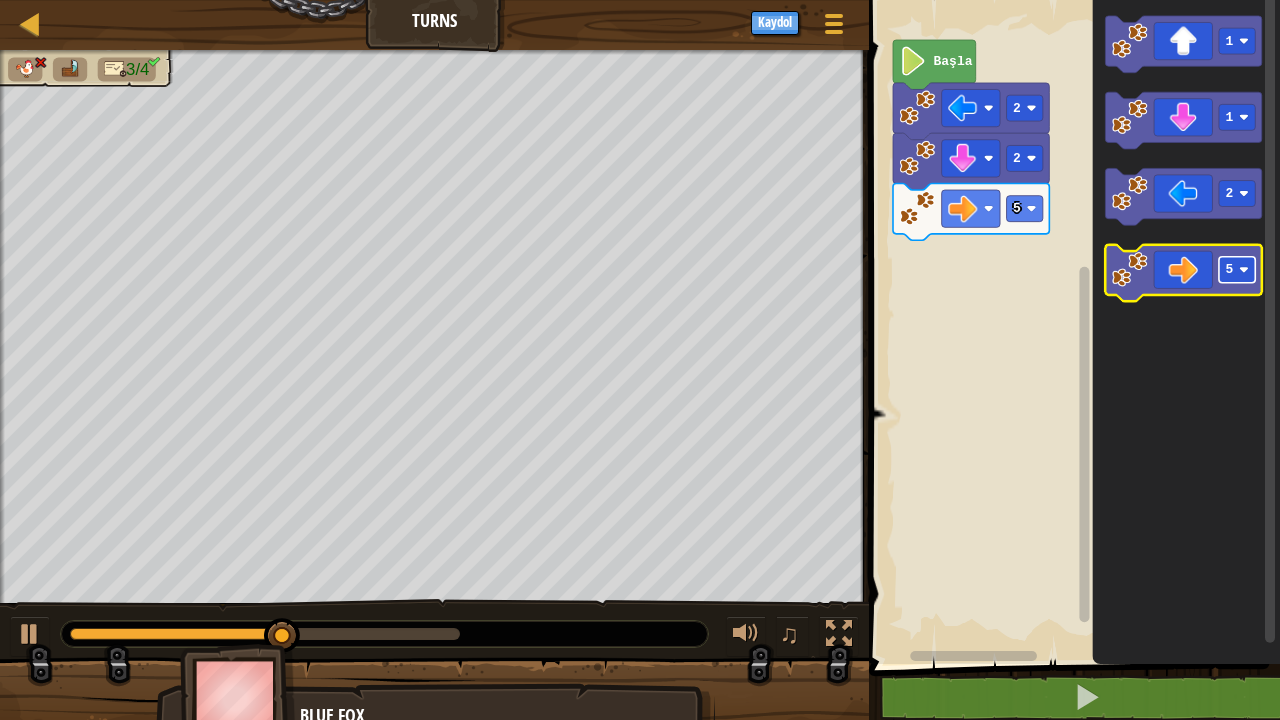 click 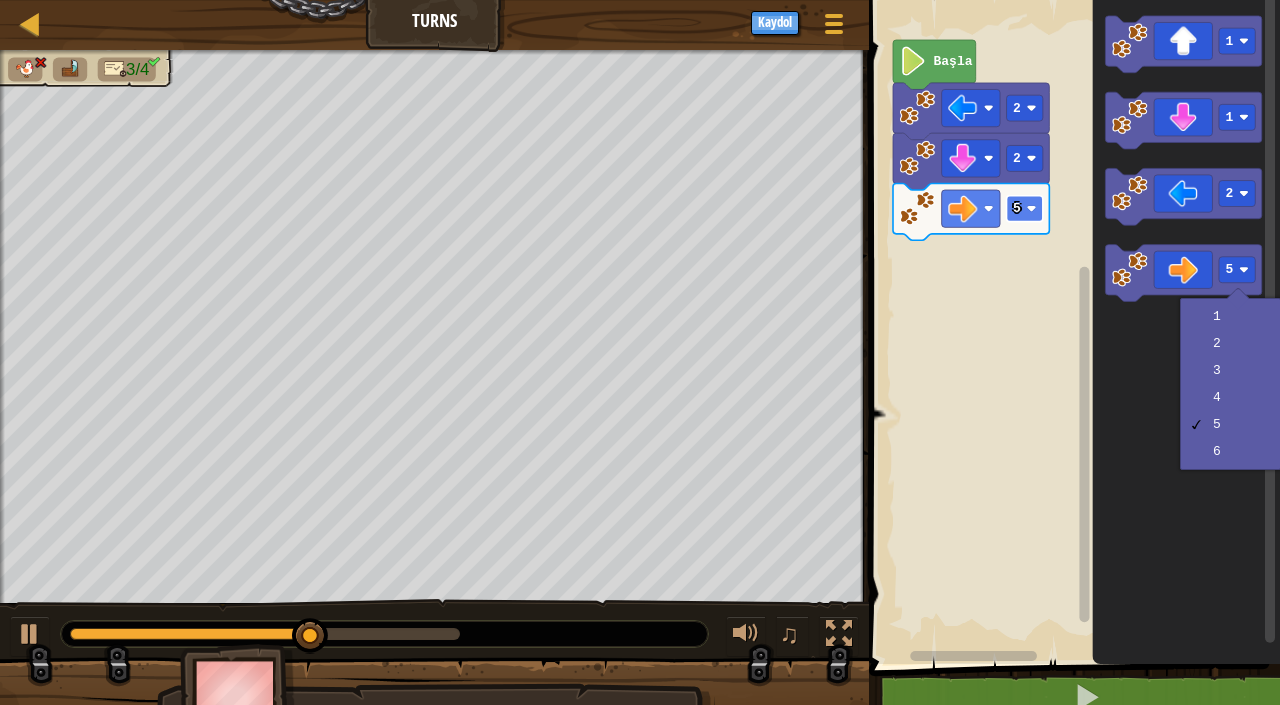 click 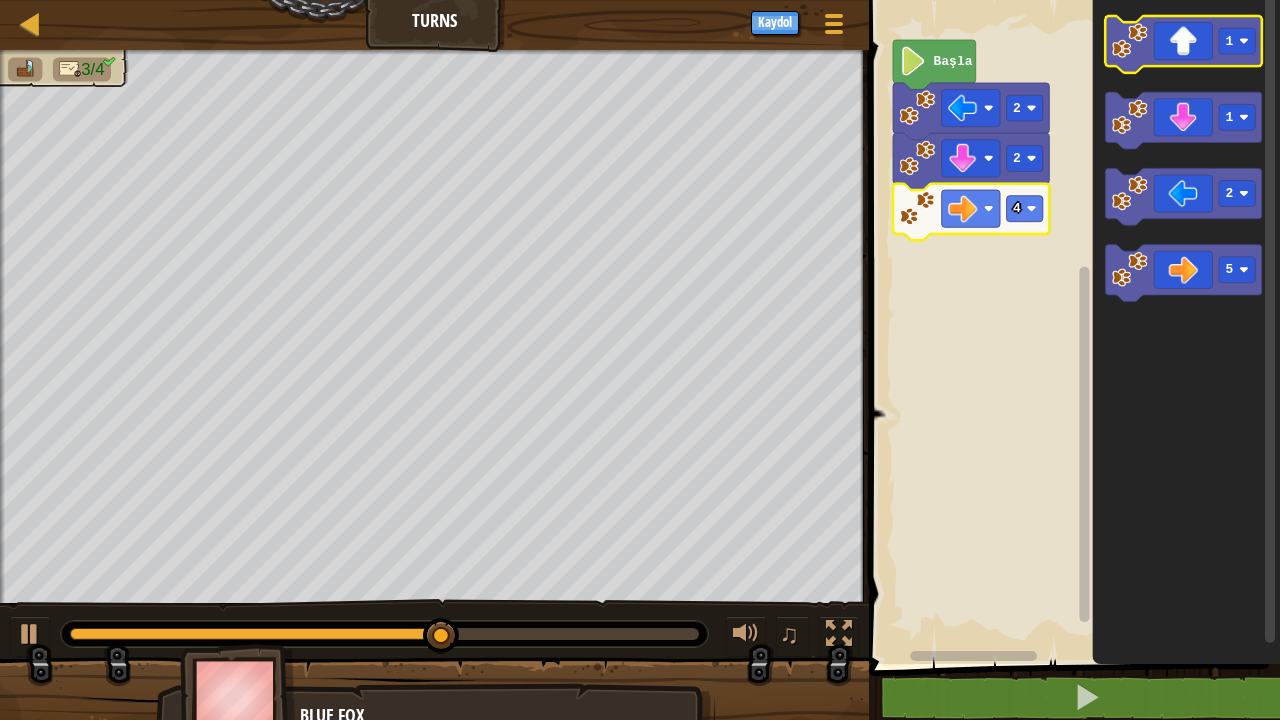 click 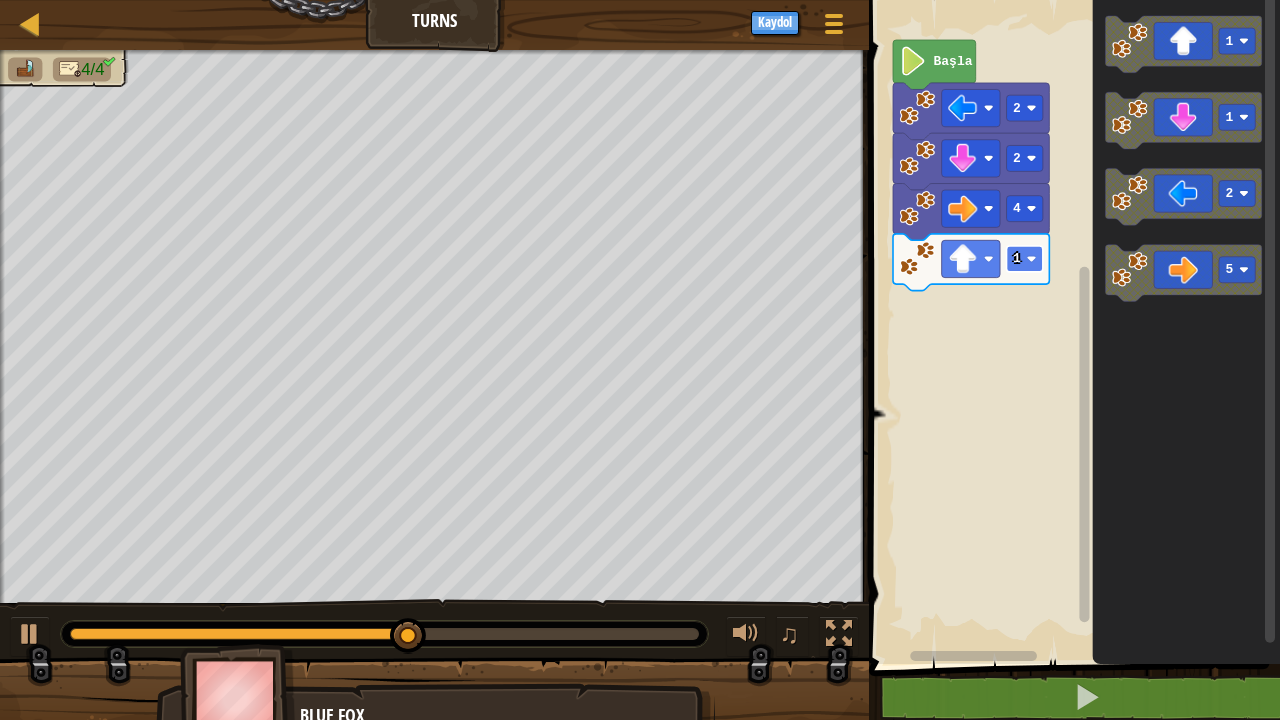 click 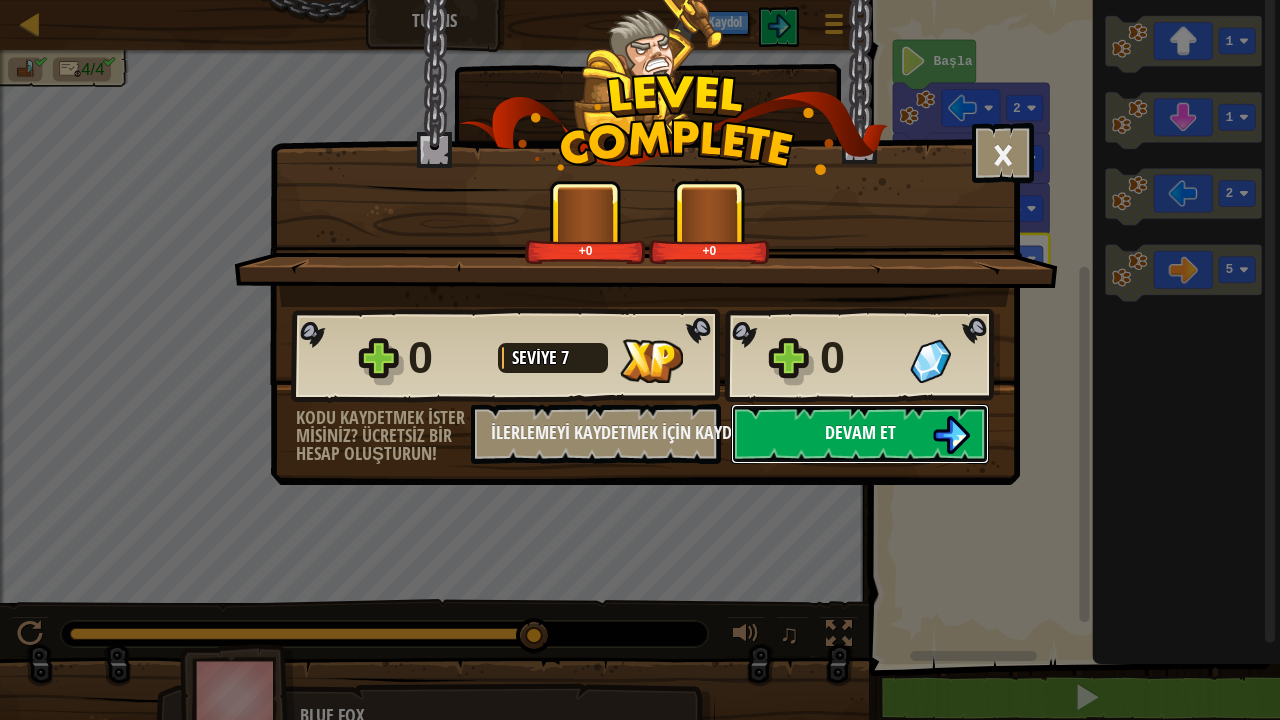click on "Devam et" at bounding box center (860, 432) 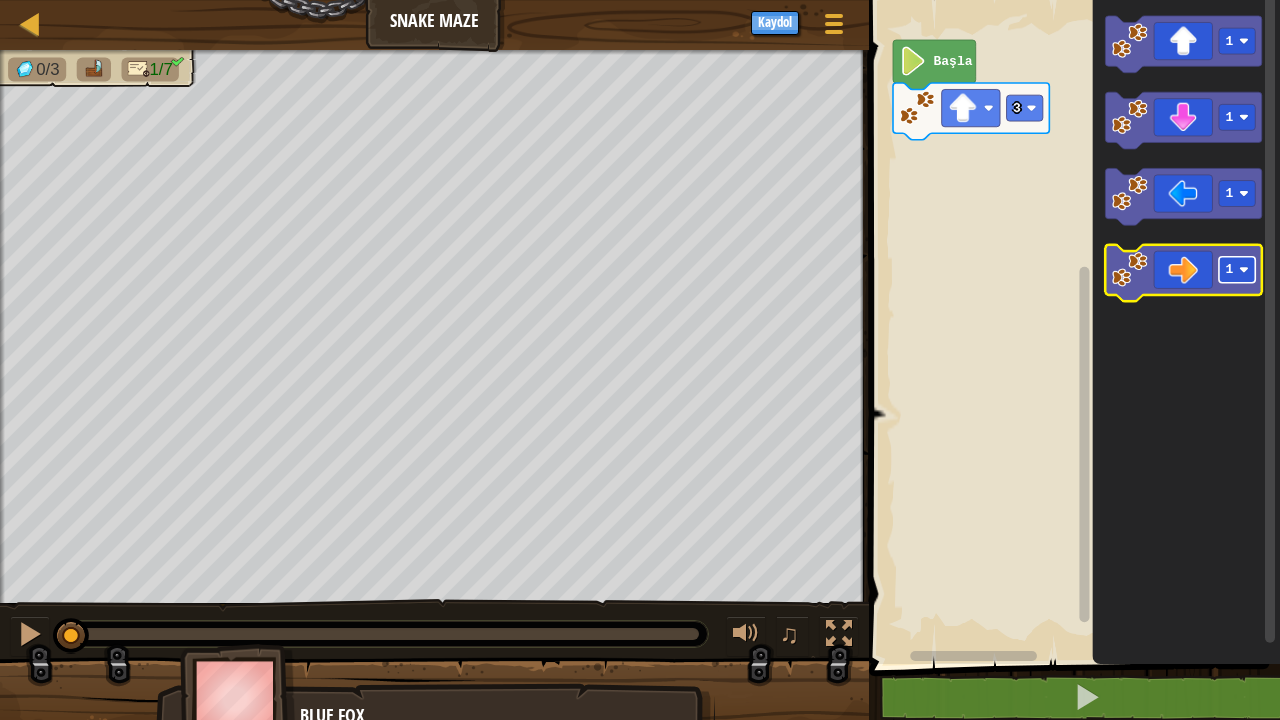 click 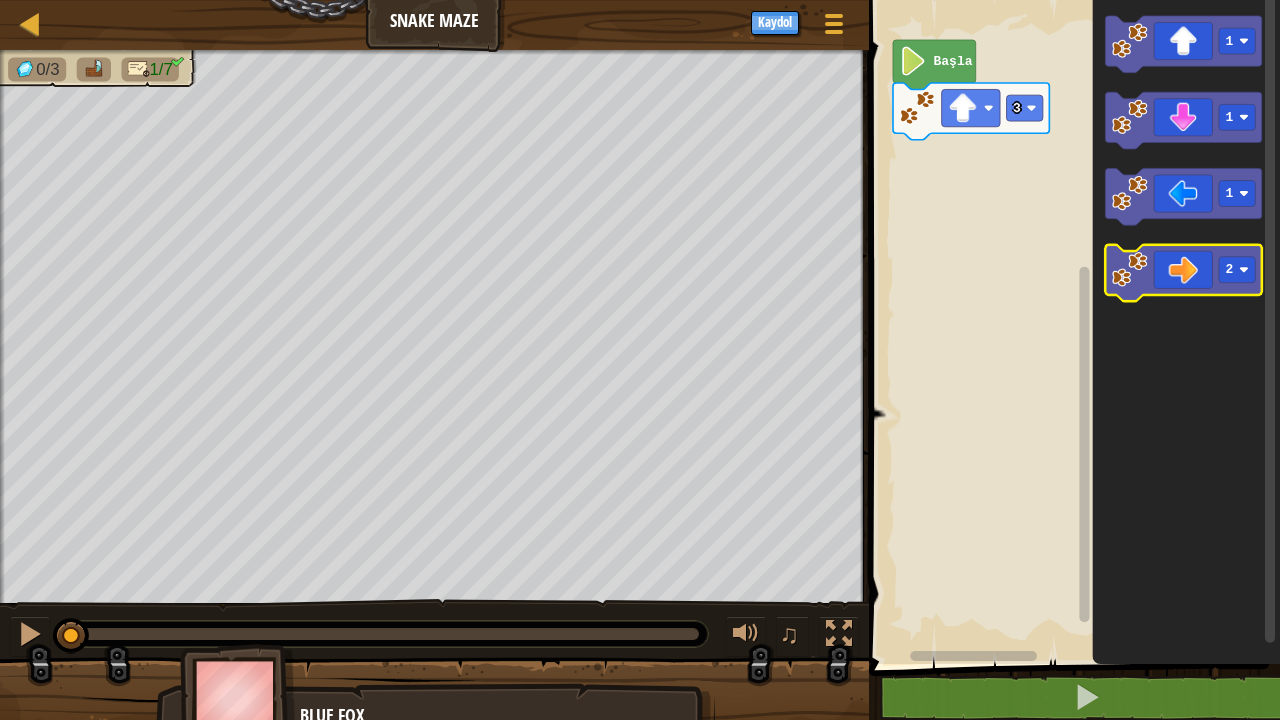 click 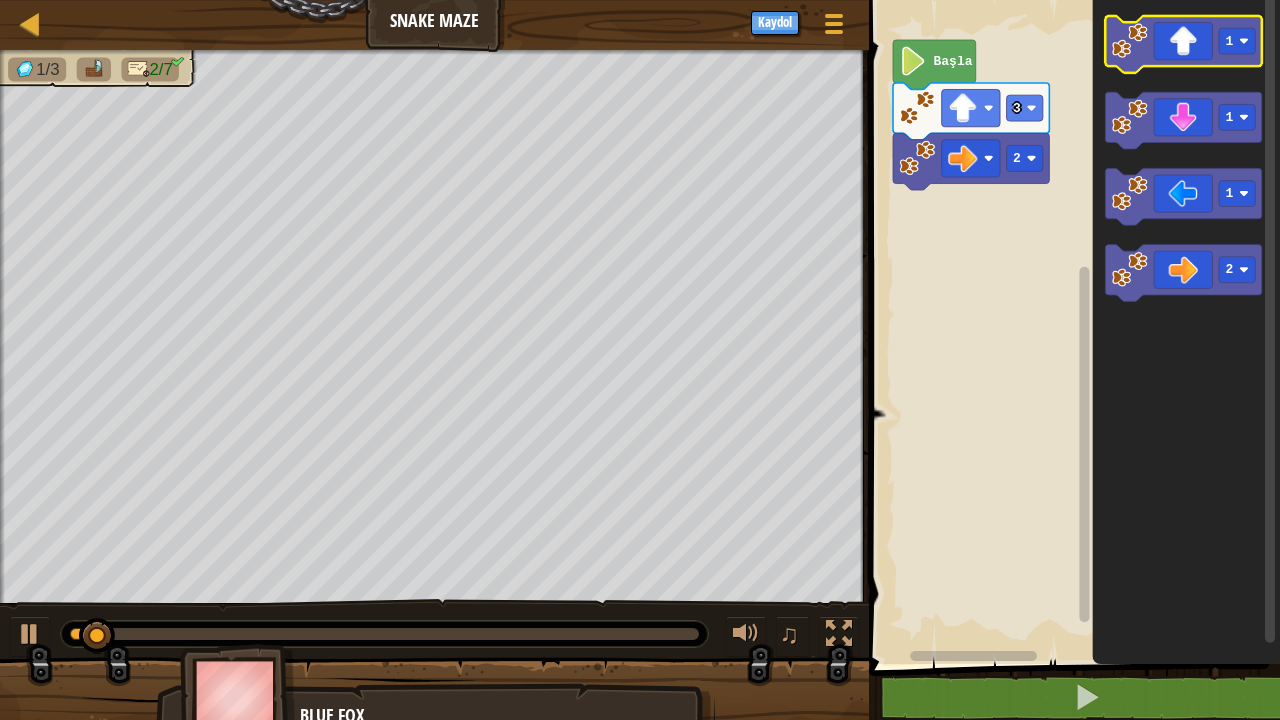click 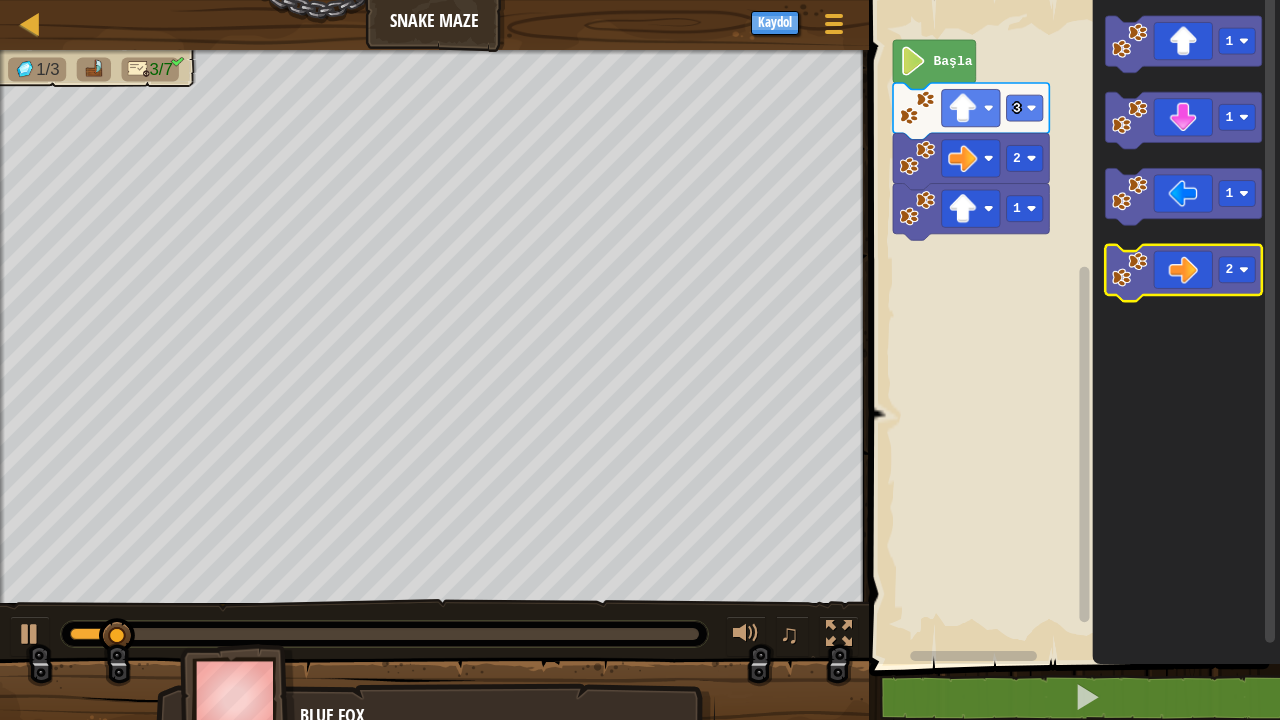 click 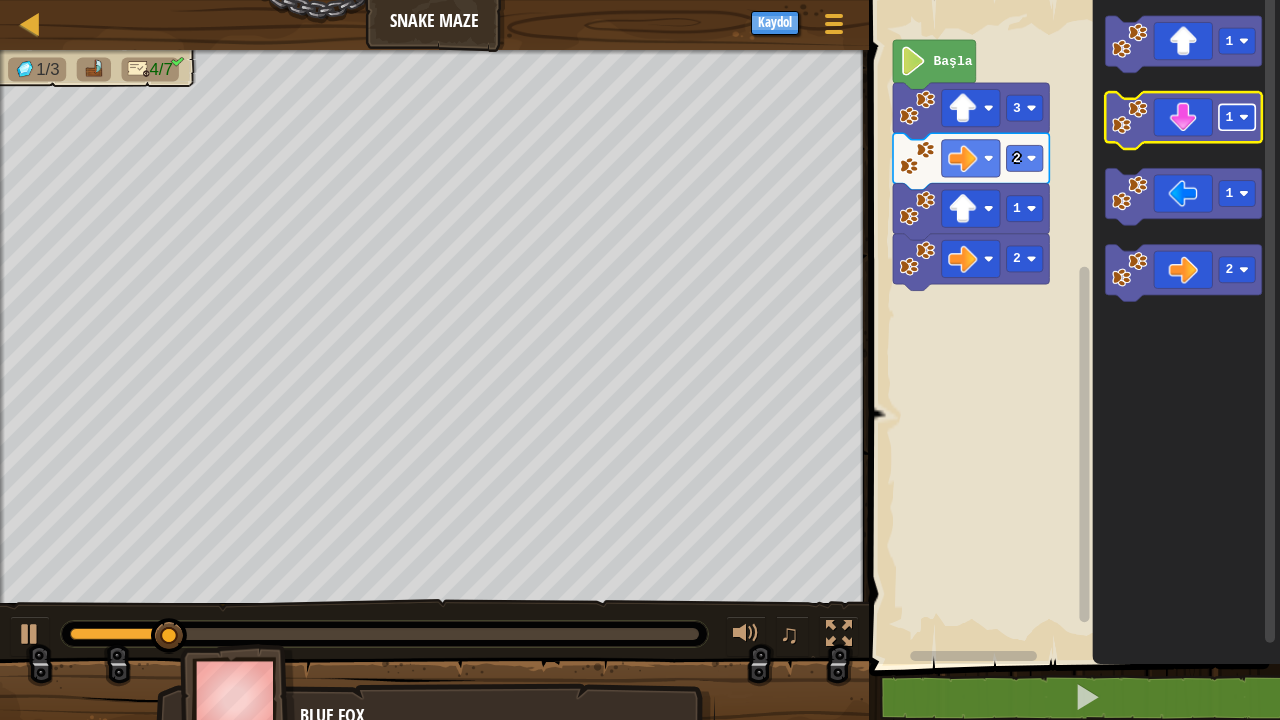 click 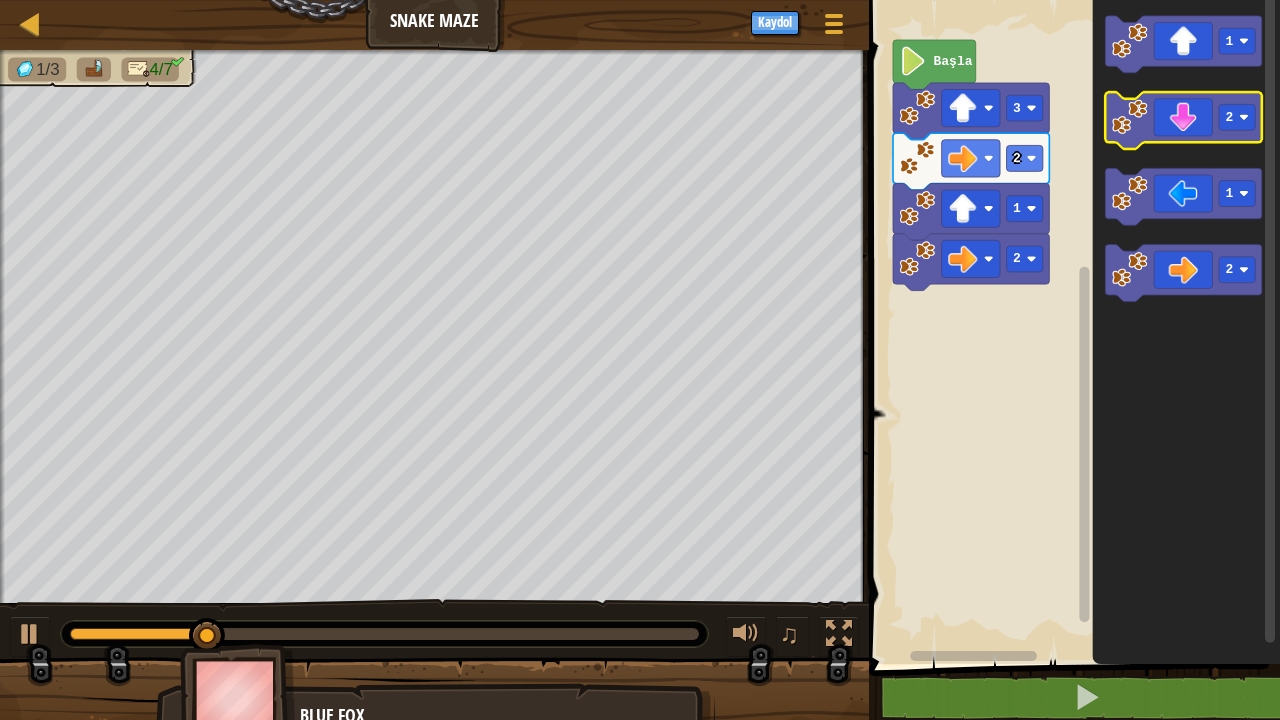 click 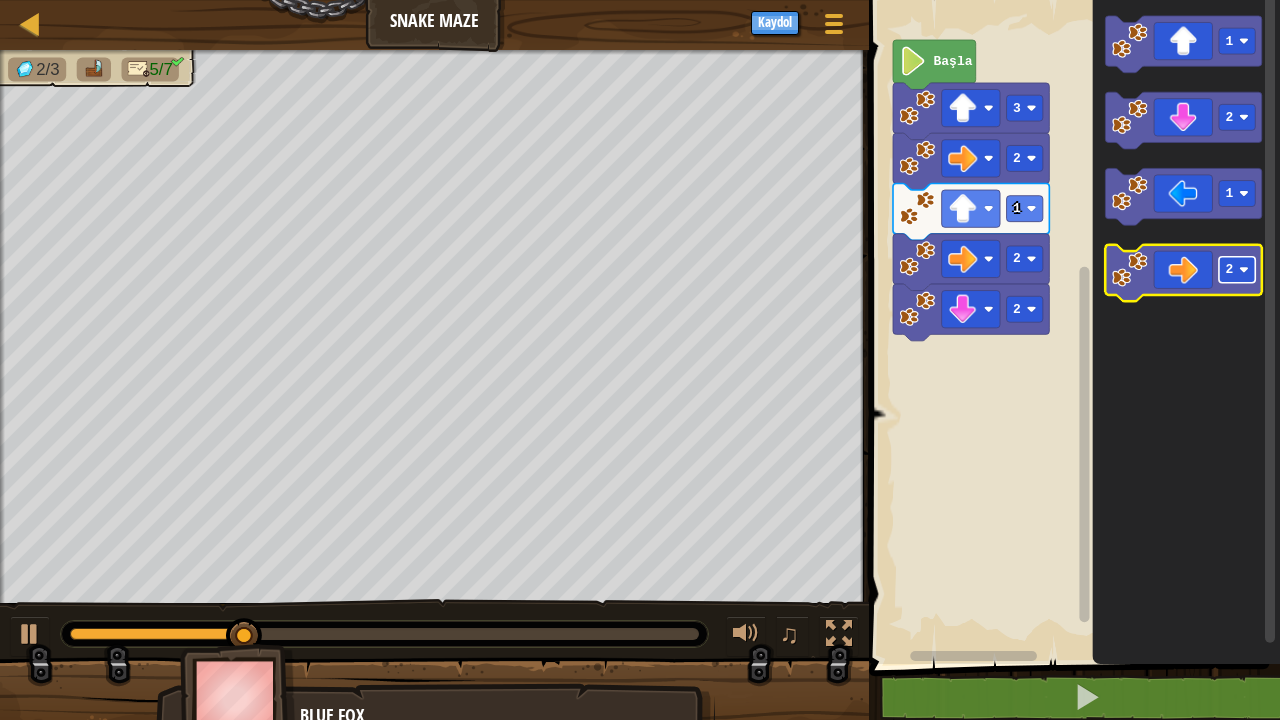 click 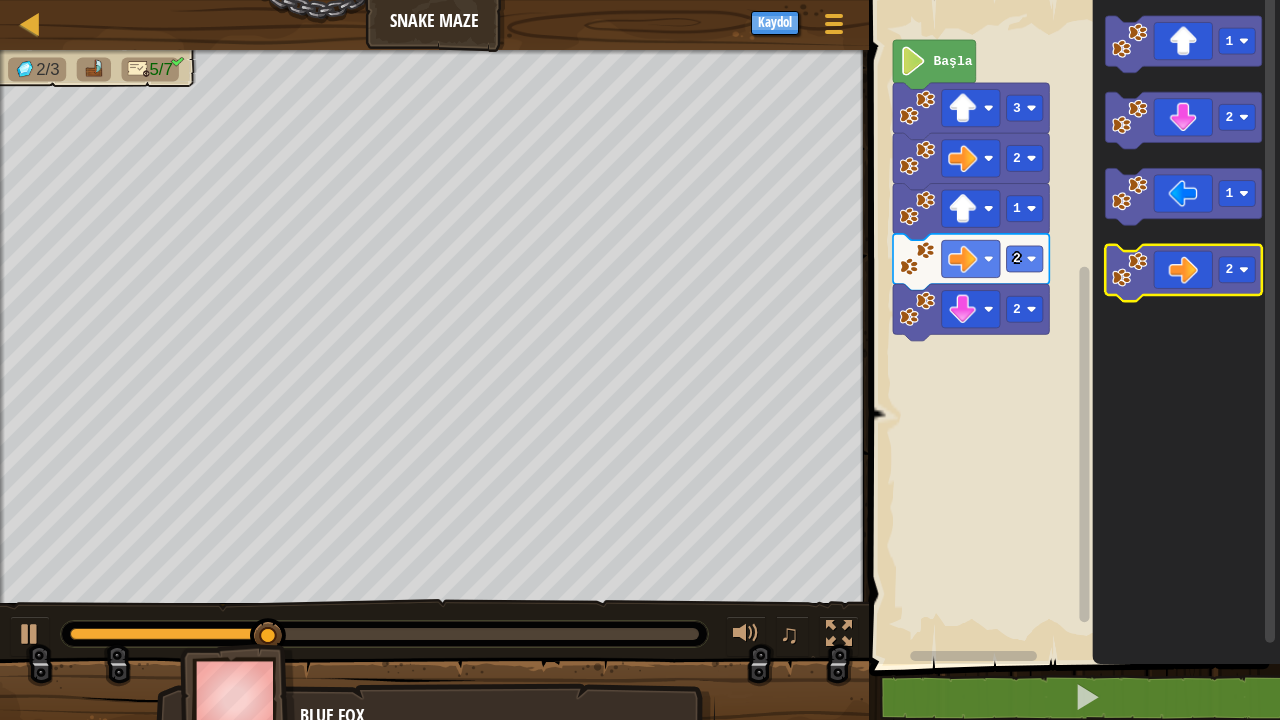 click 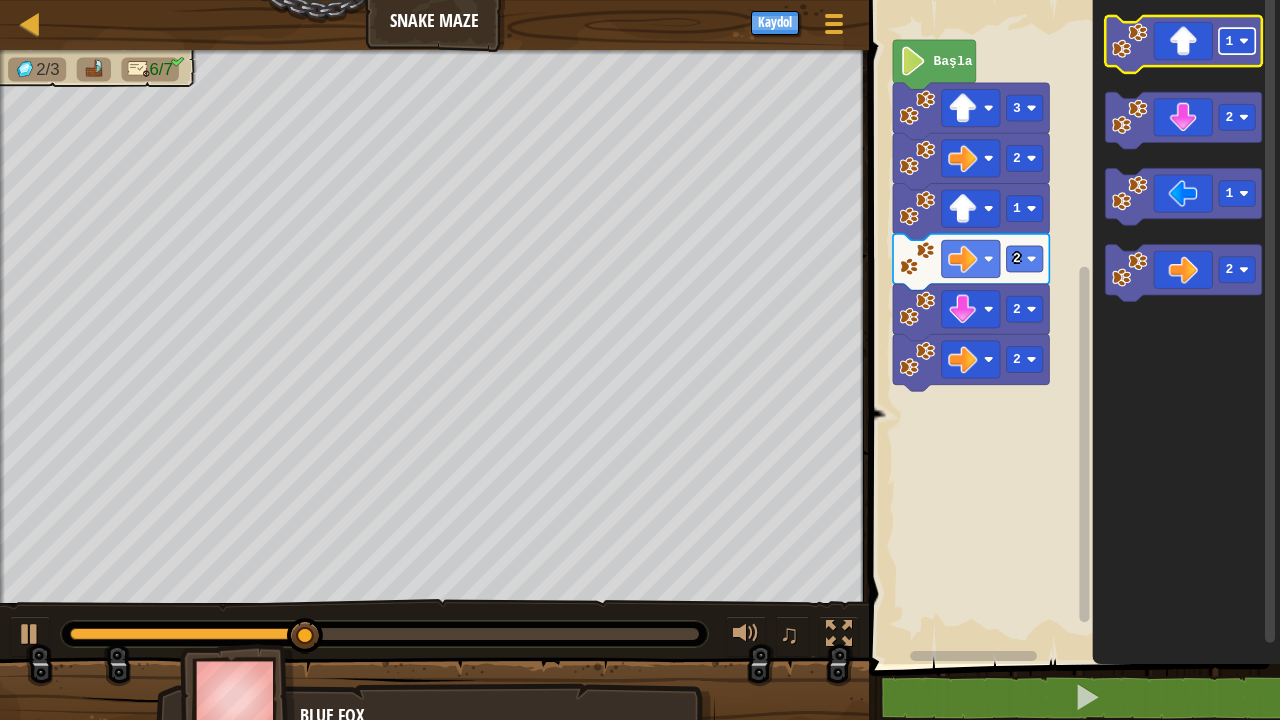 click on "1" 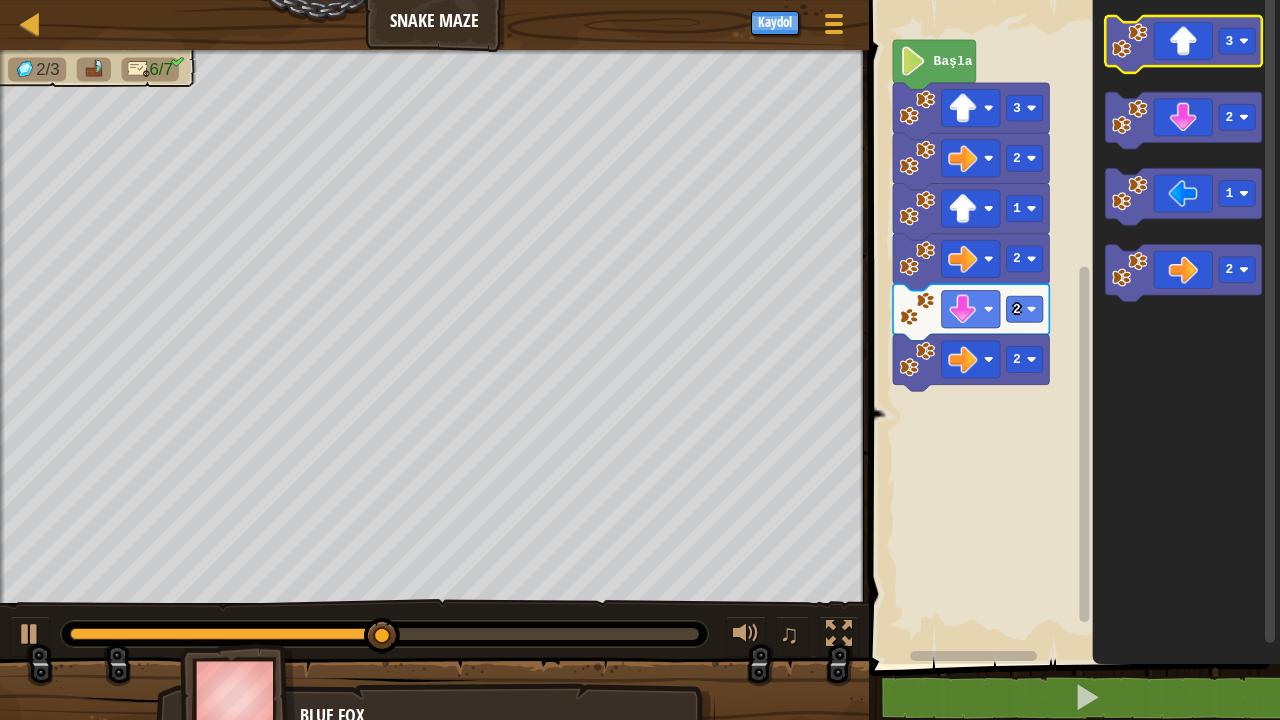 click 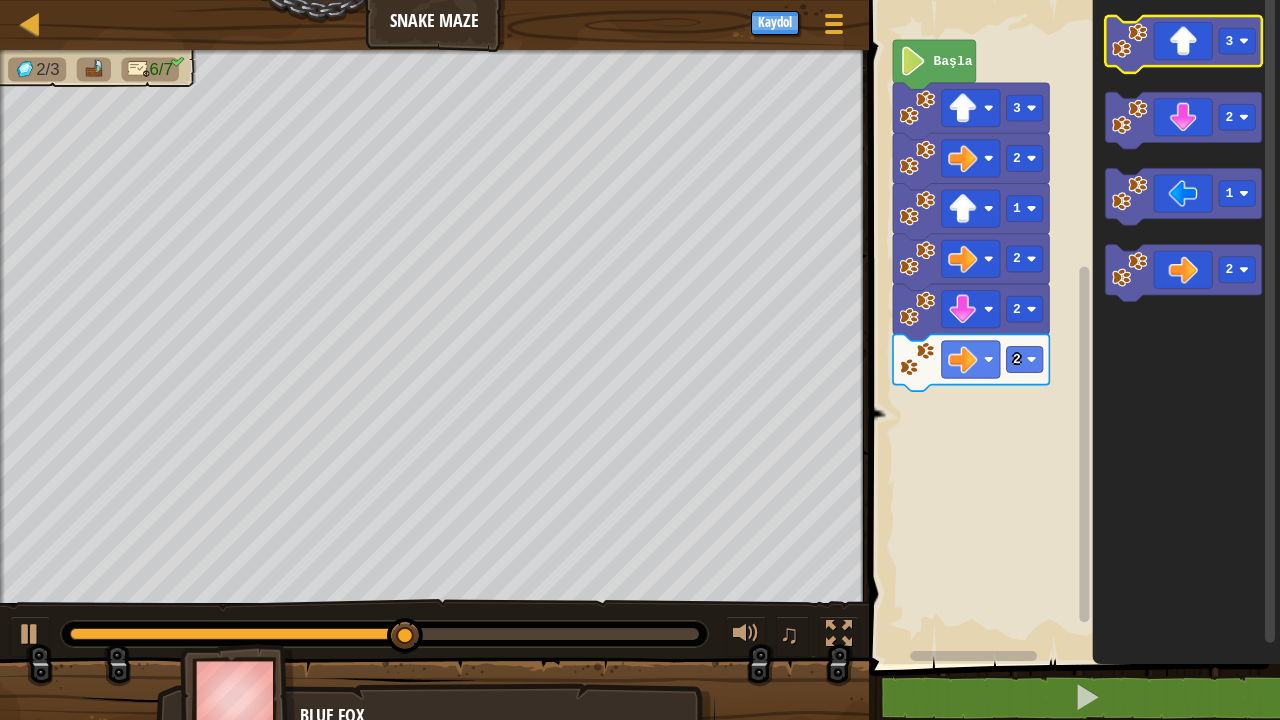 click 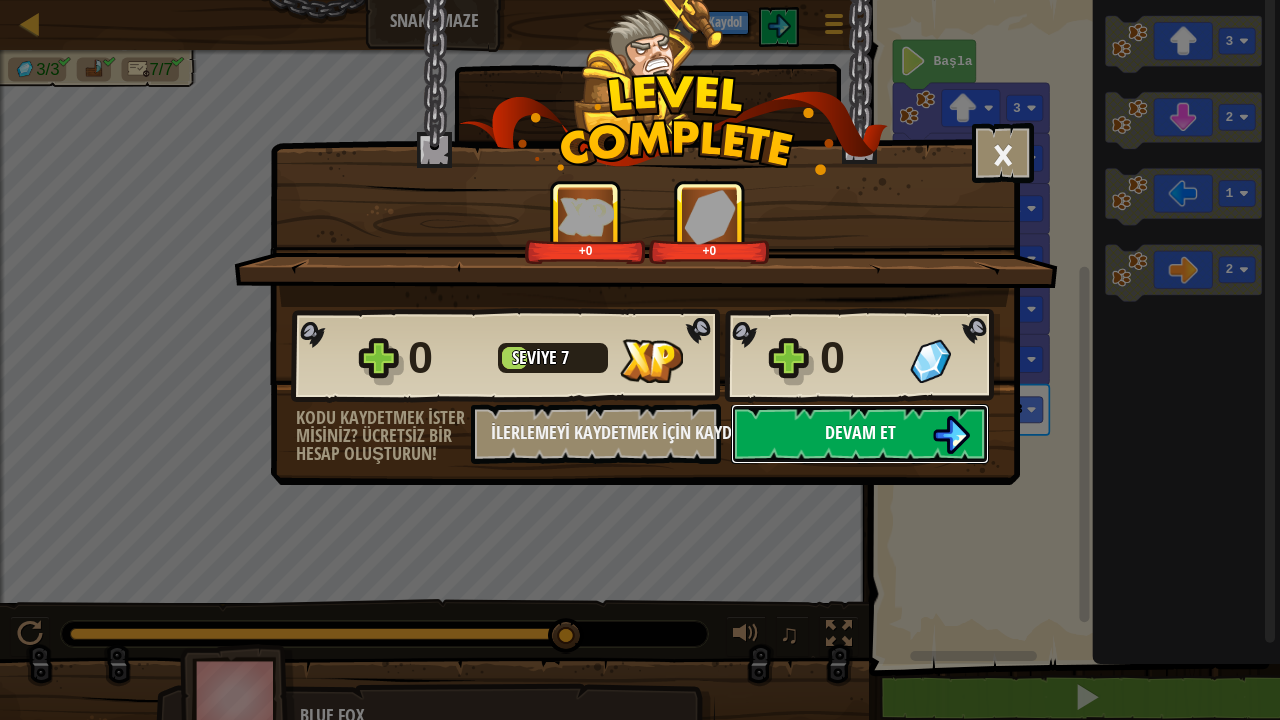click on "Devam et" at bounding box center (860, 432) 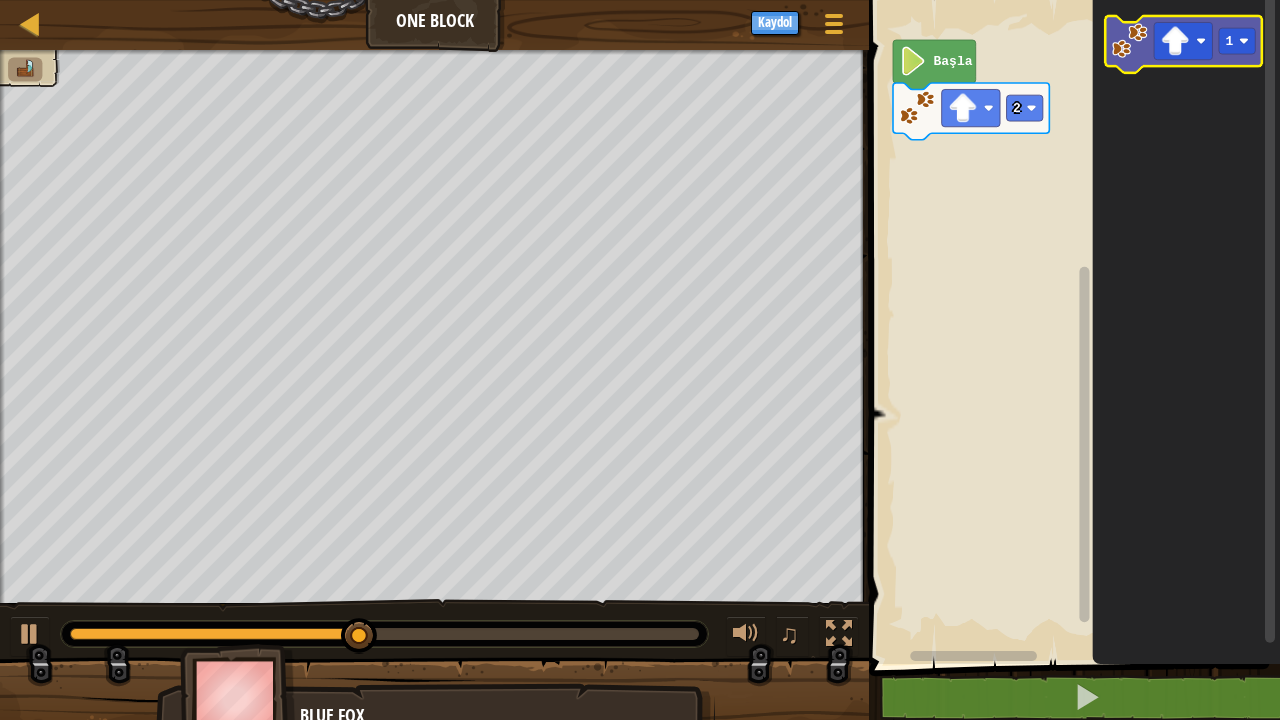 click 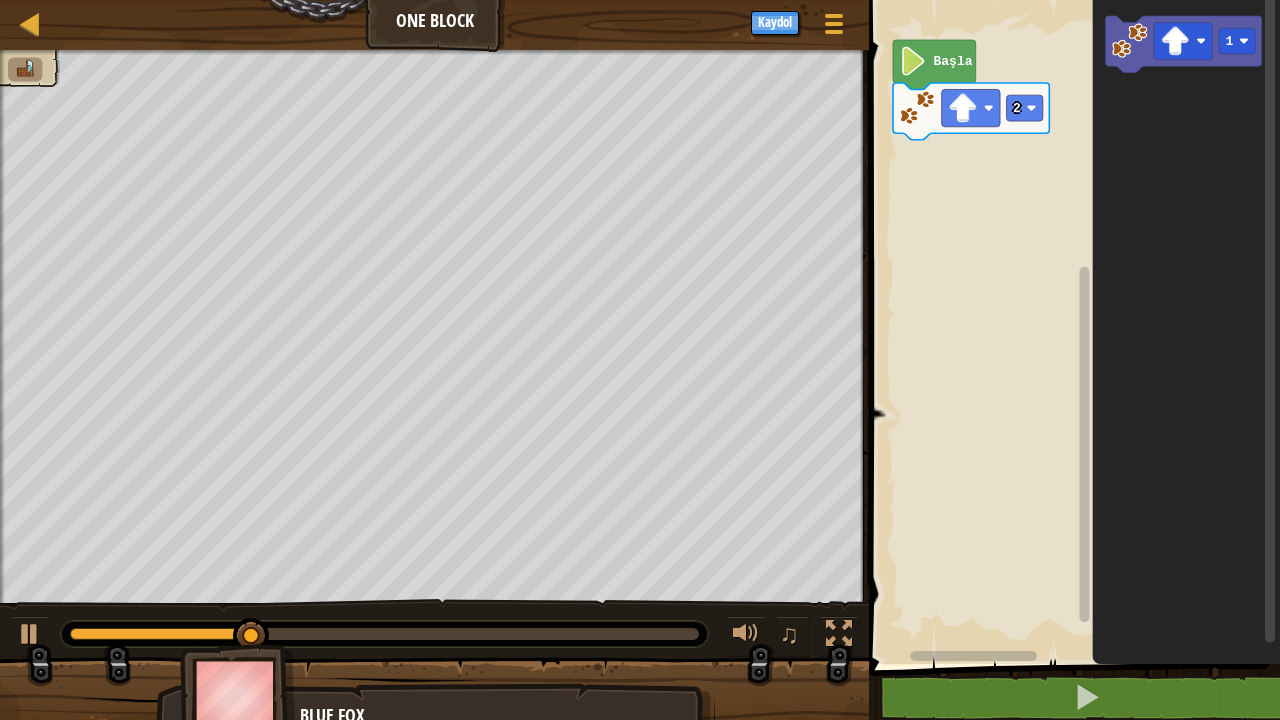 click 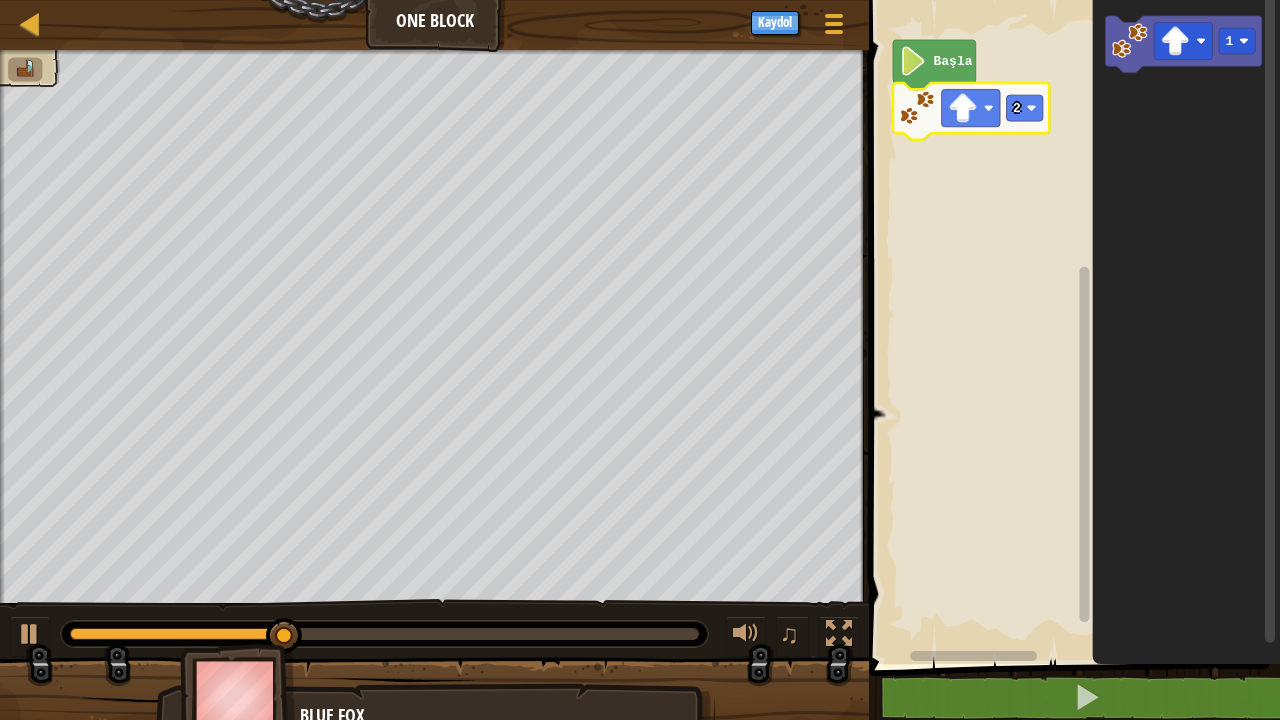 click 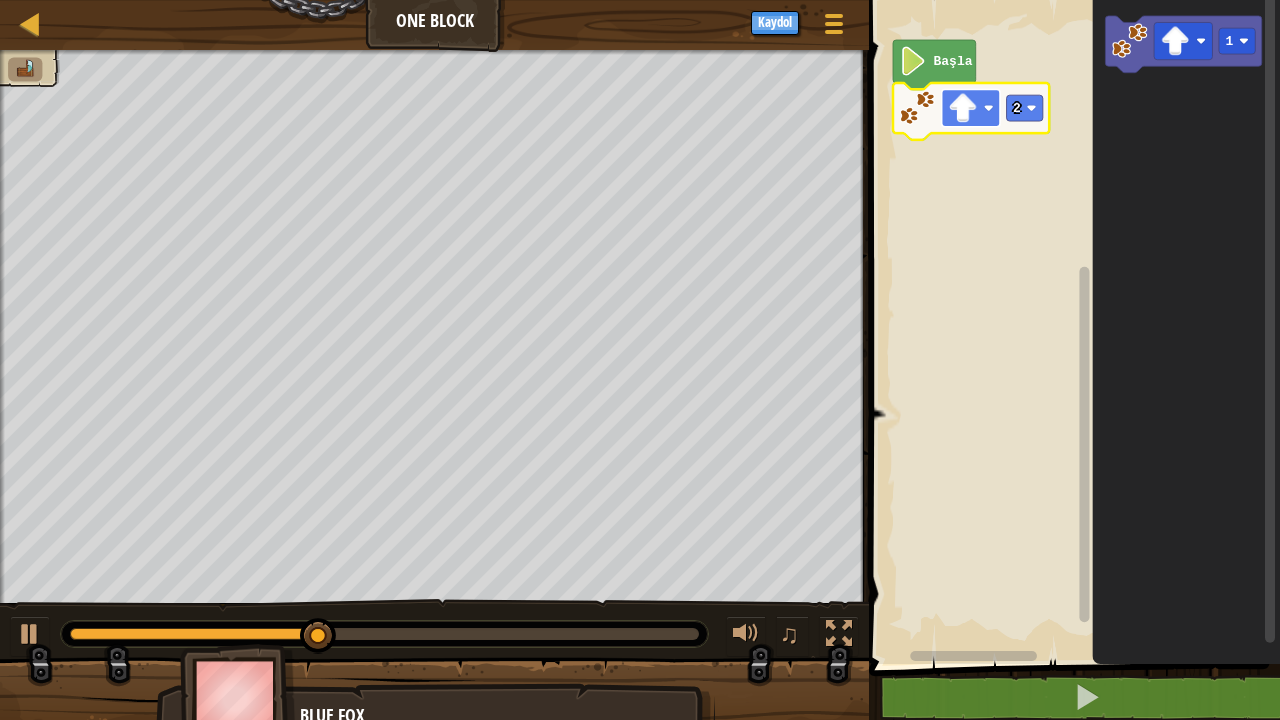 click 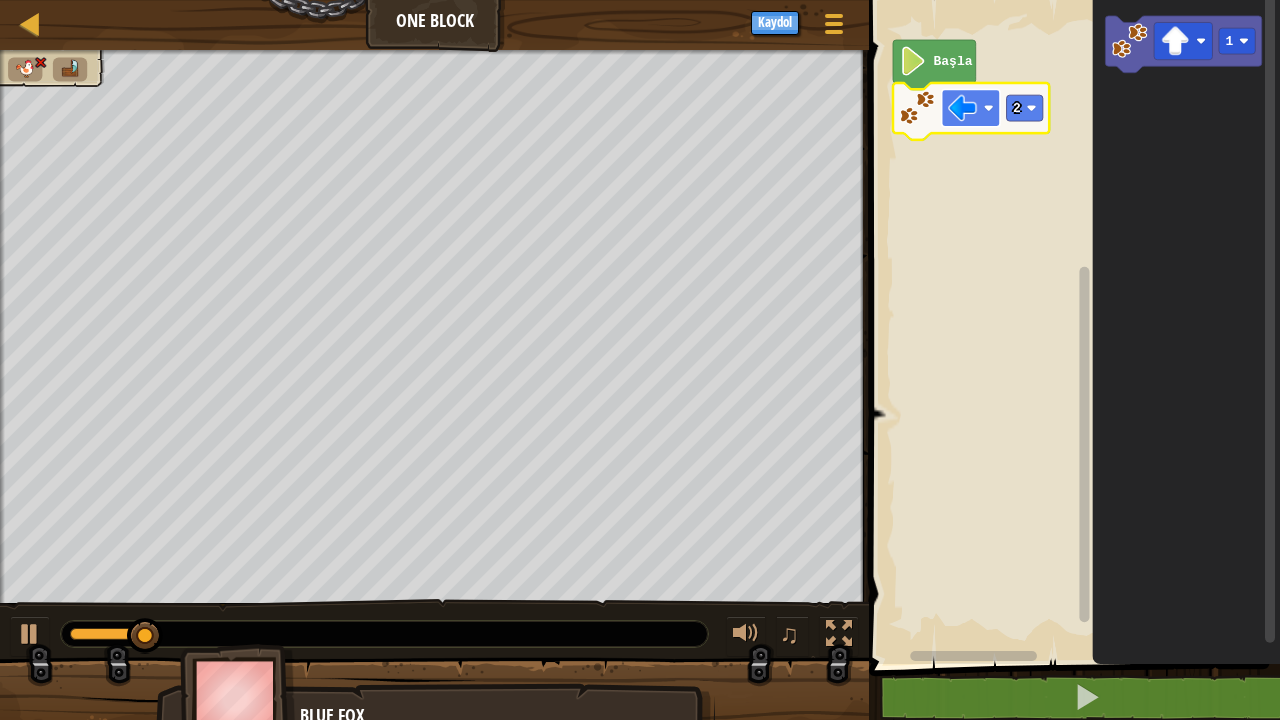 click 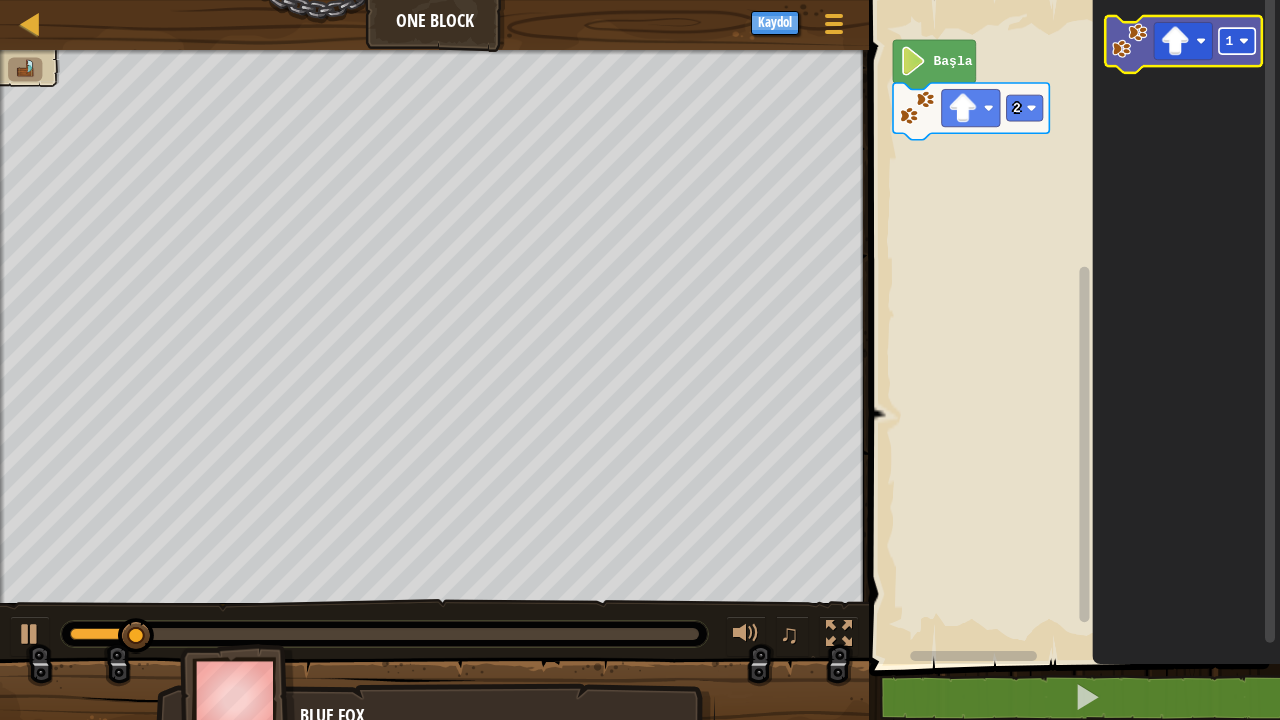 click 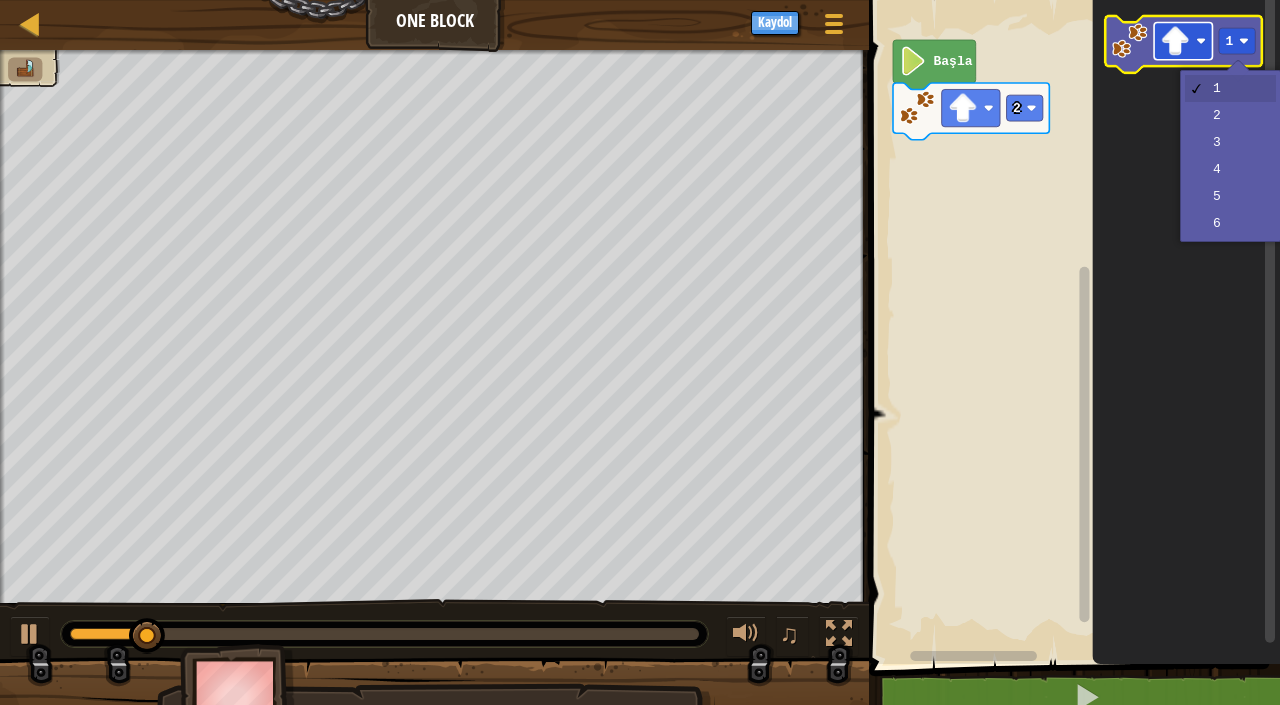 click 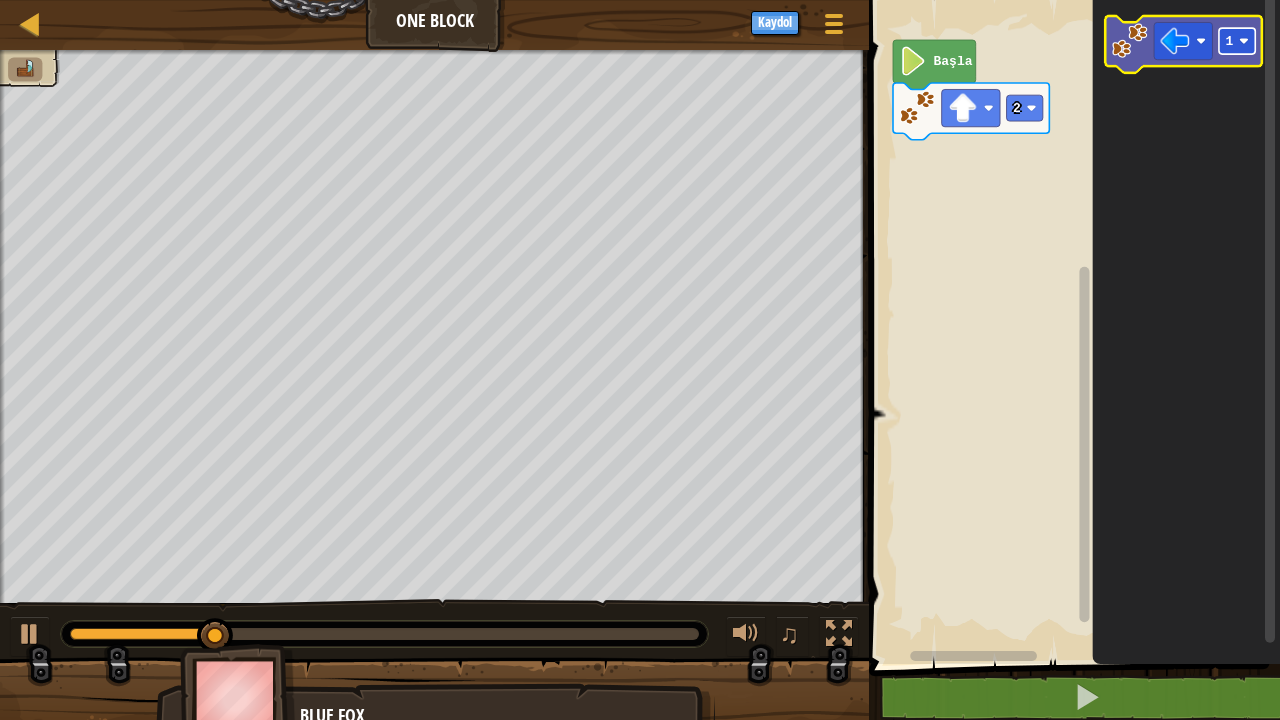 click 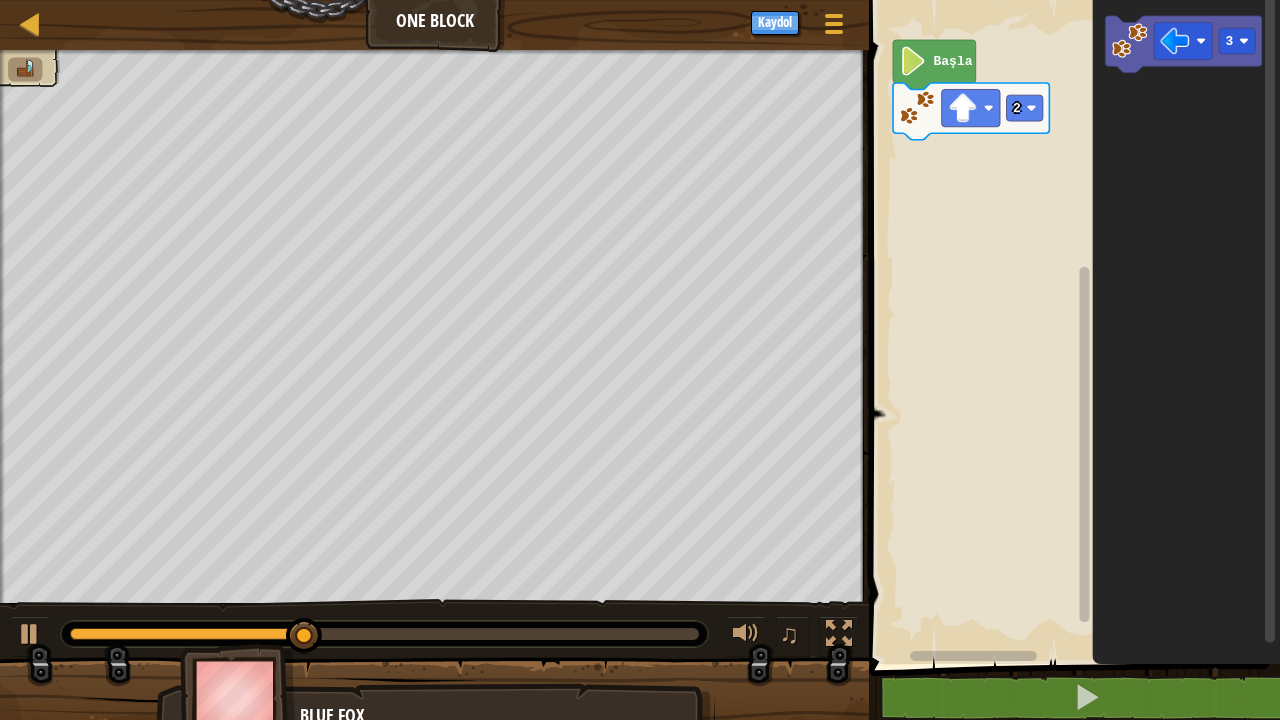 click 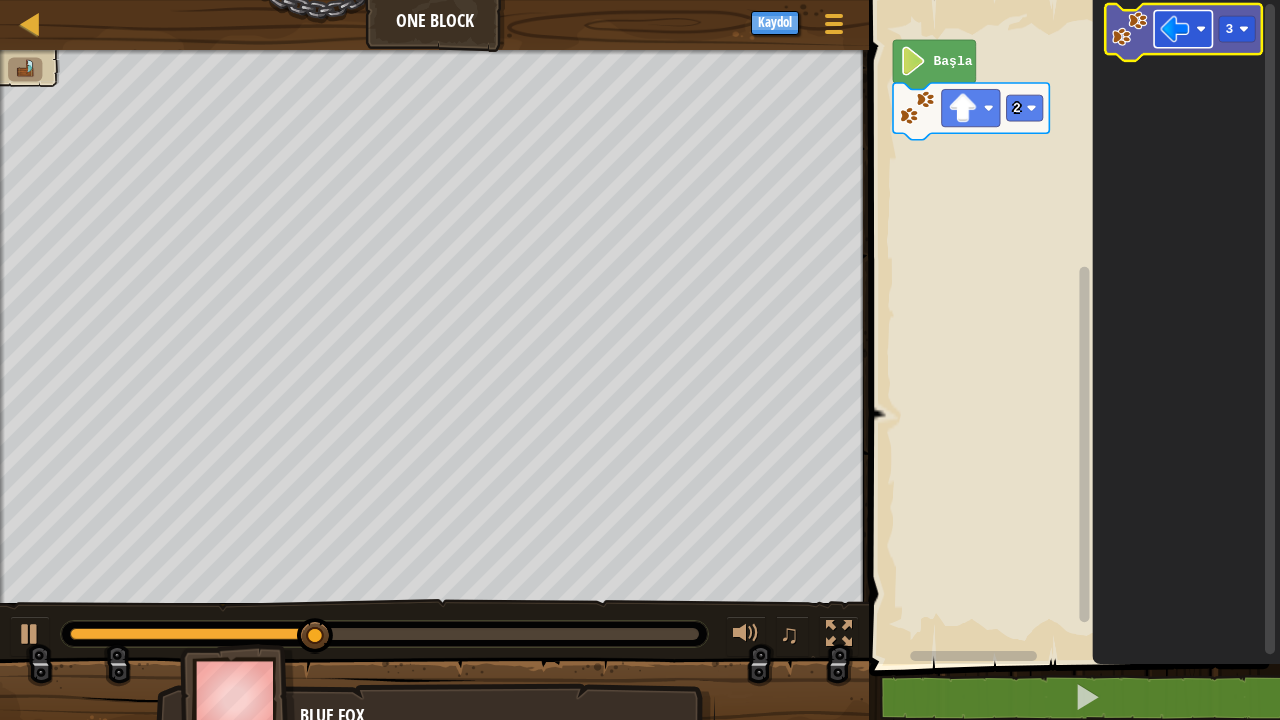 click 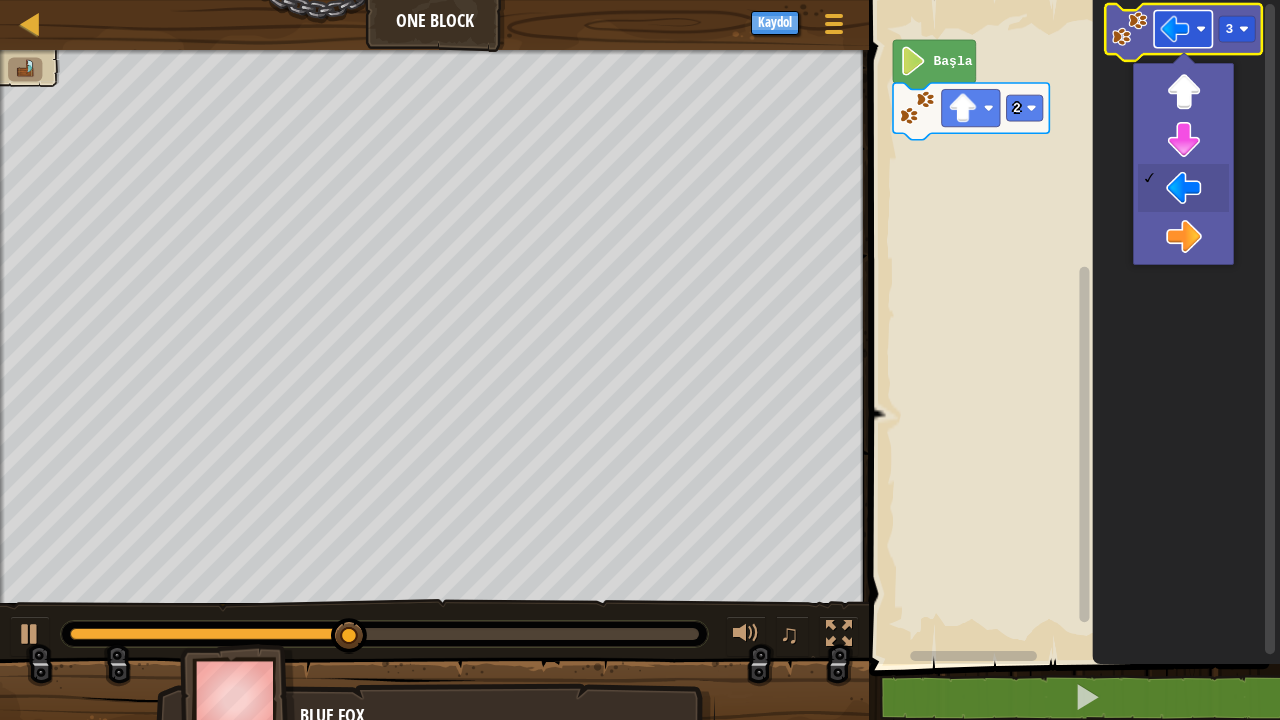 click 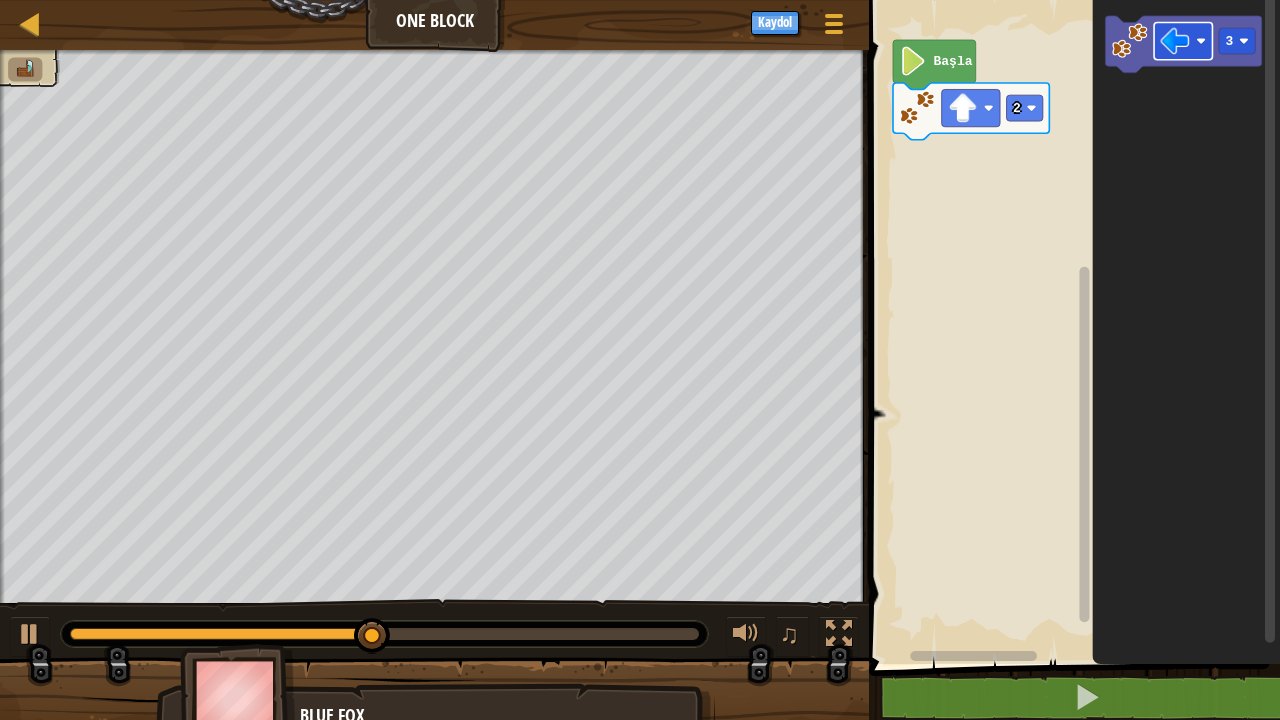 click on "Başla 2 3" at bounding box center [1071, 327] 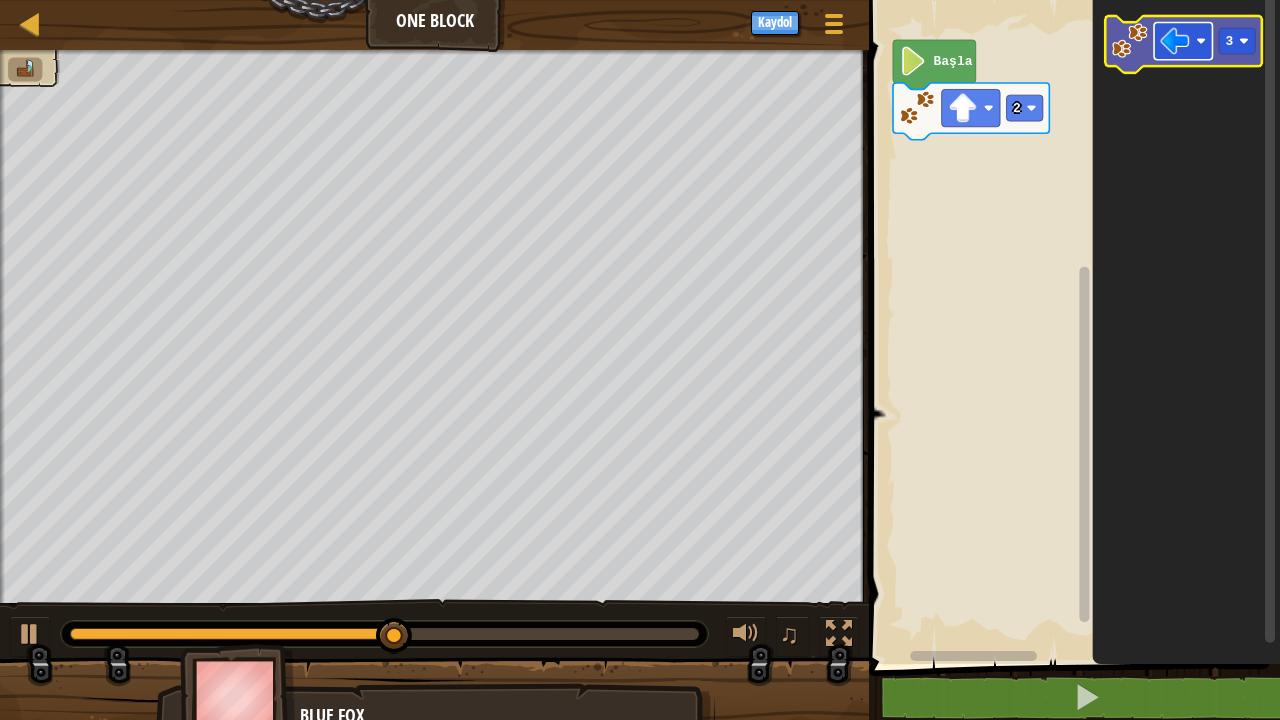 click 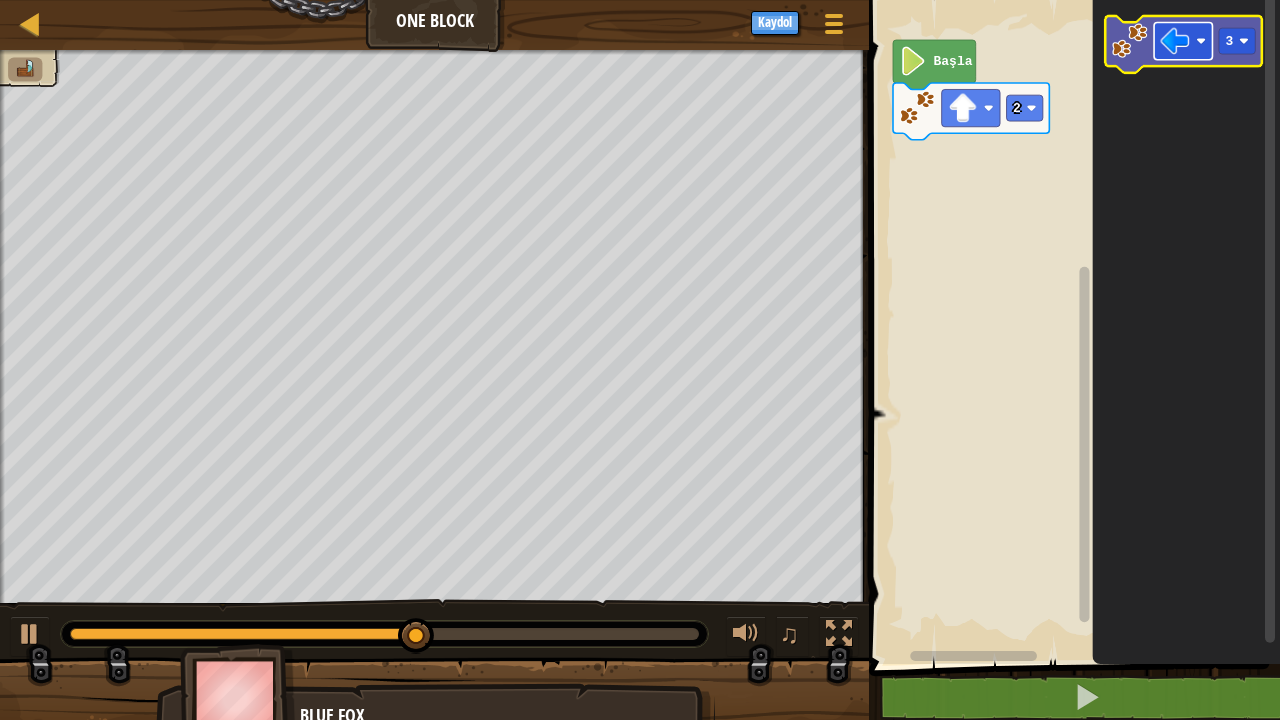 click 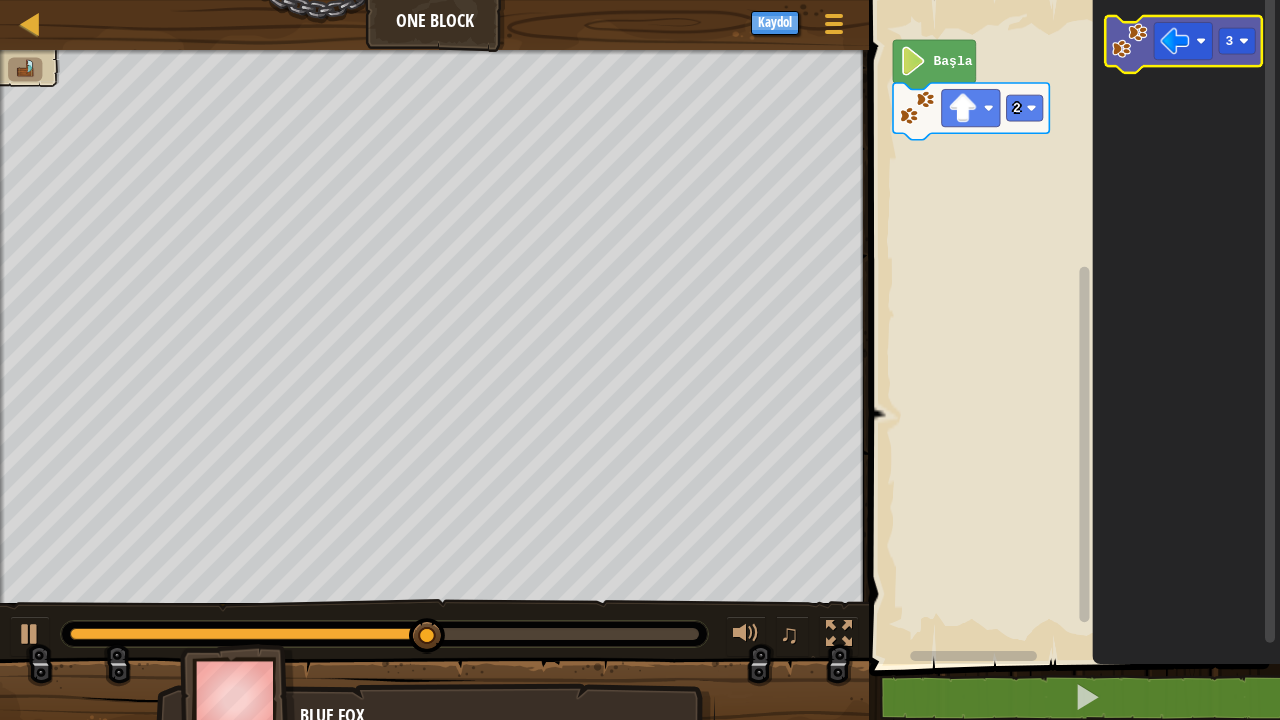 click 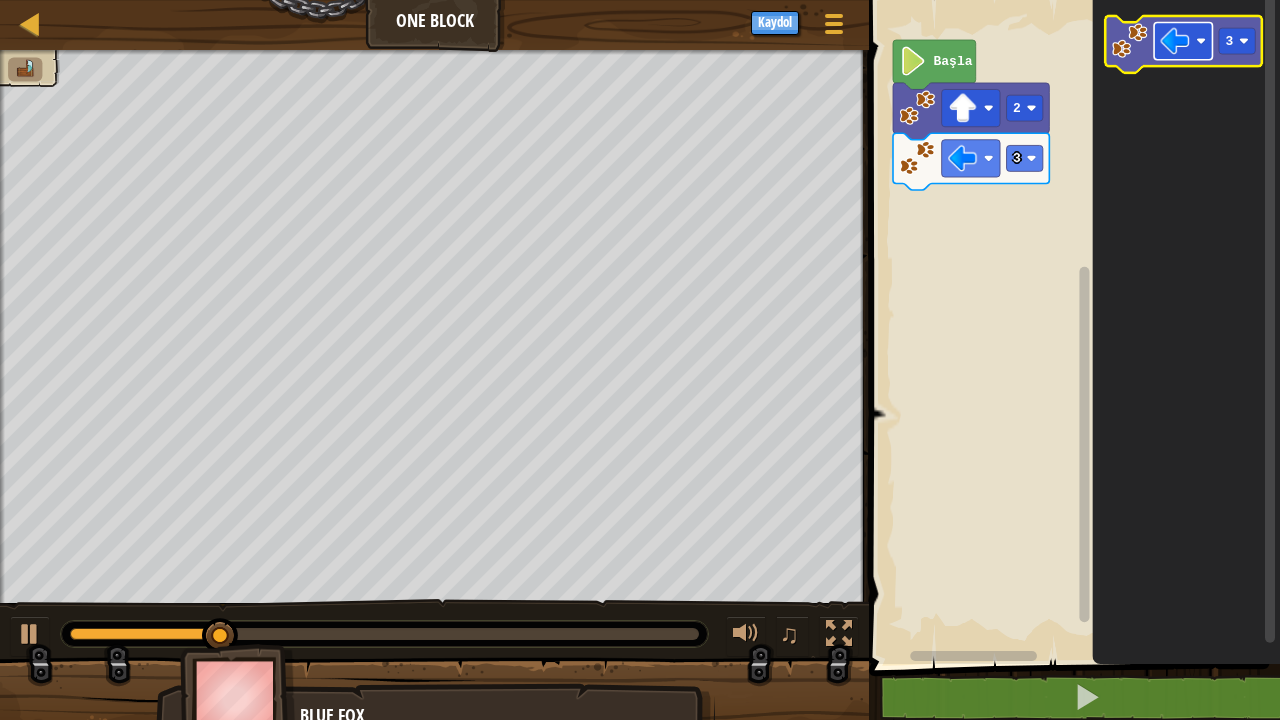 click 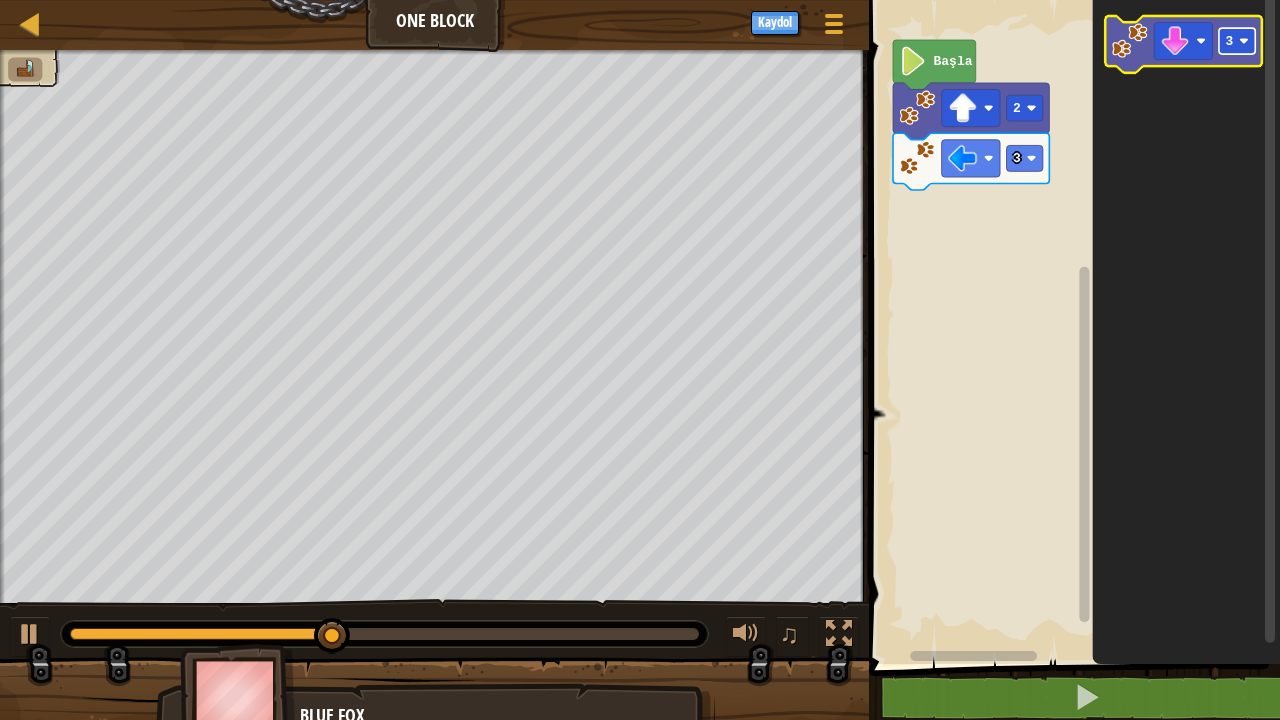 click 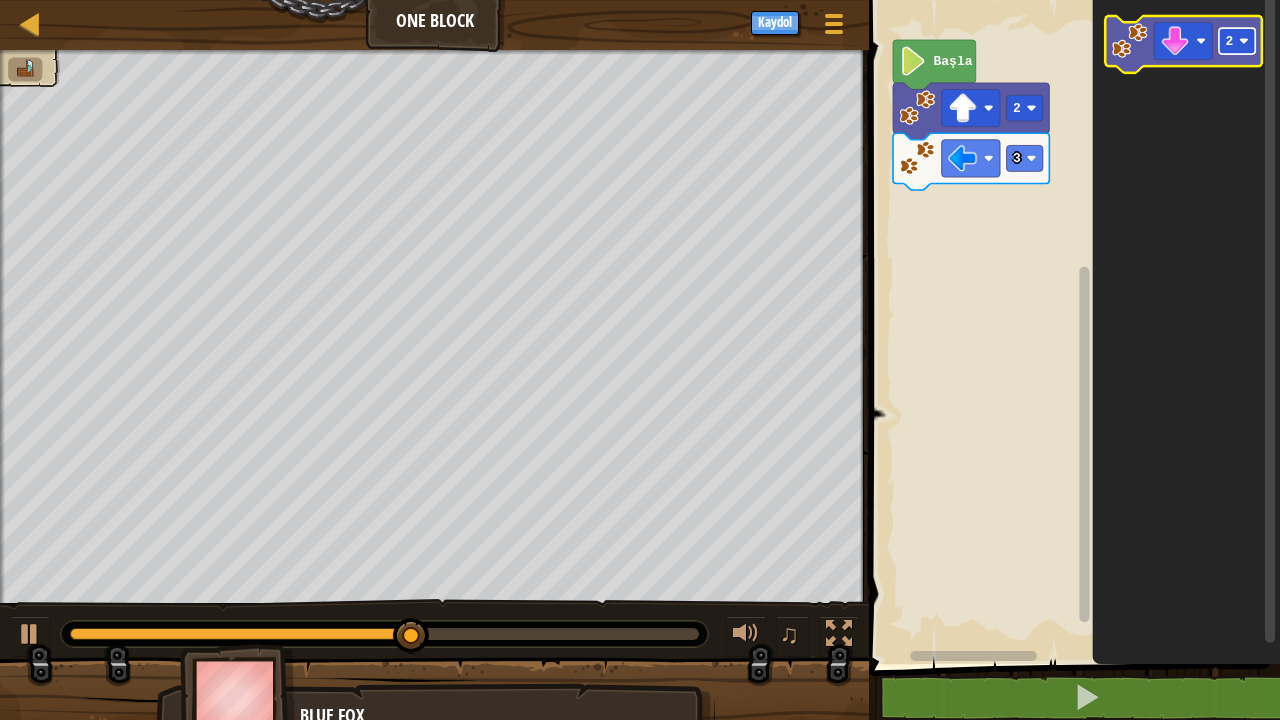 click 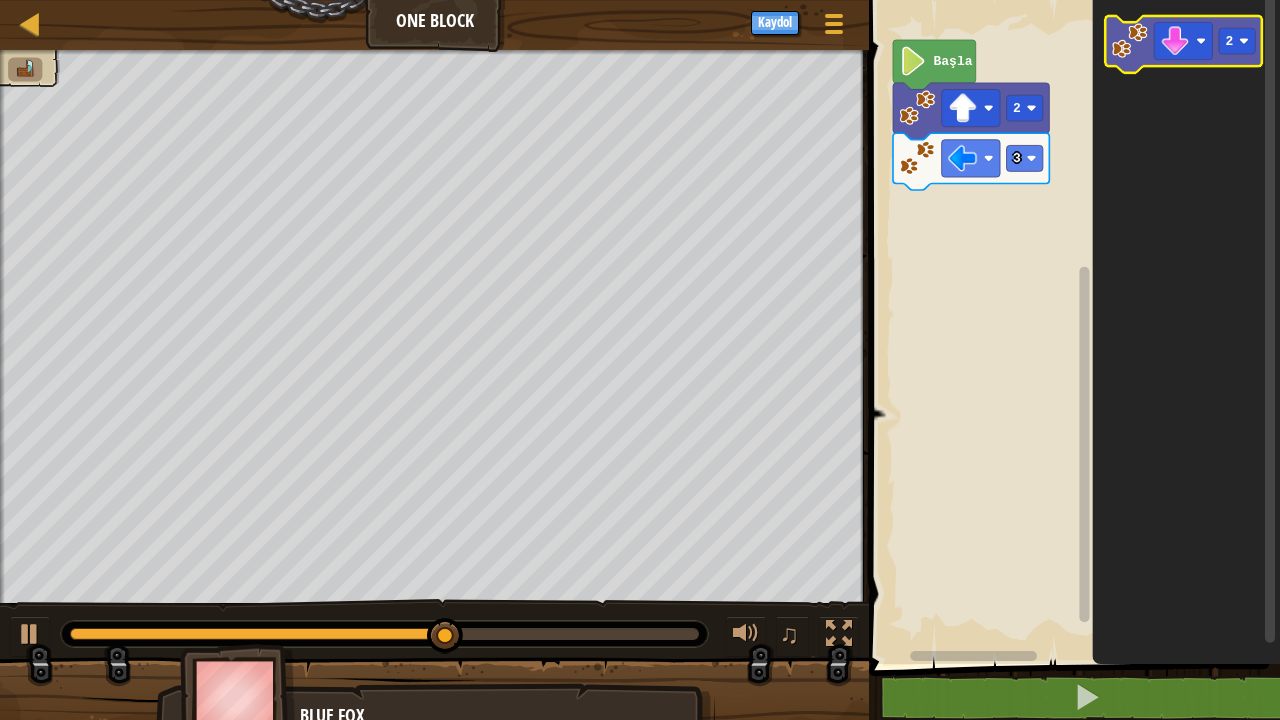 click 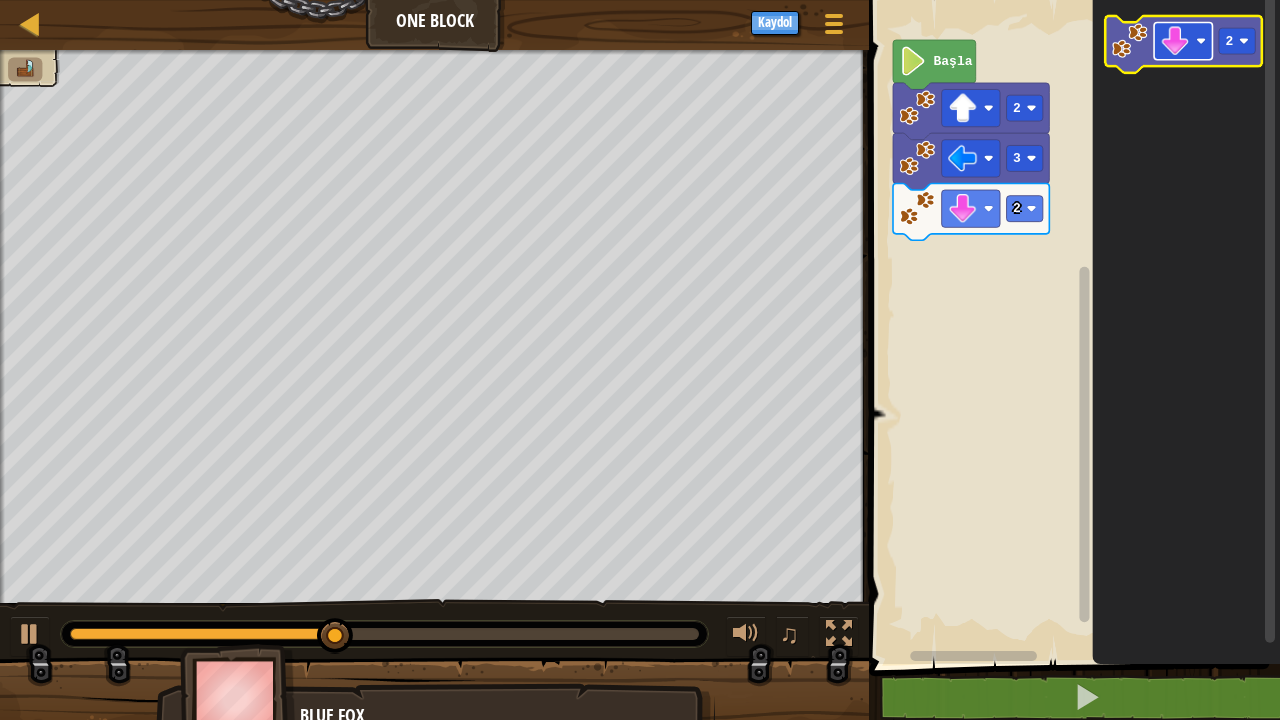 click 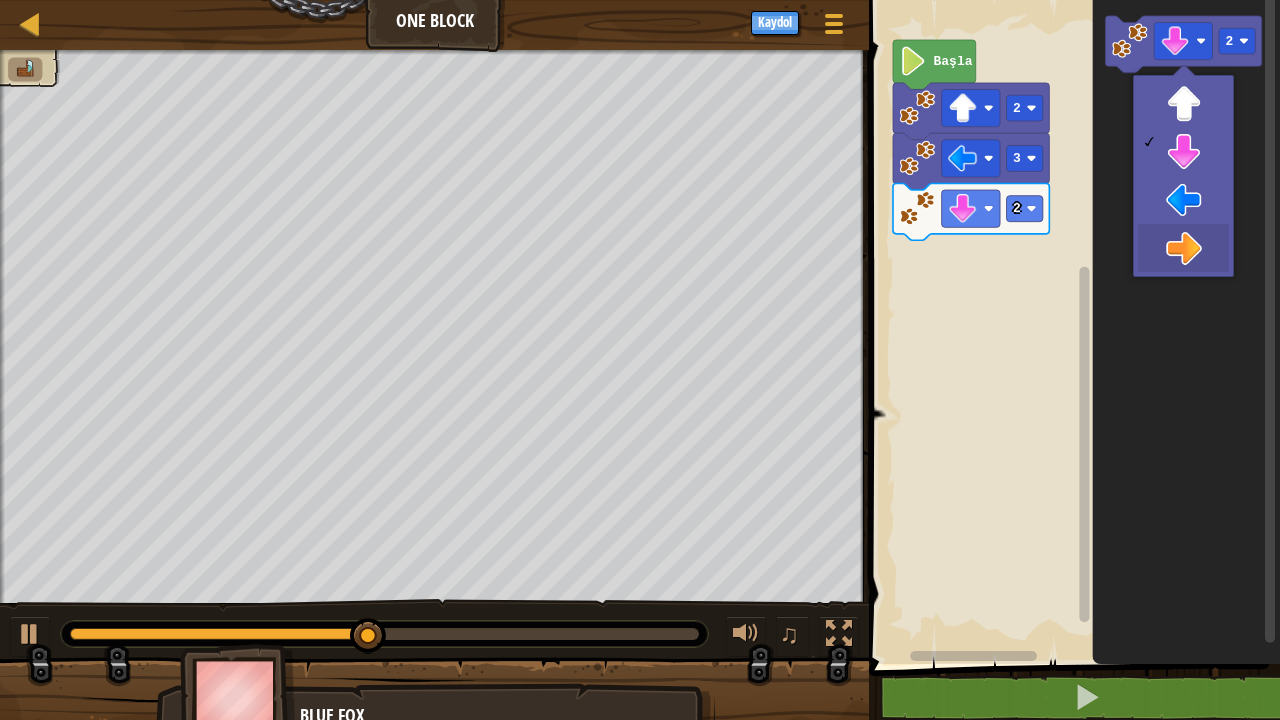 drag, startPoint x: 1186, startPoint y: 248, endPoint x: 1190, endPoint y: 196, distance: 52.153618 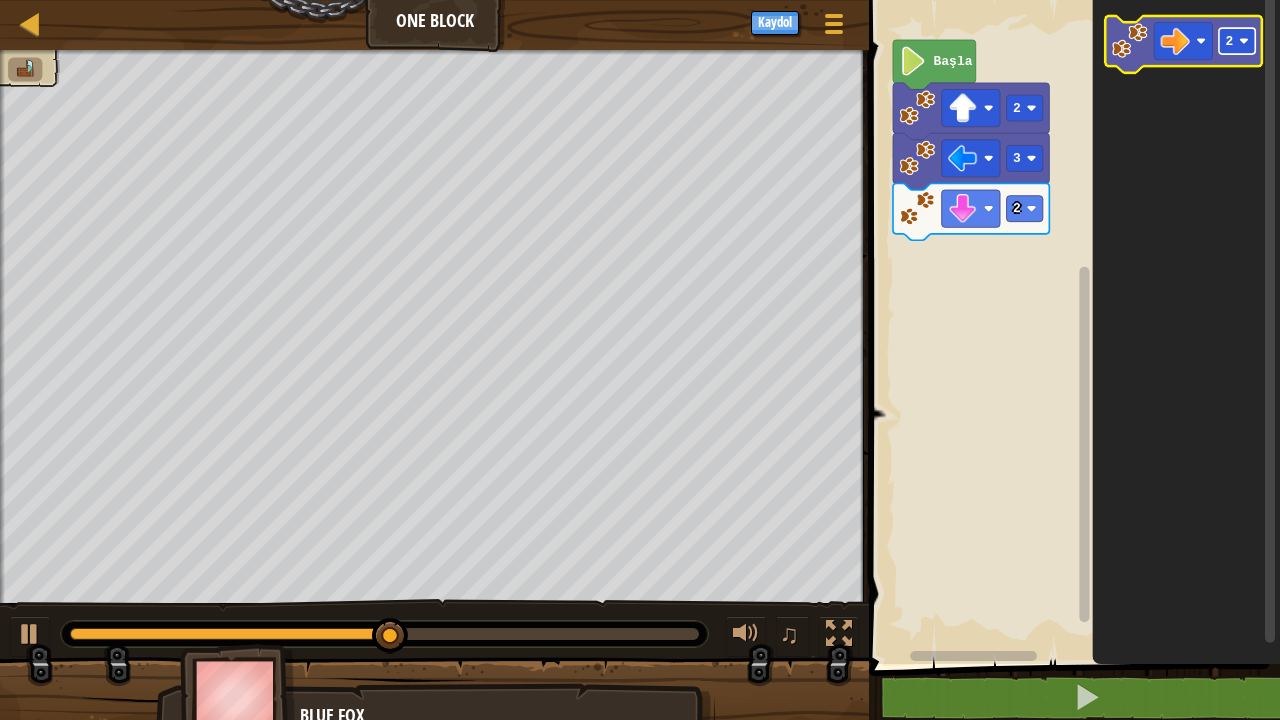 click 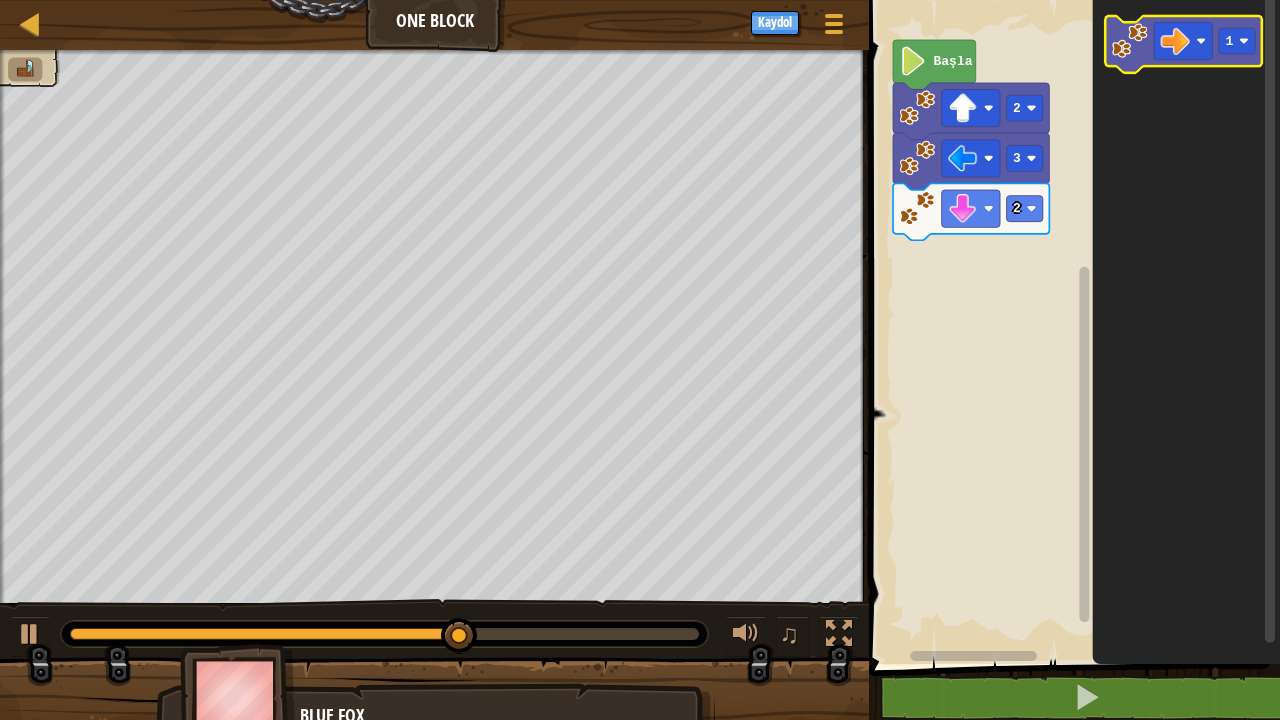 click 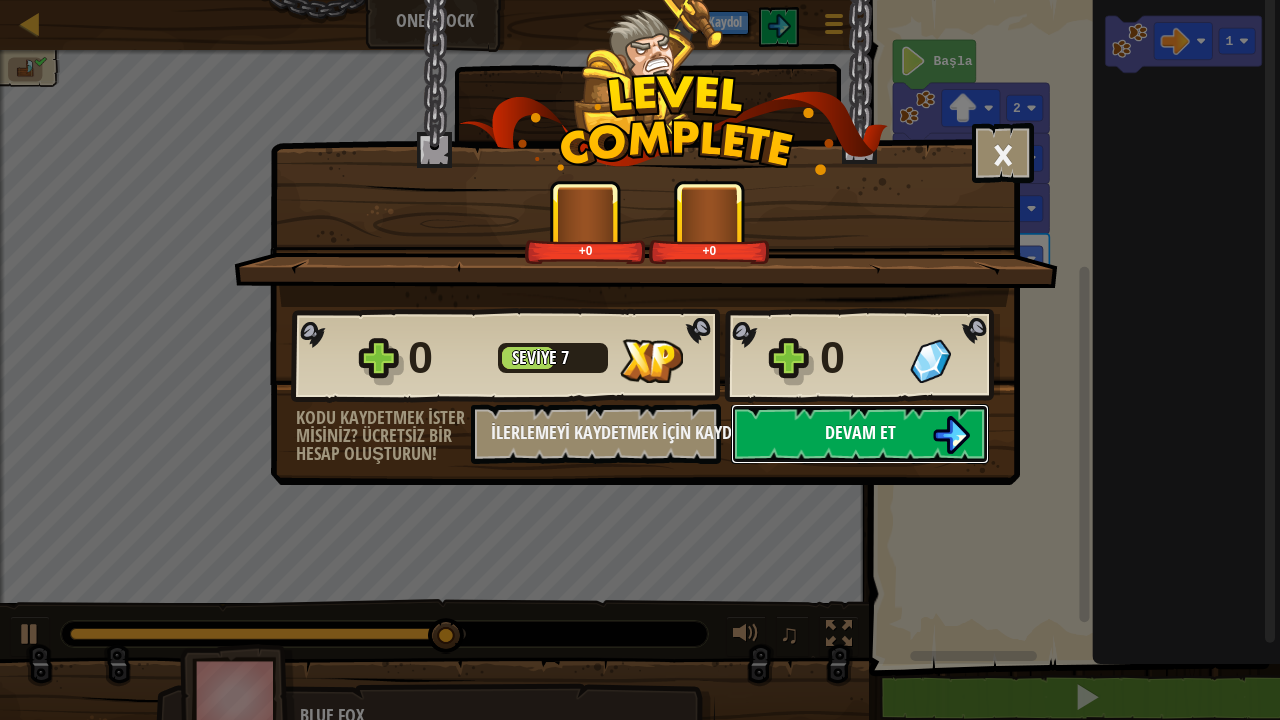click at bounding box center [951, 435] 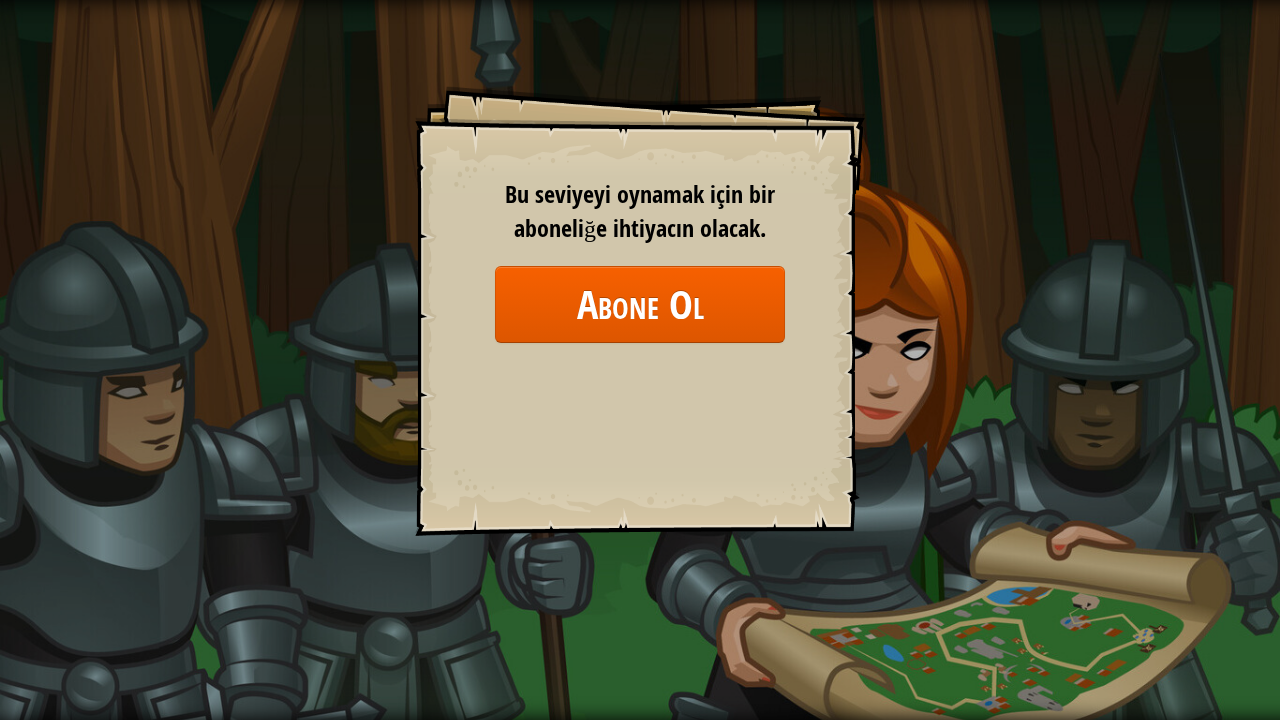 click on "Bu seviyeyi oynamak için bir aboneliğe ihtiyacın olacak." at bounding box center (640, 211) 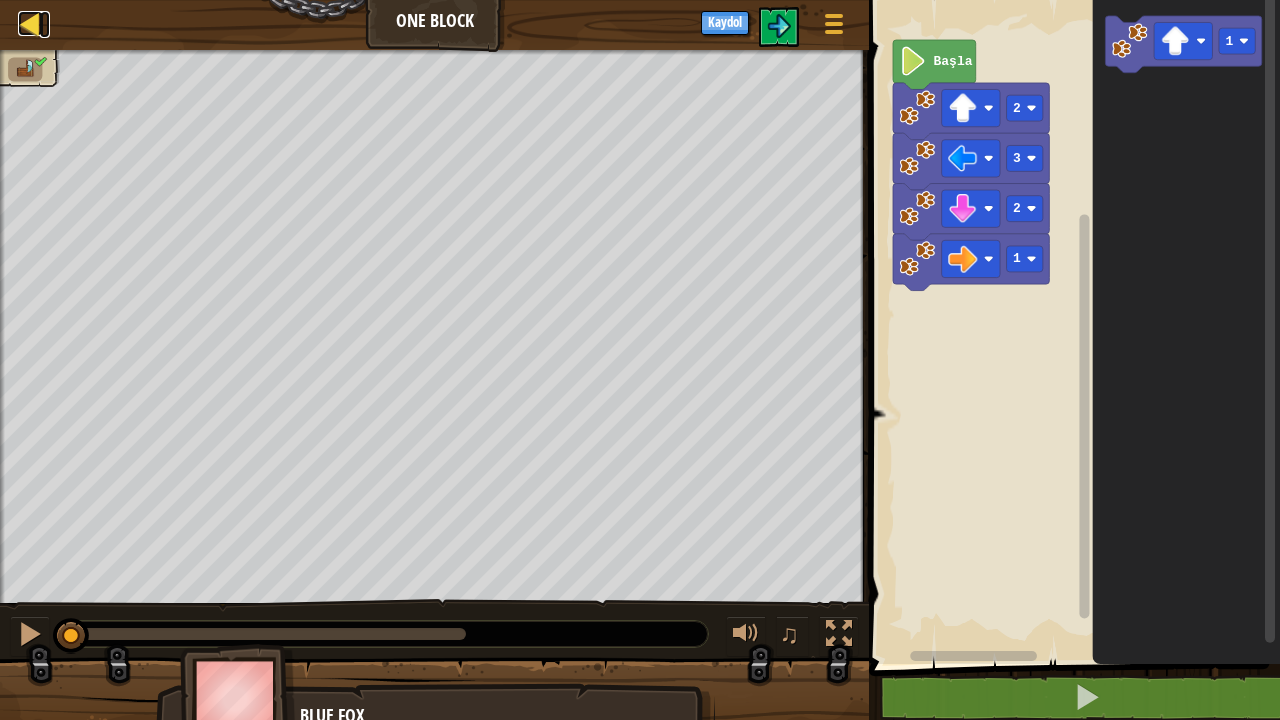 click at bounding box center [30, 23] 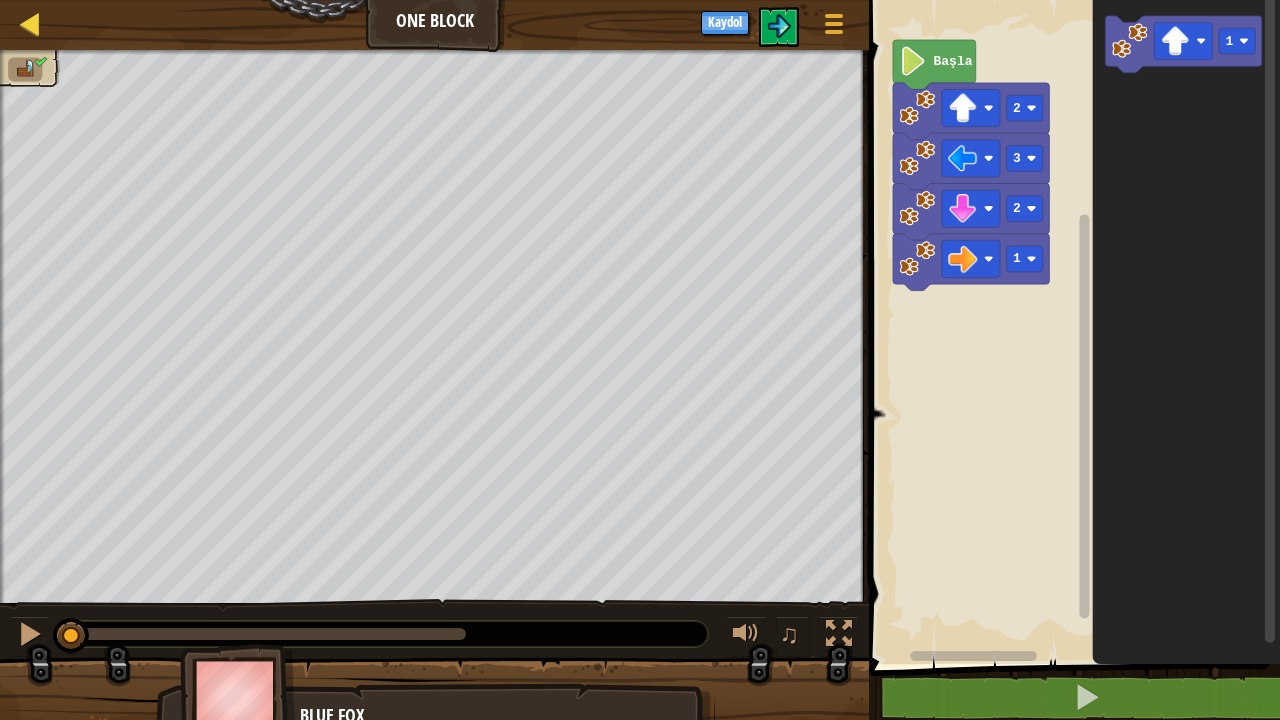select on "tr" 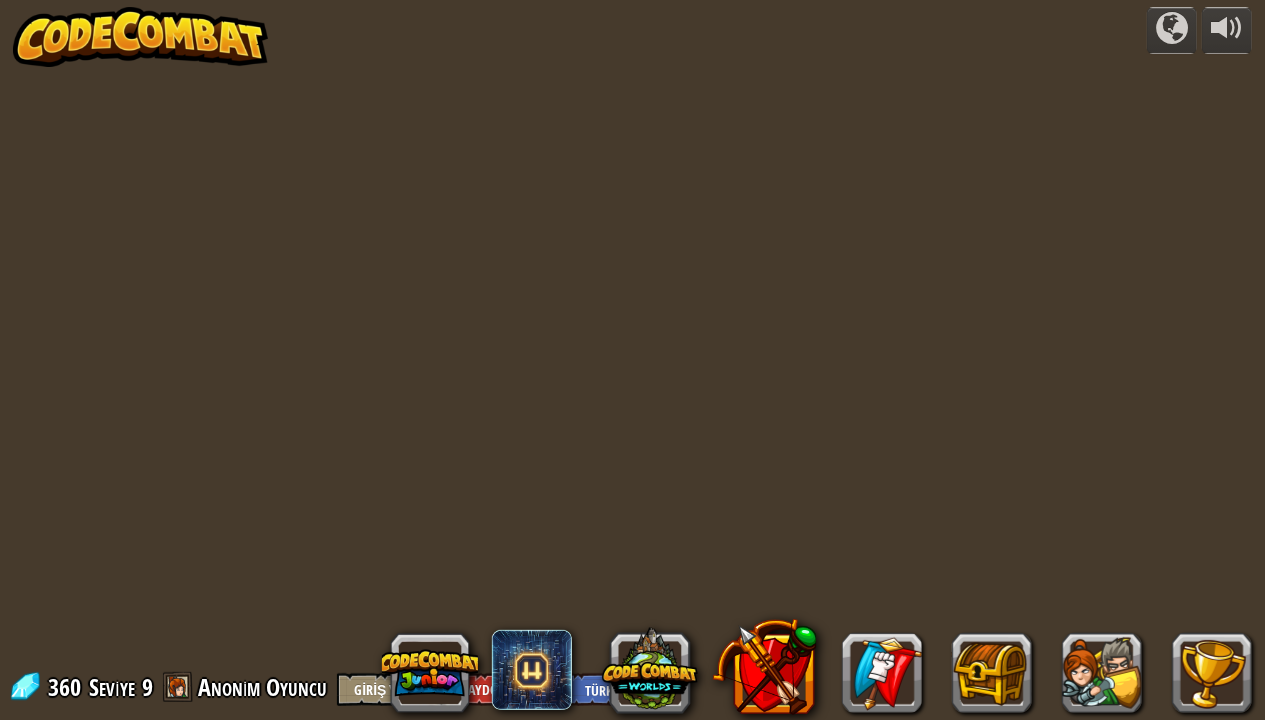 click on "powered by 360 Seviye 9 Anonim Oyuncu Giriş Yap Kaydol English (US) English (UK) 简体中文 繁體中文 русский español (ES) español (América Latina) français Português (Portugal) Português (Brasil) ---------------------------------- العربية azərbaycan dili български език Català čeština dansk Deutsch (Deutschland) Deutsch (Österreich) Deutsch (Schweiz) Eesti Ελληνικά Esperanto Filipino فارسی Galego 한국어 ʻŌlelo Hawaiʻi עברית hrvatski језик magyar Bahasa Indonesia Italiano қазақ тілі lietuvių kalba latviešu te reo Māori Македонски मानक हिन्दी Монгол хэл Bahasa Melayu မြန်မာစကား Nederlands (België) Nederlands (Nederland) 日本語 Norsk Bokmål Norsk Nynorsk O'zbekcha Polski limba română српски slovenčina slovenščina suomi Svenska ไทย Türkçe українська اُردُو Tiếng Việt 吴语 吳語" at bounding box center [632, 360] 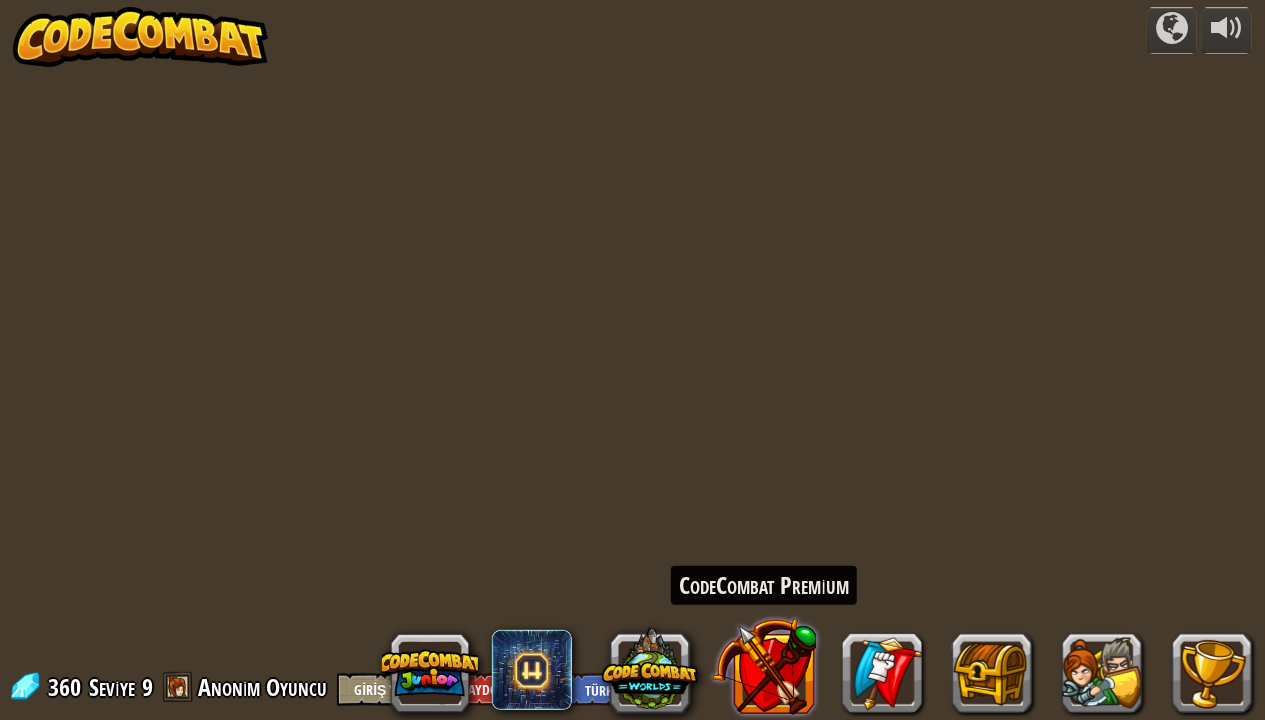 select on "tr" 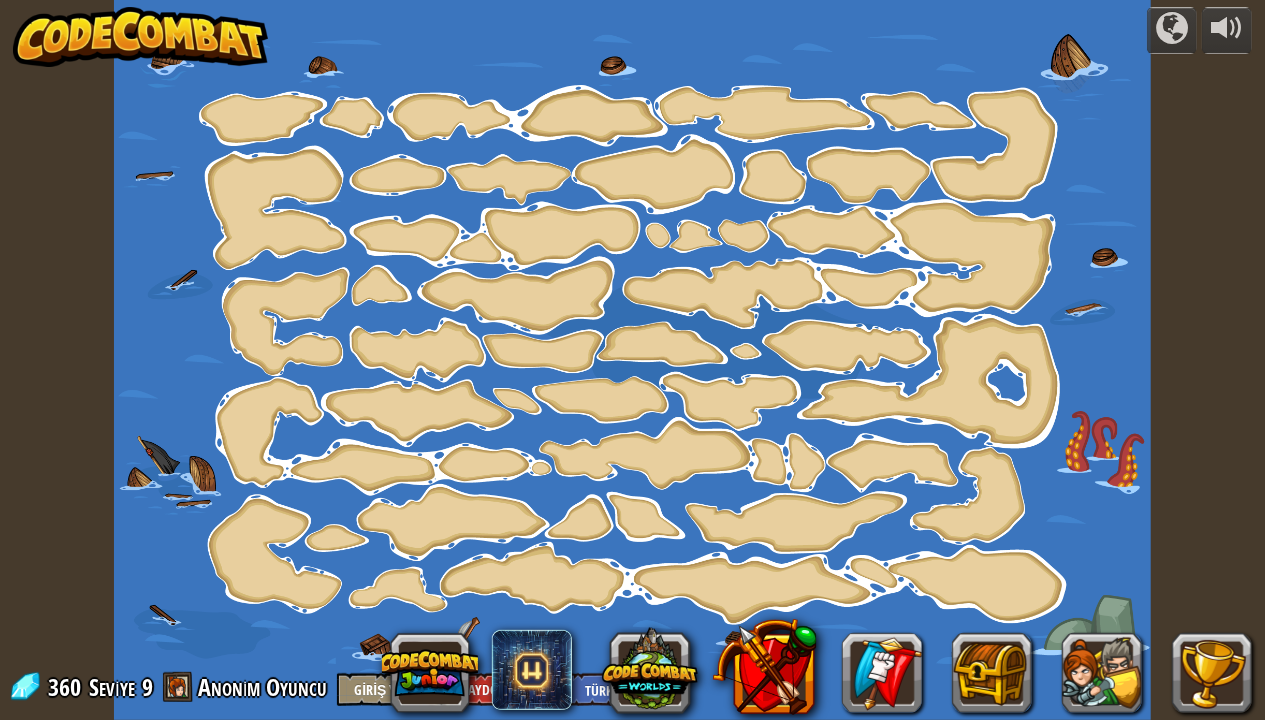 select on "tr" 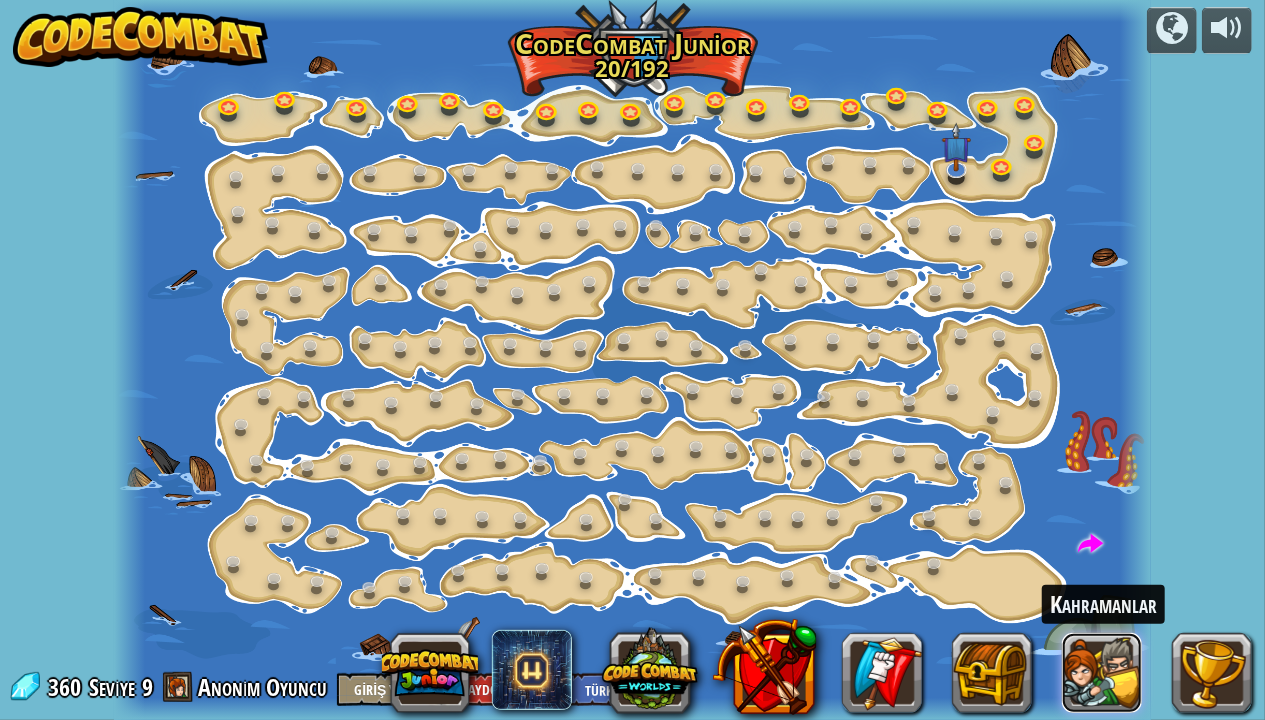 click at bounding box center (1102, 673) 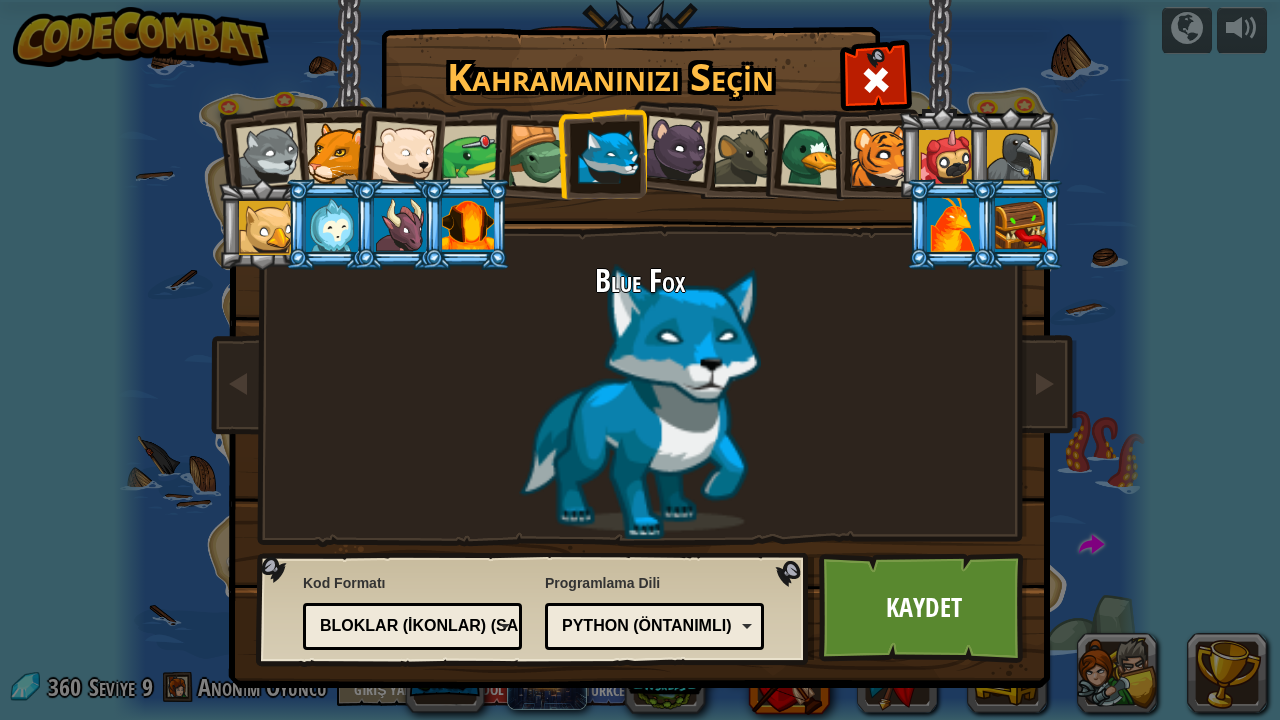 click at bounding box center [468, 225] 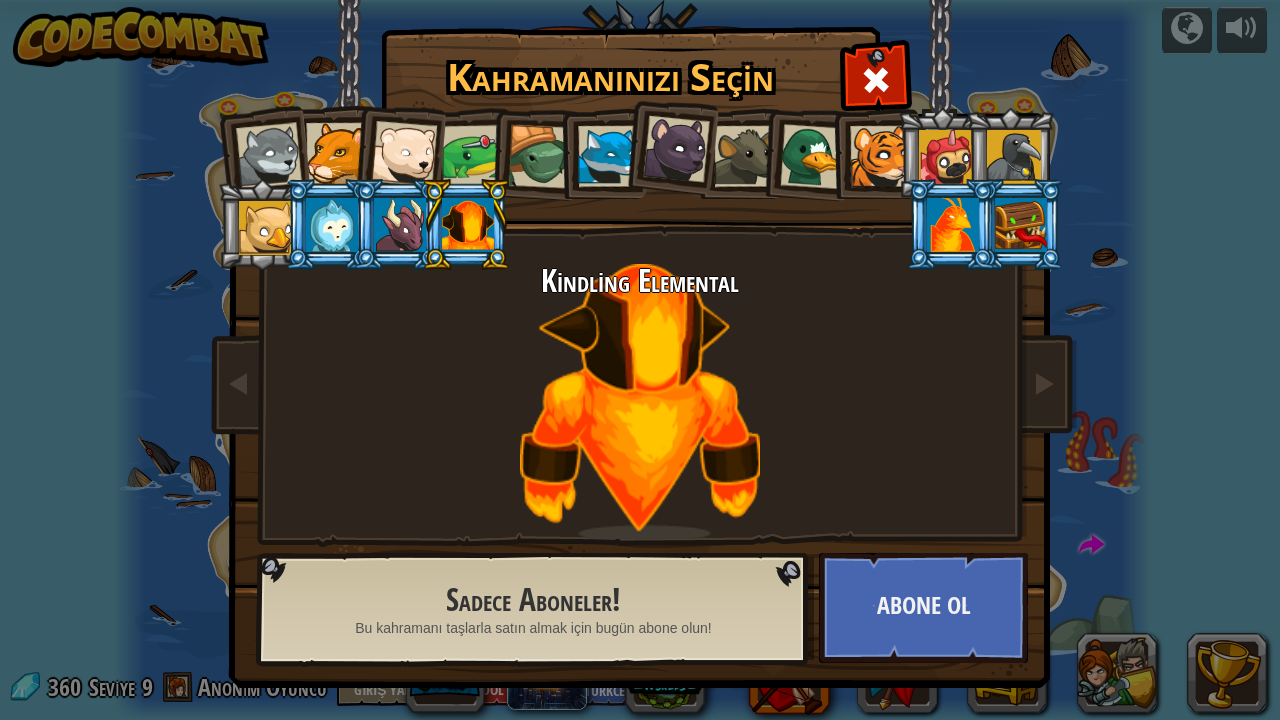 click at bounding box center (400, 225) 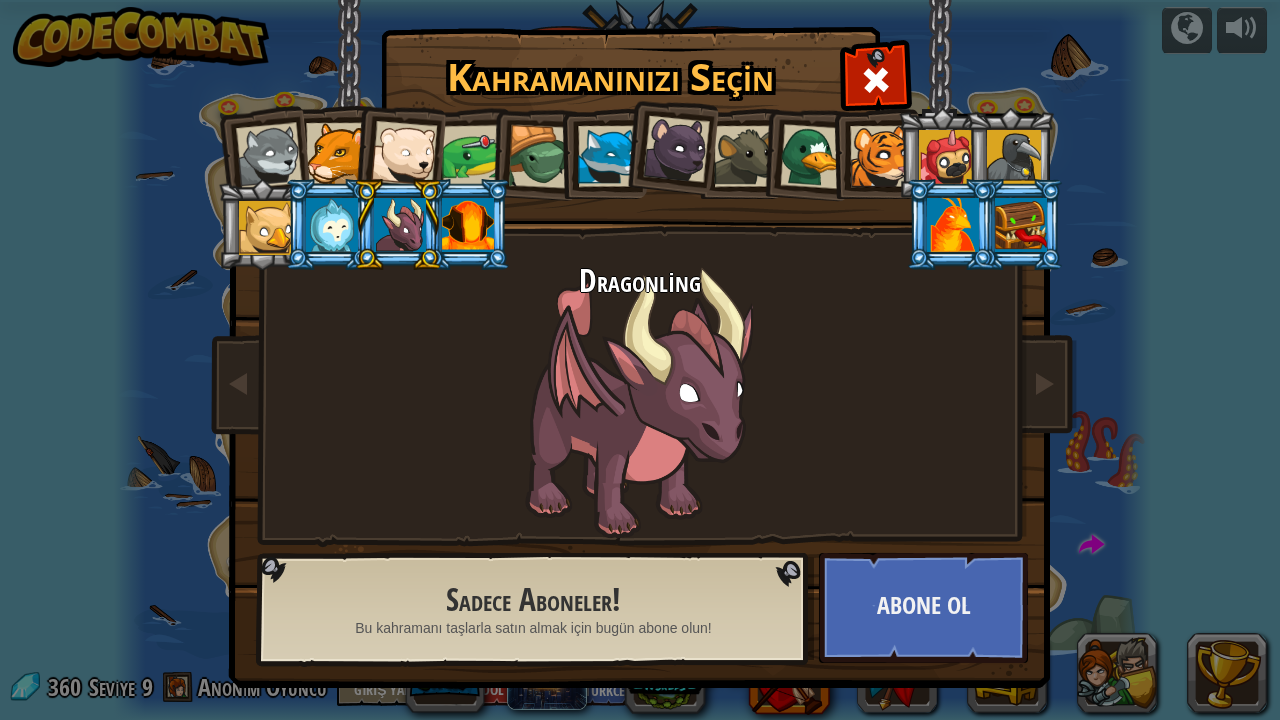 click at bounding box center [876, 80] 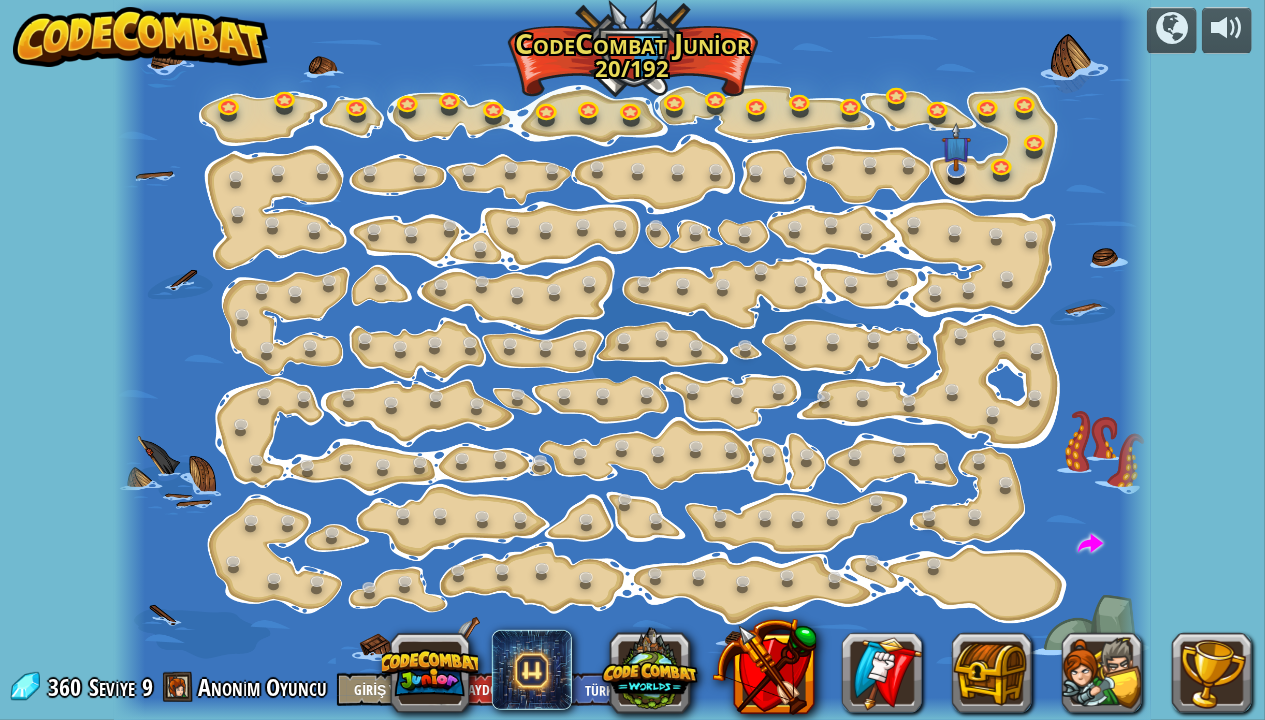 drag, startPoint x: 574, startPoint y: 10, endPoint x: 625, endPoint y: 66, distance: 75.74299 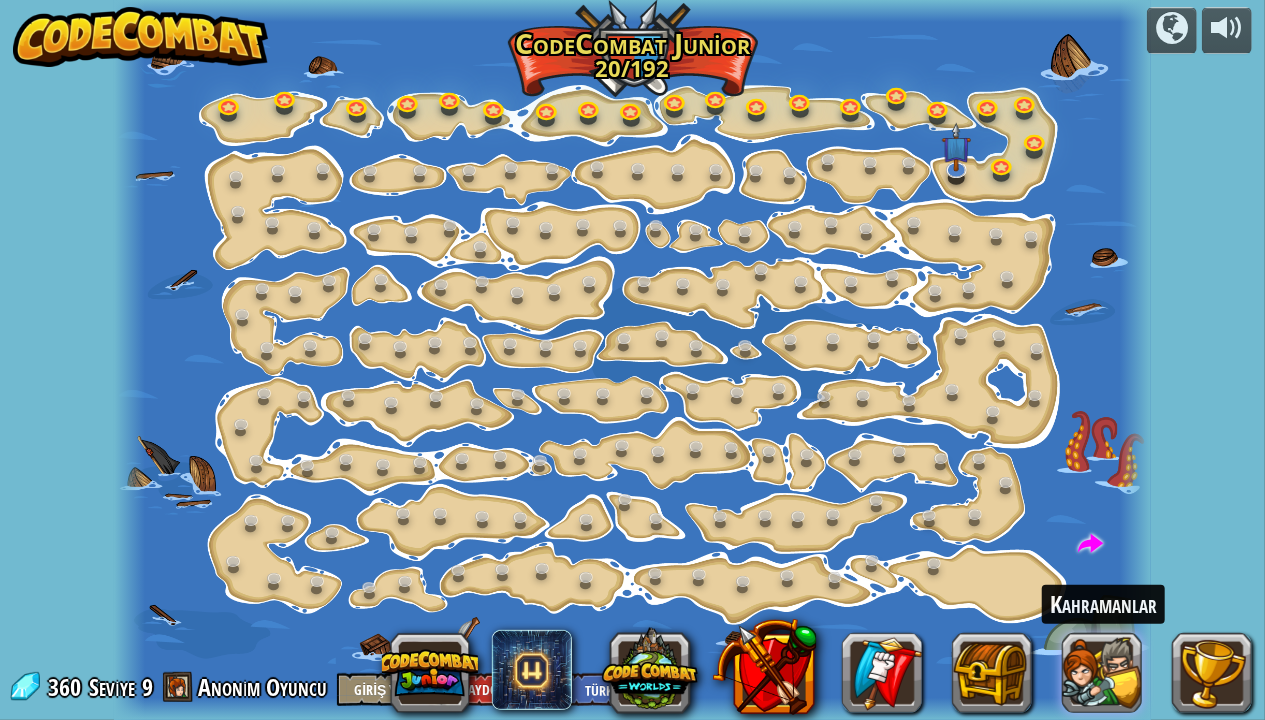drag, startPoint x: 1148, startPoint y: 657, endPoint x: 1084, endPoint y: 673, distance: 65.96969 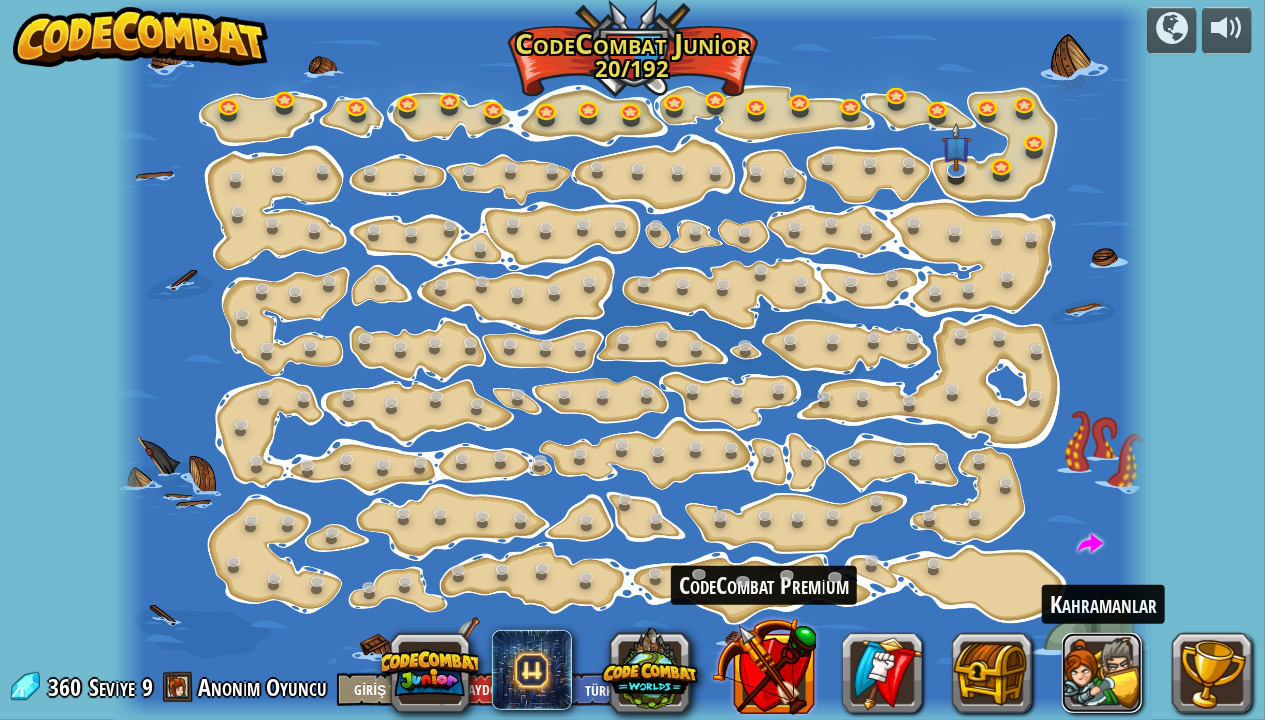 drag, startPoint x: 1084, startPoint y: 673, endPoint x: 766, endPoint y: 690, distance: 318.45407 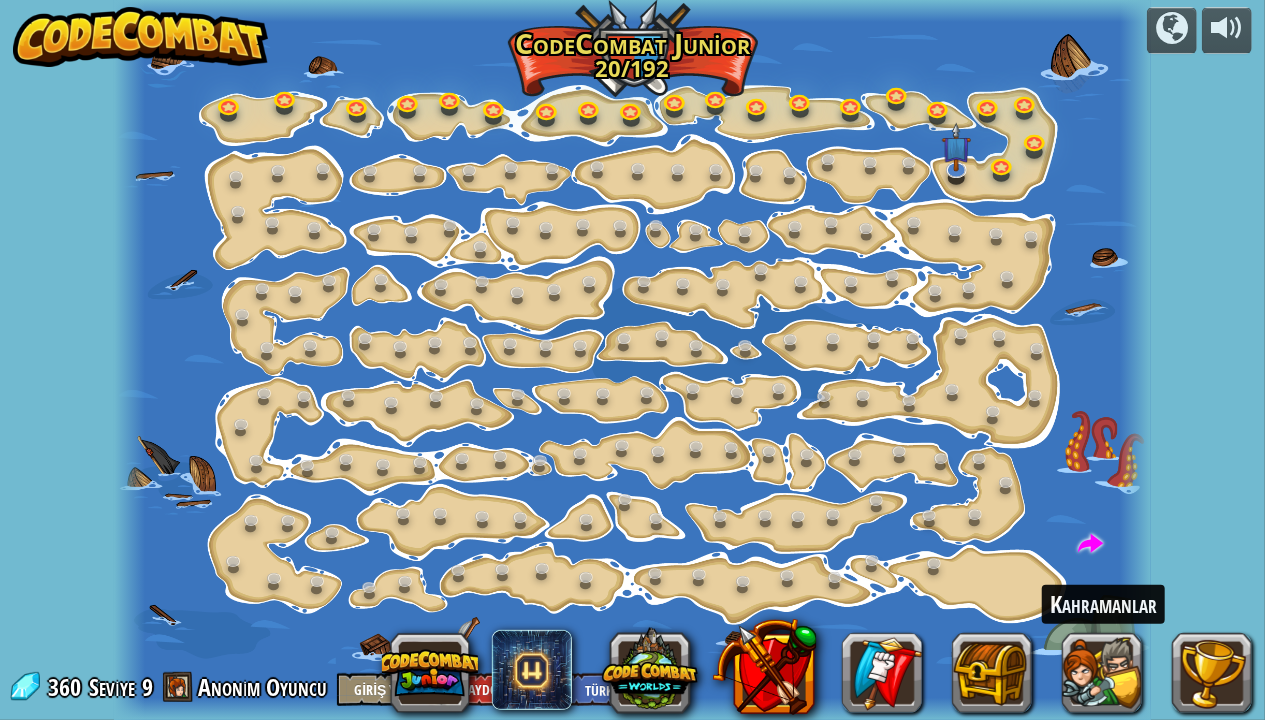 click at bounding box center [633, 360] 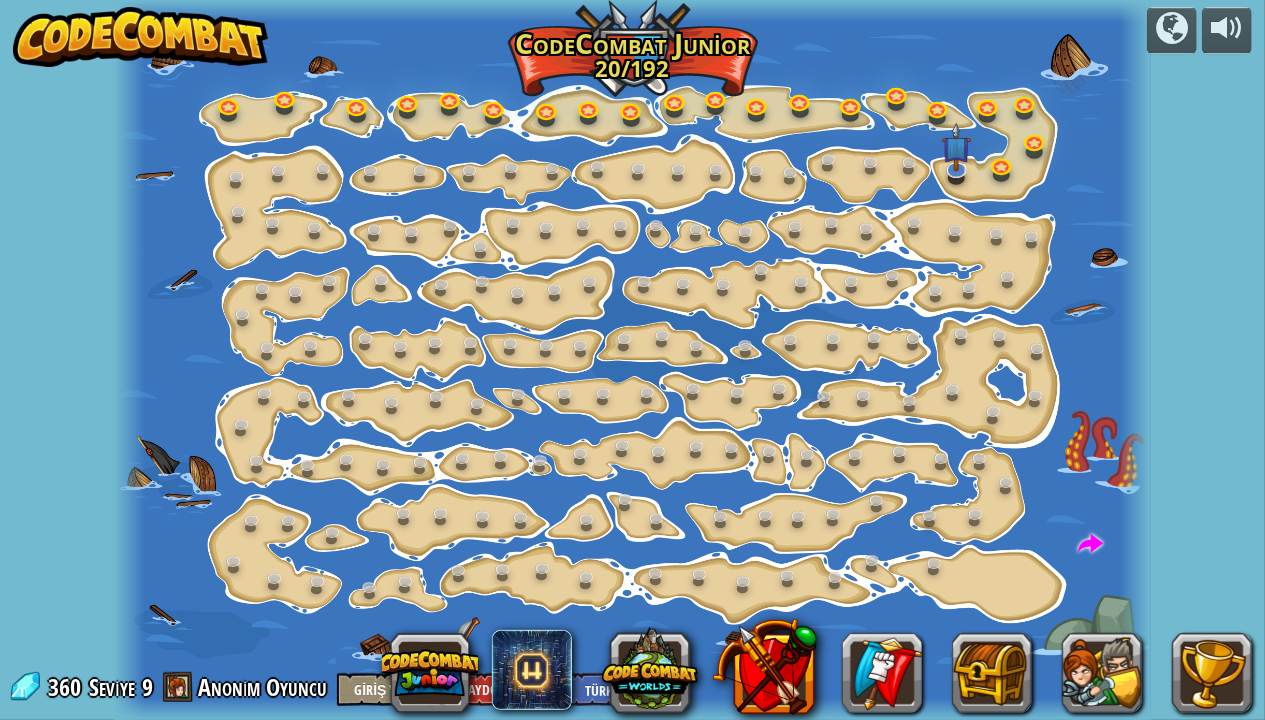 click on "Seviye" at bounding box center [112, 687] 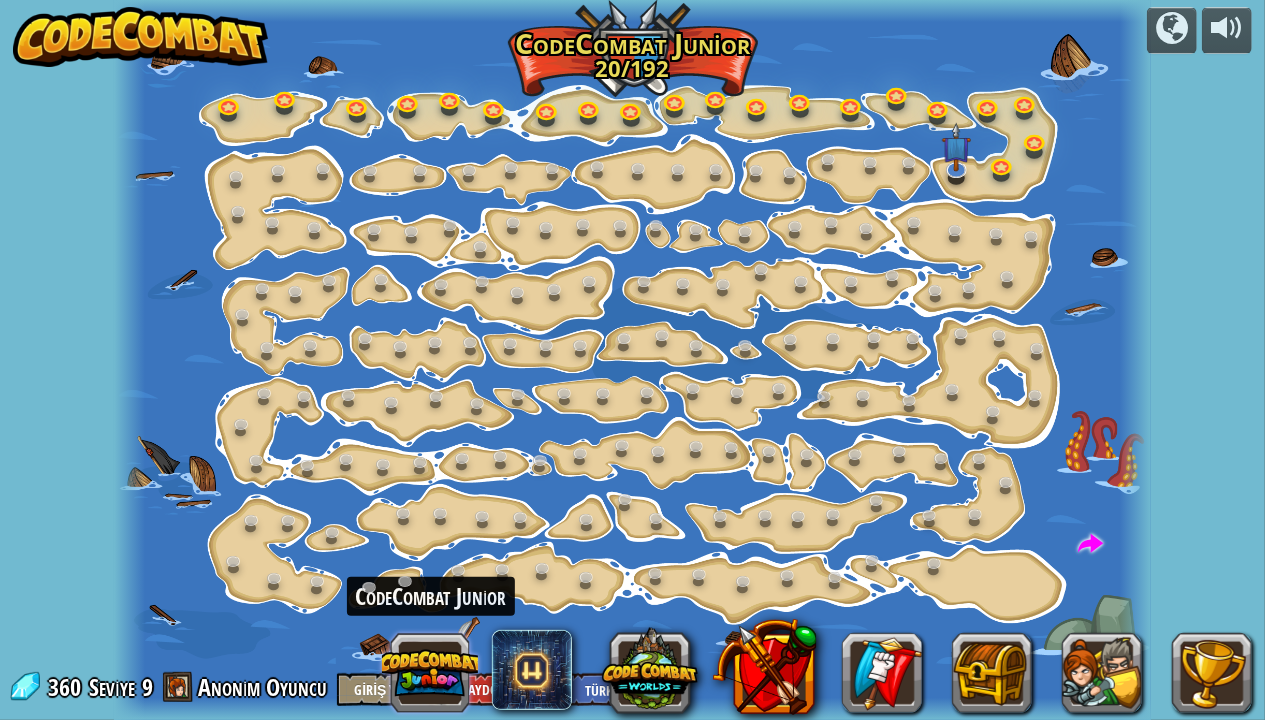 click at bounding box center (430, 673) 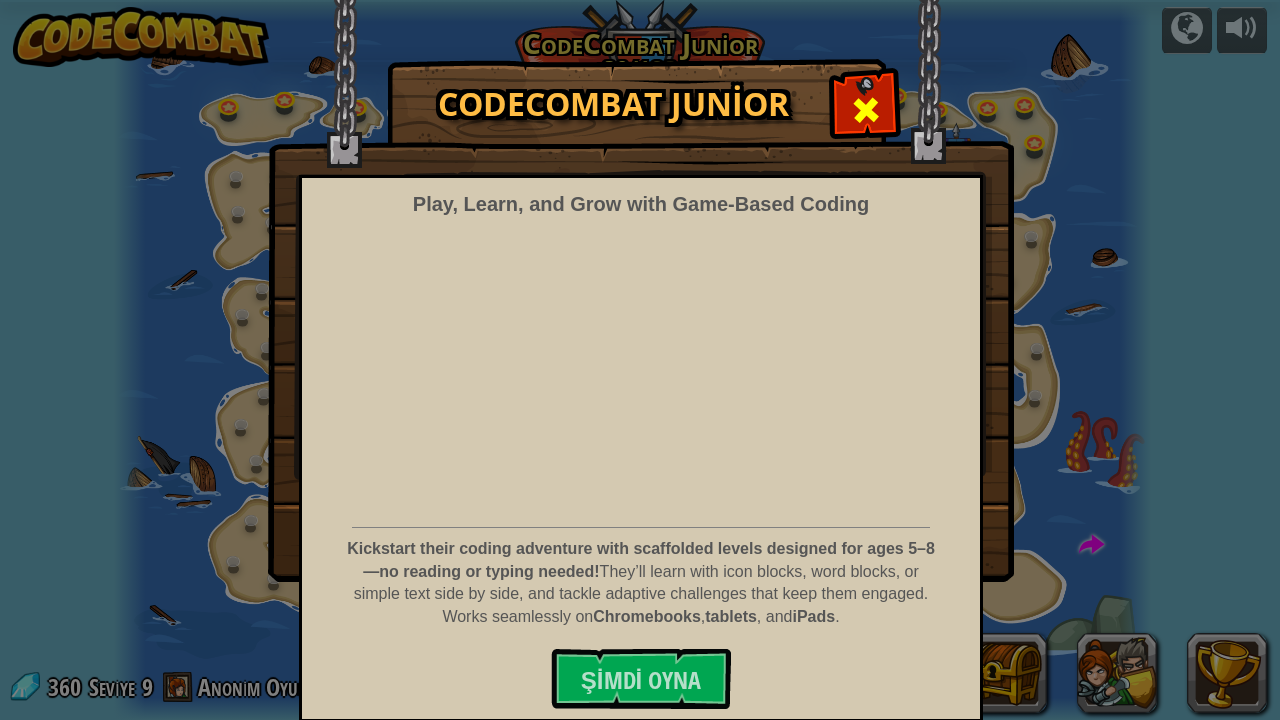 click at bounding box center [866, 110] 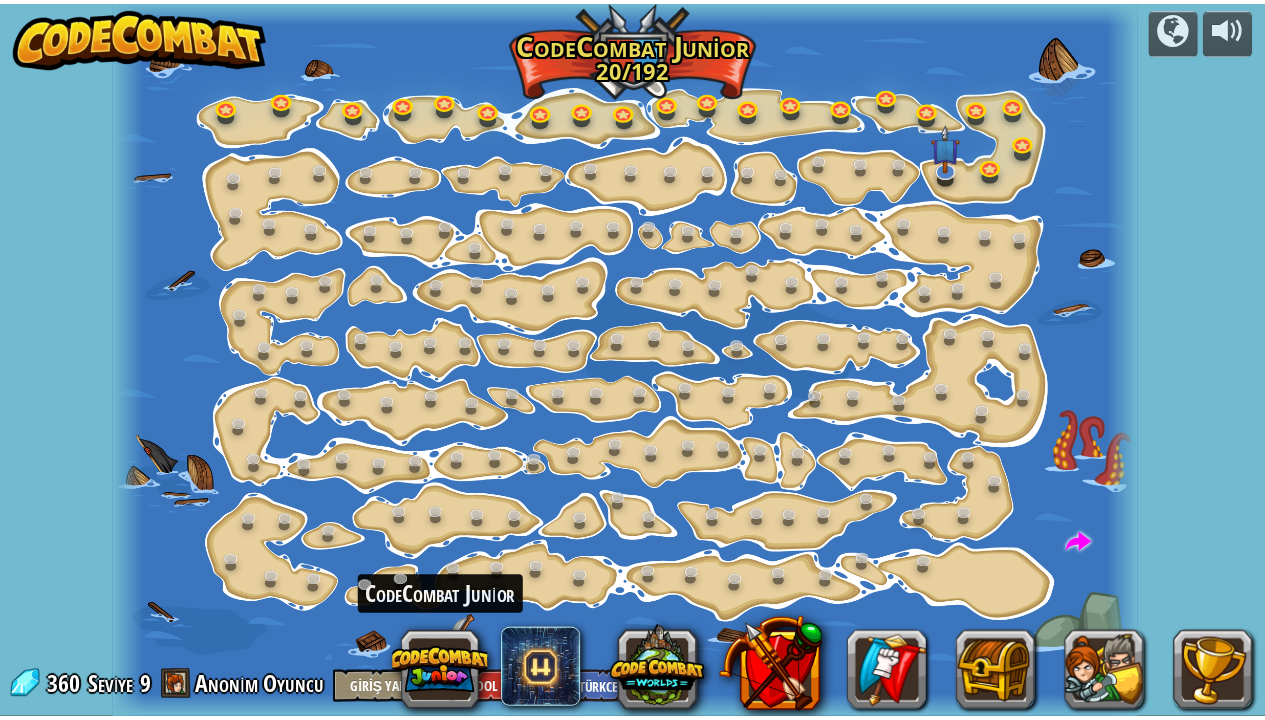 scroll, scrollTop: 0, scrollLeft: 0, axis: both 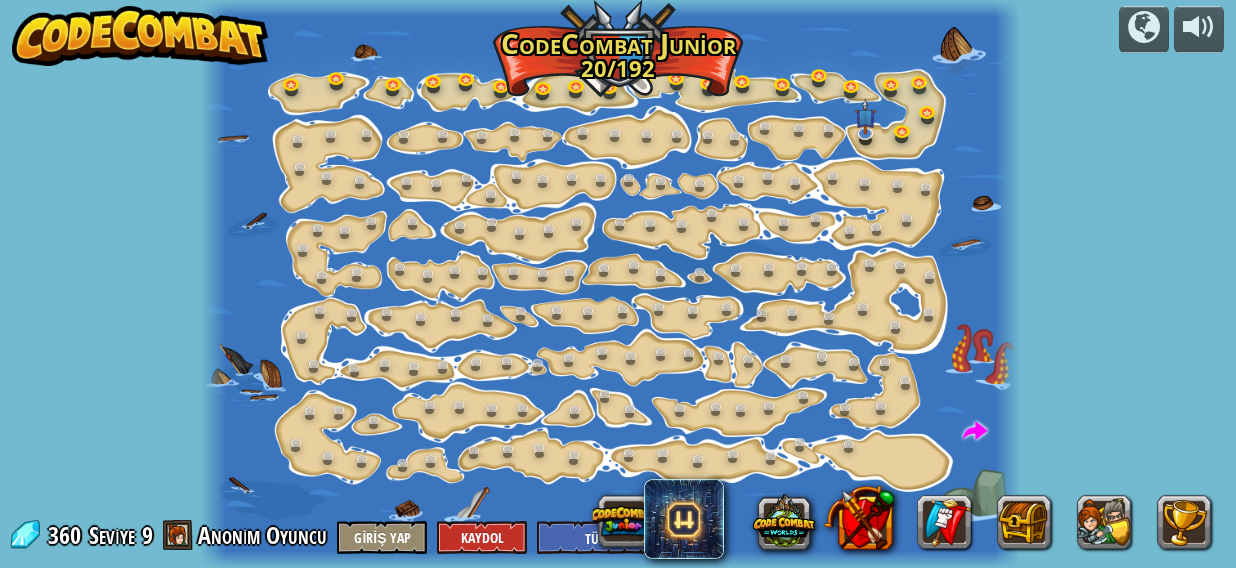 drag, startPoint x: 997, startPoint y: 354, endPoint x: 841, endPoint y: 355, distance: 156.0032 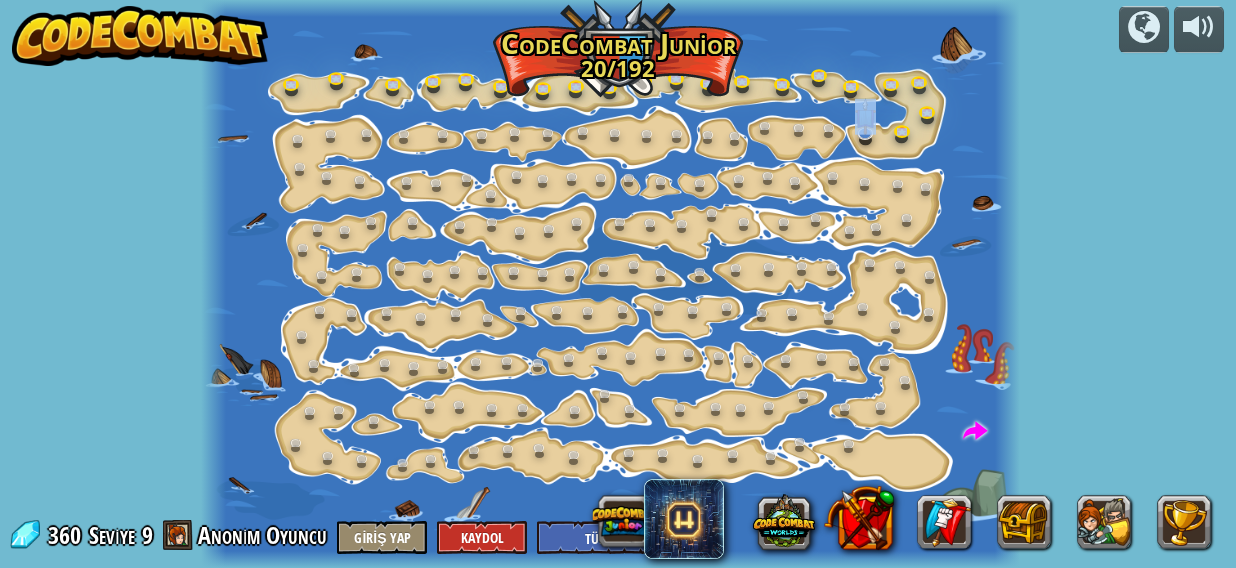 click on "powered by Step Change Change step arguments.
15a. Step Change A (pratik) Go Smart Now we're really walking!
11a. Go Smart A (pratik) Go Go Go Go get more gems.
2a. Go Go Go A (pratik) Shiny Look at all these gems!
5a. Shiny A (pratik) Walk It Off A long walk; can we speed this up?
10a. Walk It Off A (pratik) Hiker Practice those steps.
13a. Hiker A (pratik) Elbow Two steps at a time.
4a. Elbow A (pratik) Turns Just follow the shore and you'll be ok.
18a. Turns A (pratik) Steps Go more than one step at a time.
12a. Steps A (pratik) The Gem Learn how to code your hero!
1a. The Gem A (pratik) Long Hall Coding smart beats coding long.
14a. Long Hall A (pratik) Two Gems Move a little further to grab two gems!
3a. Two Gems A (pratik) Big Gem Square Go more than one step at a time.
17a. Big Gem Square A (pratik) X Marks the Spot Get to the raft!
8a. X Marks the Spot A (pratik) Gem Square Surrounded by gems!
6a. Gem Square A (pratik) Go Around Can't go through it? Go around it." at bounding box center [618, 284] 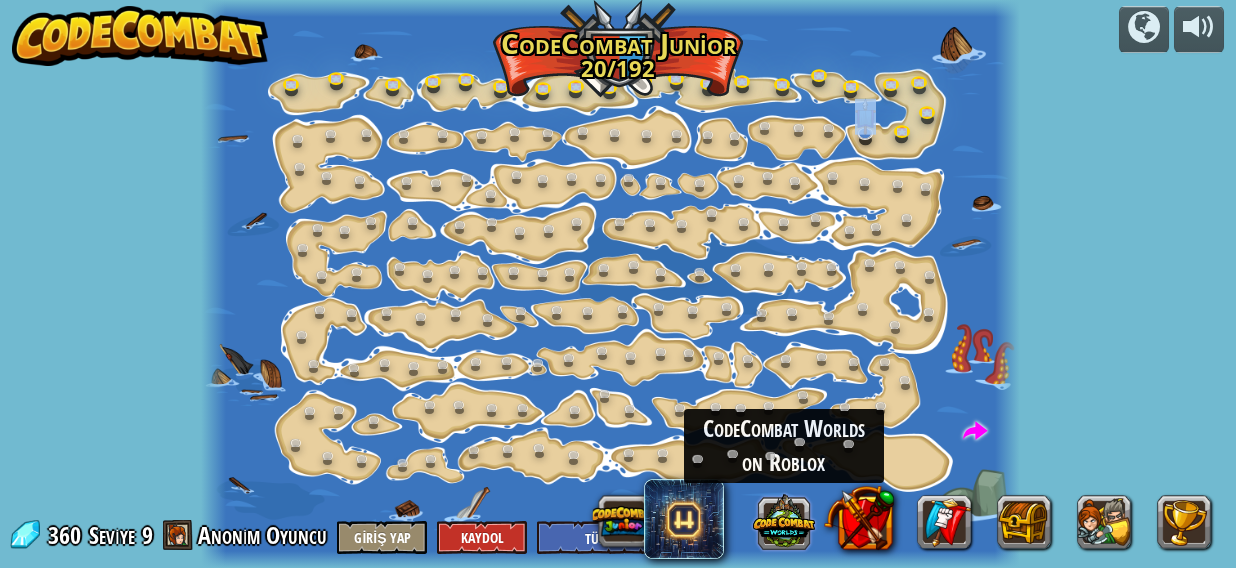 click at bounding box center (783, 521) 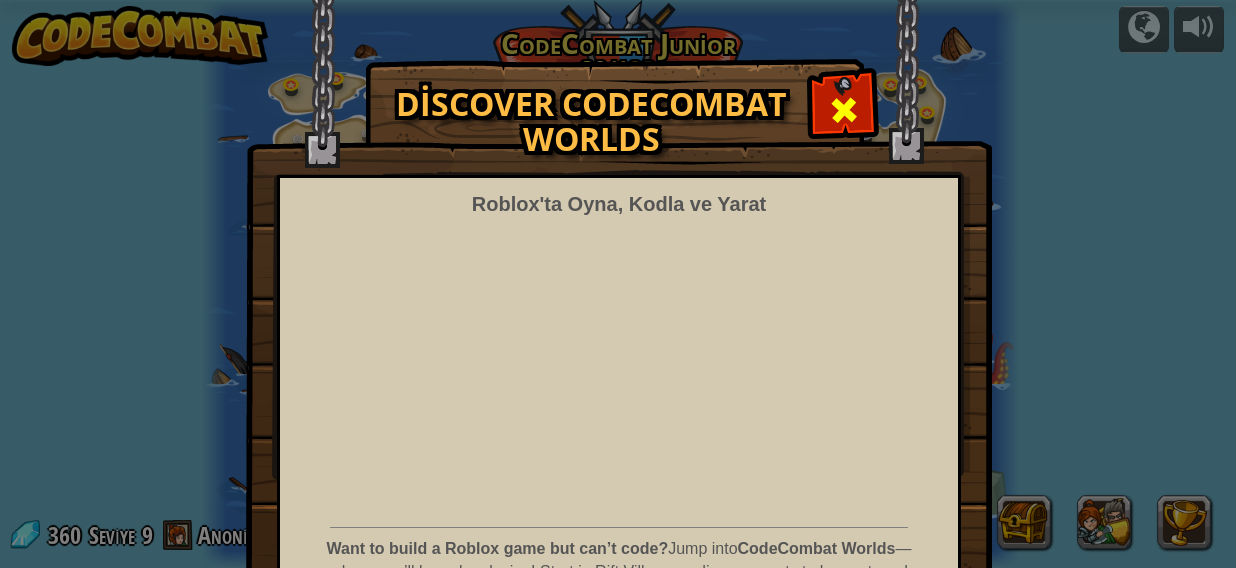 click at bounding box center [843, 107] 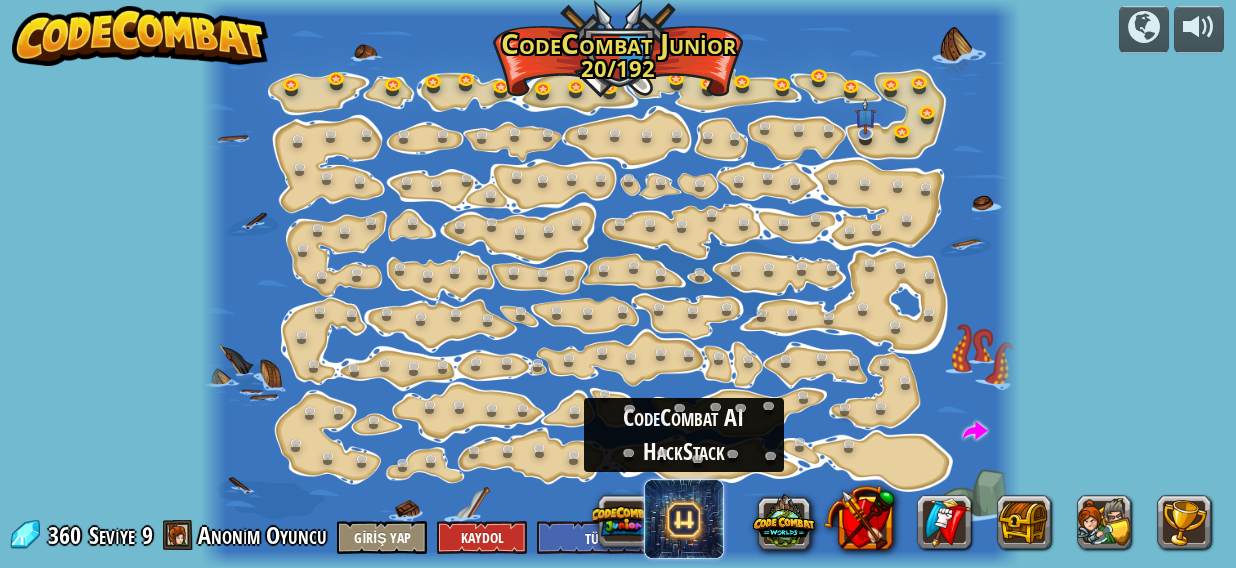 click at bounding box center [684, 519] 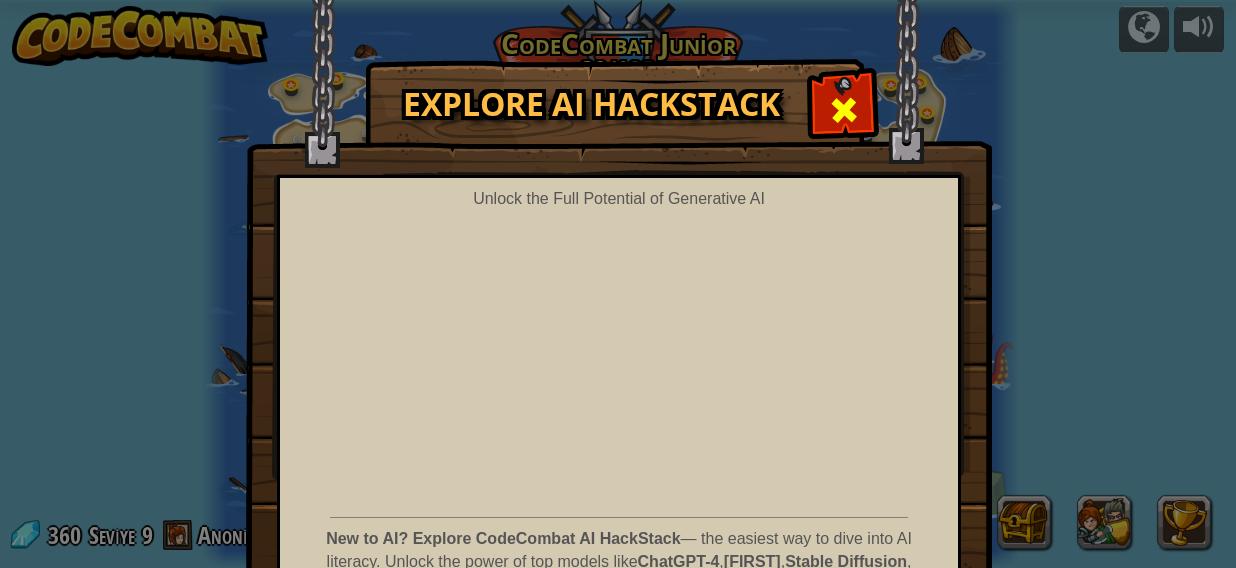 click at bounding box center [844, 110] 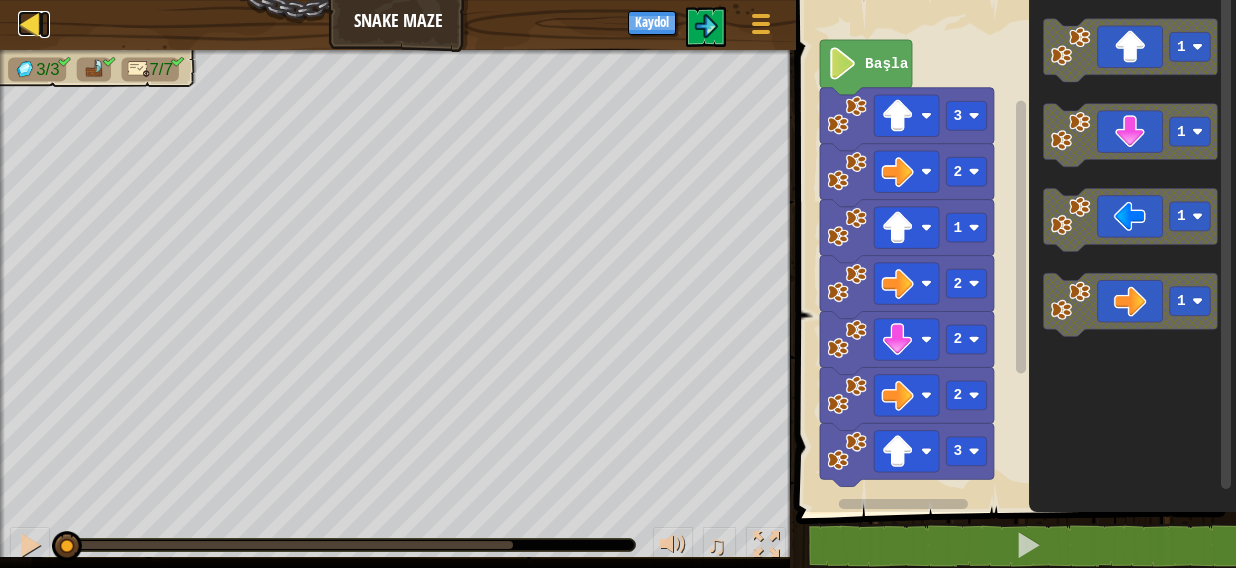 click at bounding box center [30, 23] 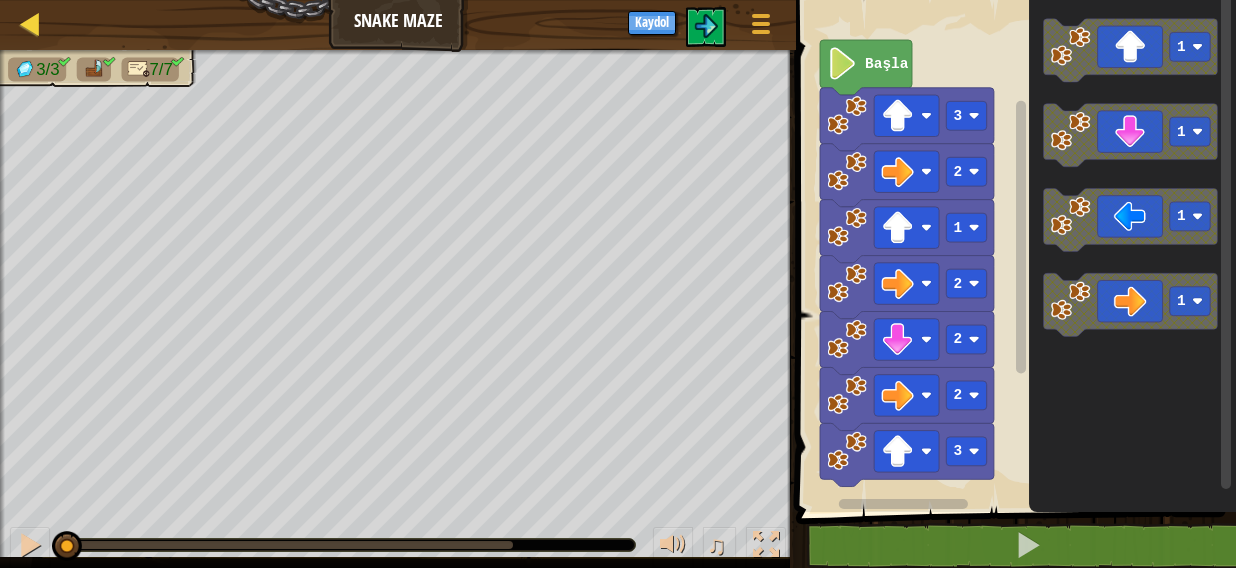 select on "tr" 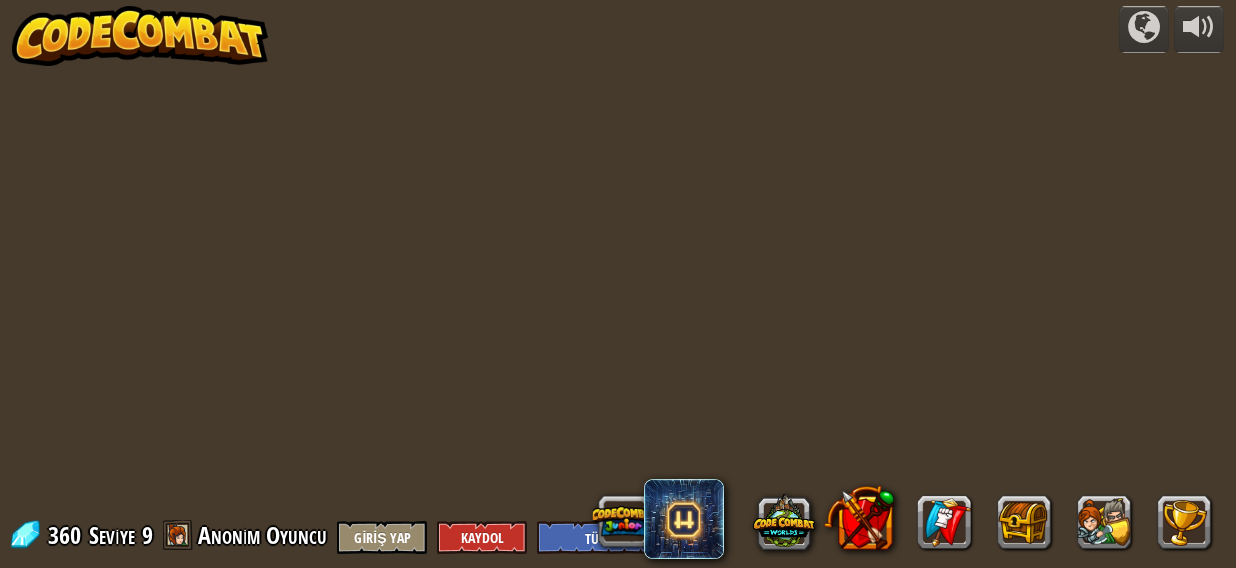 select on "tr" 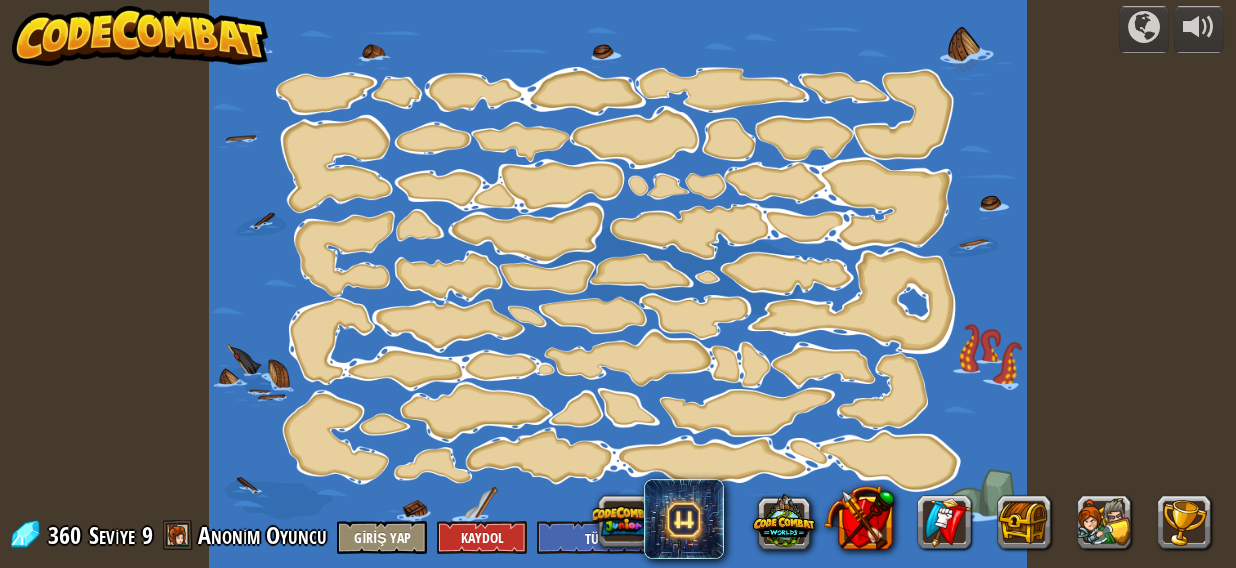 select on "tr" 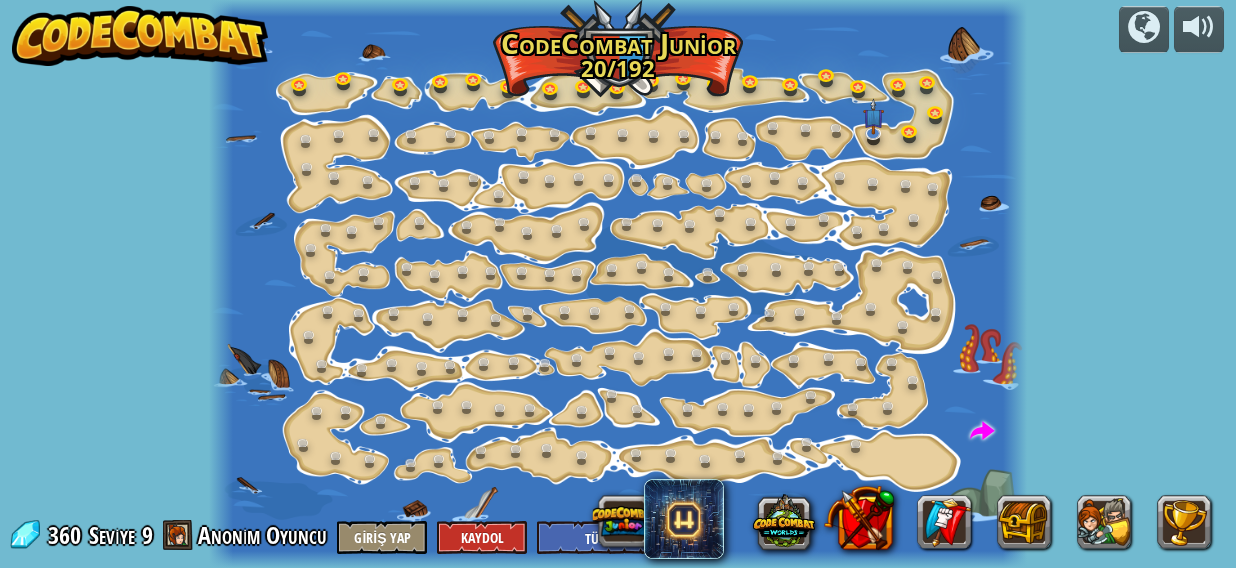 click at bounding box center (140, 36) 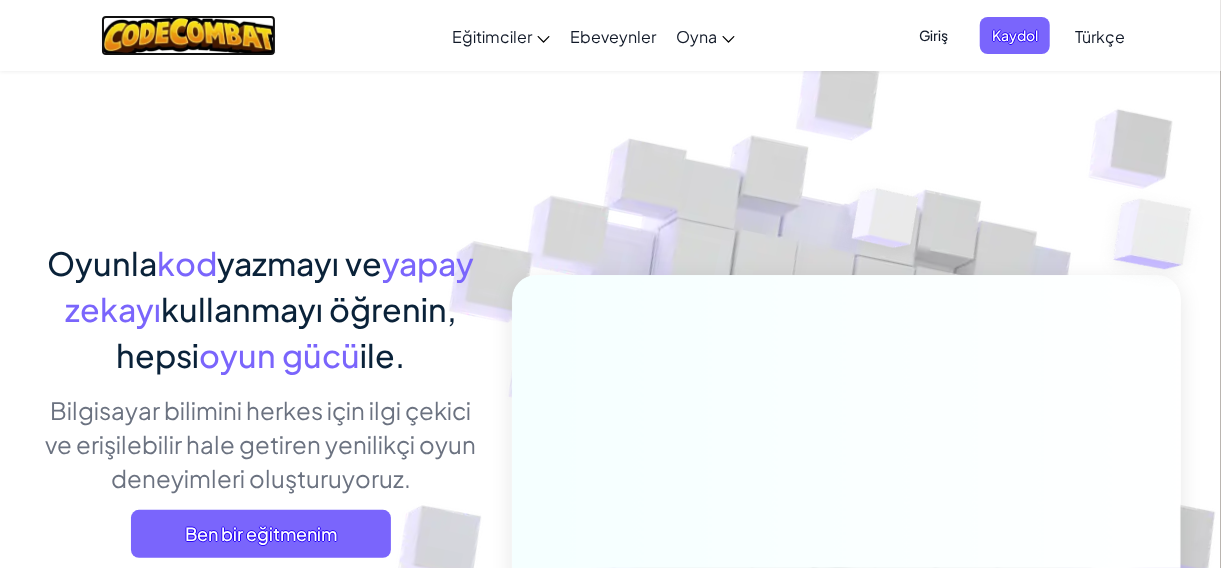 click at bounding box center (188, 35) 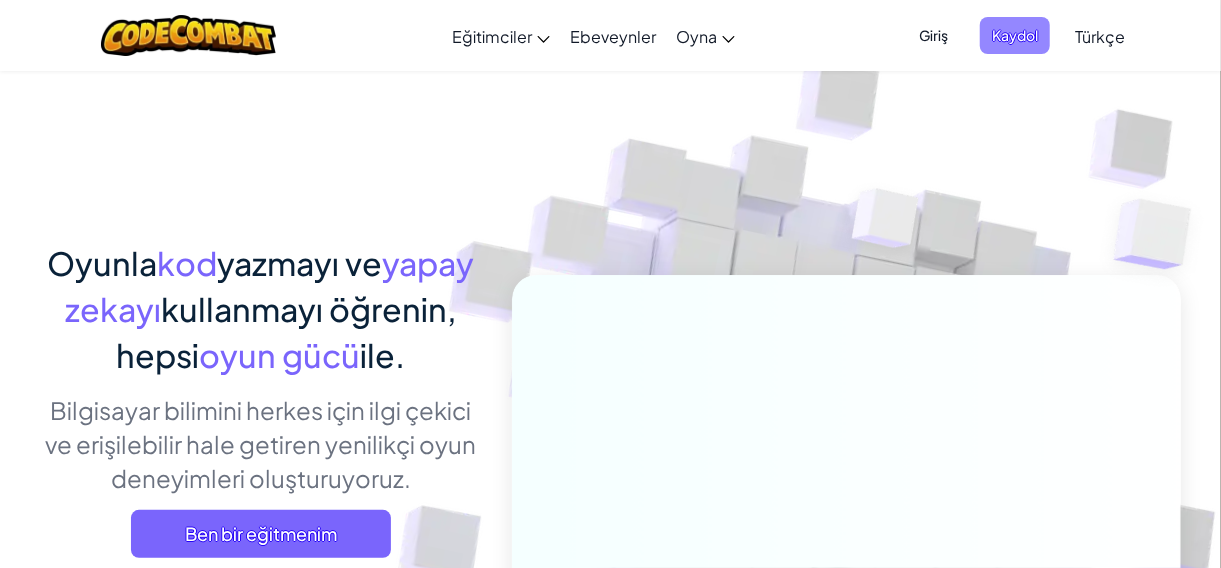 click on "Kaydol" at bounding box center (1015, 35) 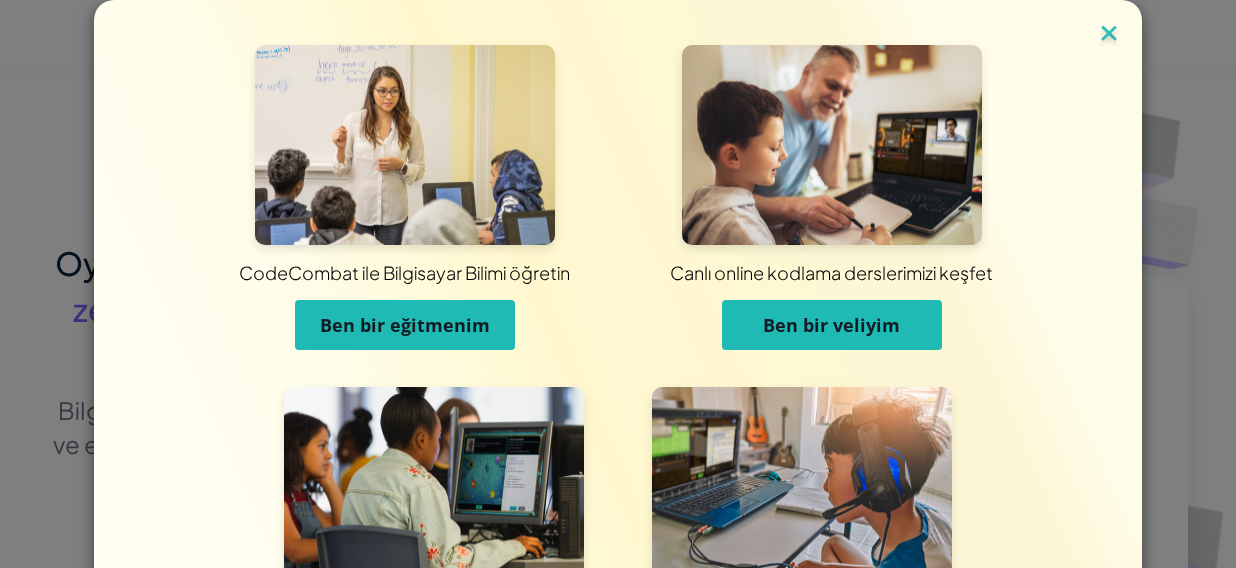 click at bounding box center [1109, 35] 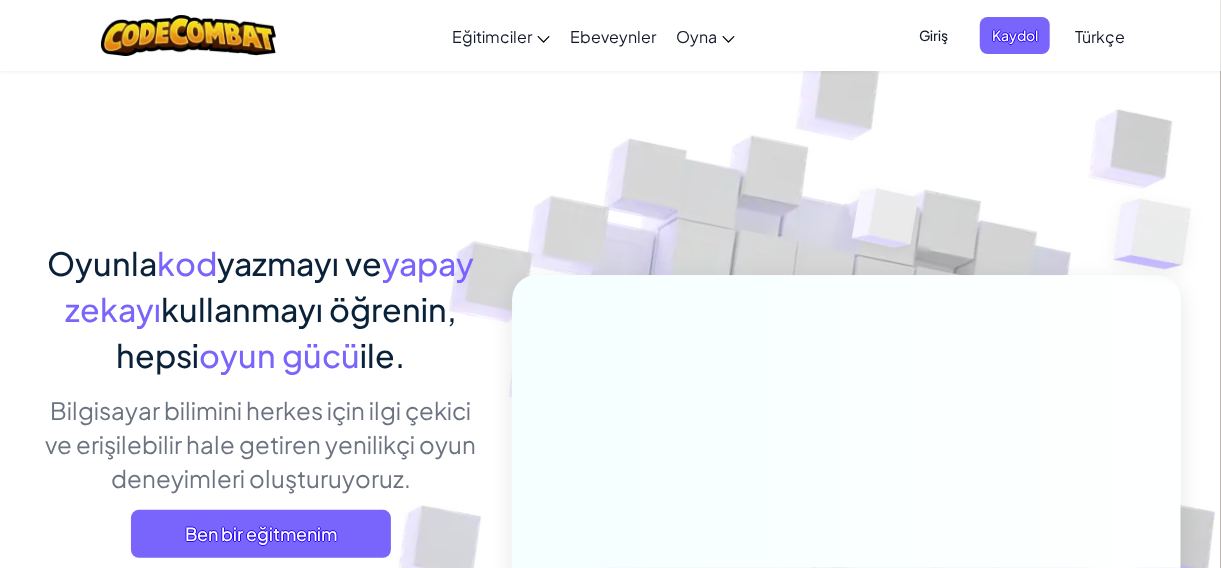 click on "Giriş" at bounding box center [933, 35] 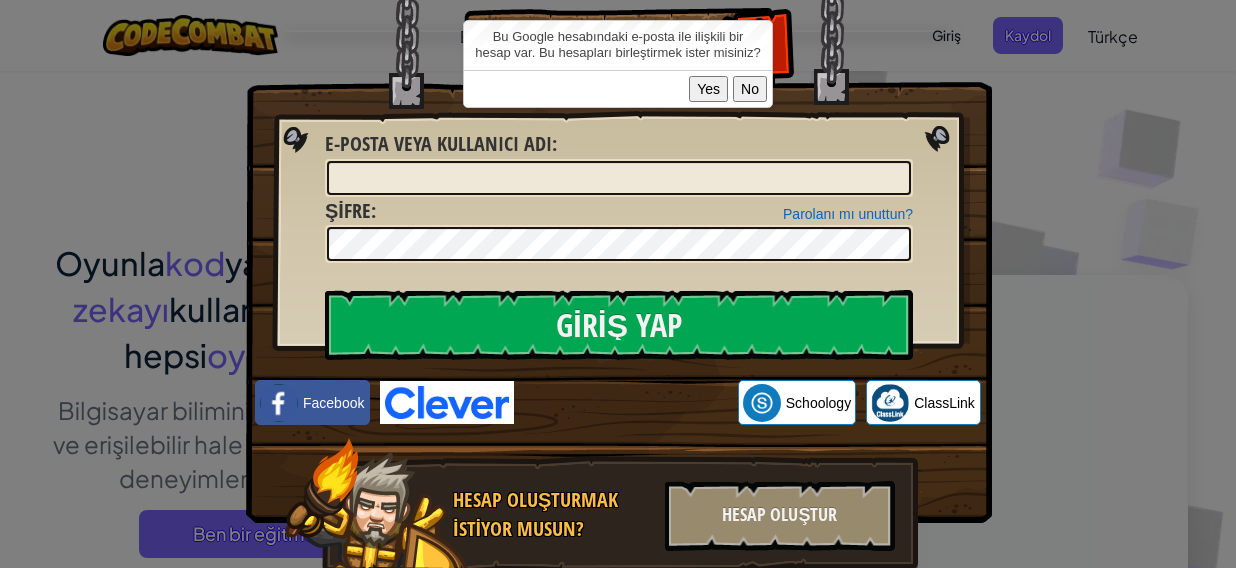 click on "No" at bounding box center [750, 89] 